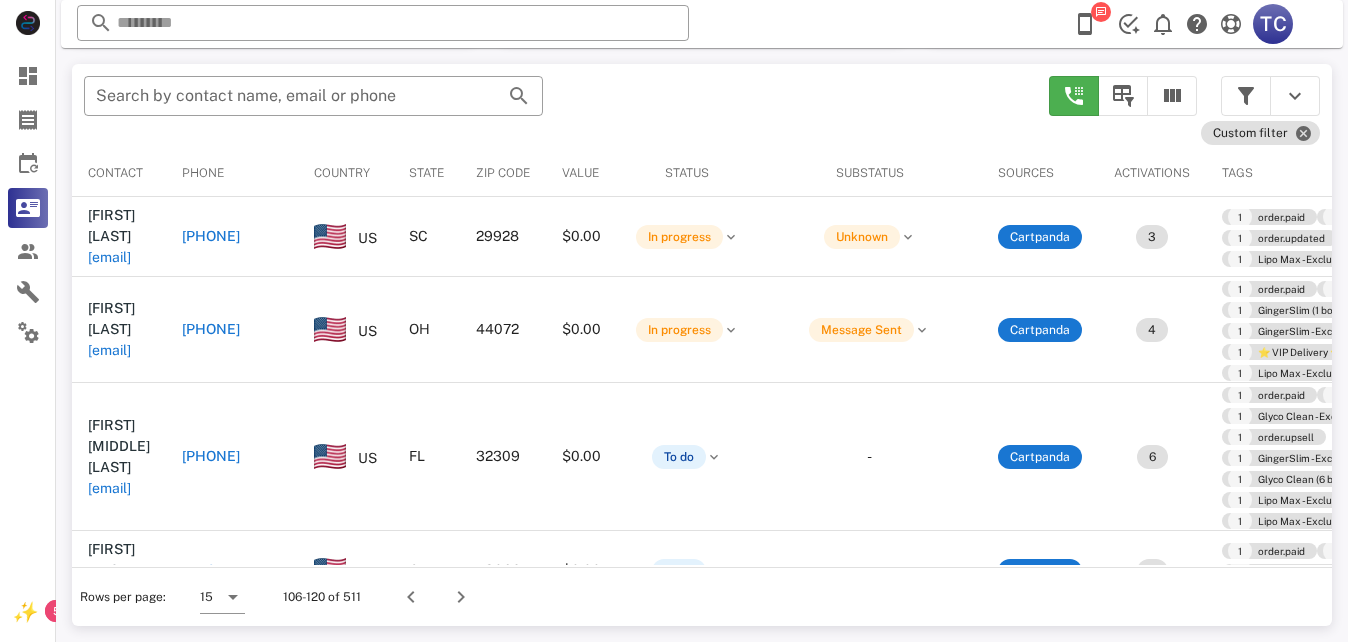 scroll, scrollTop: 380, scrollLeft: 0, axis: vertical 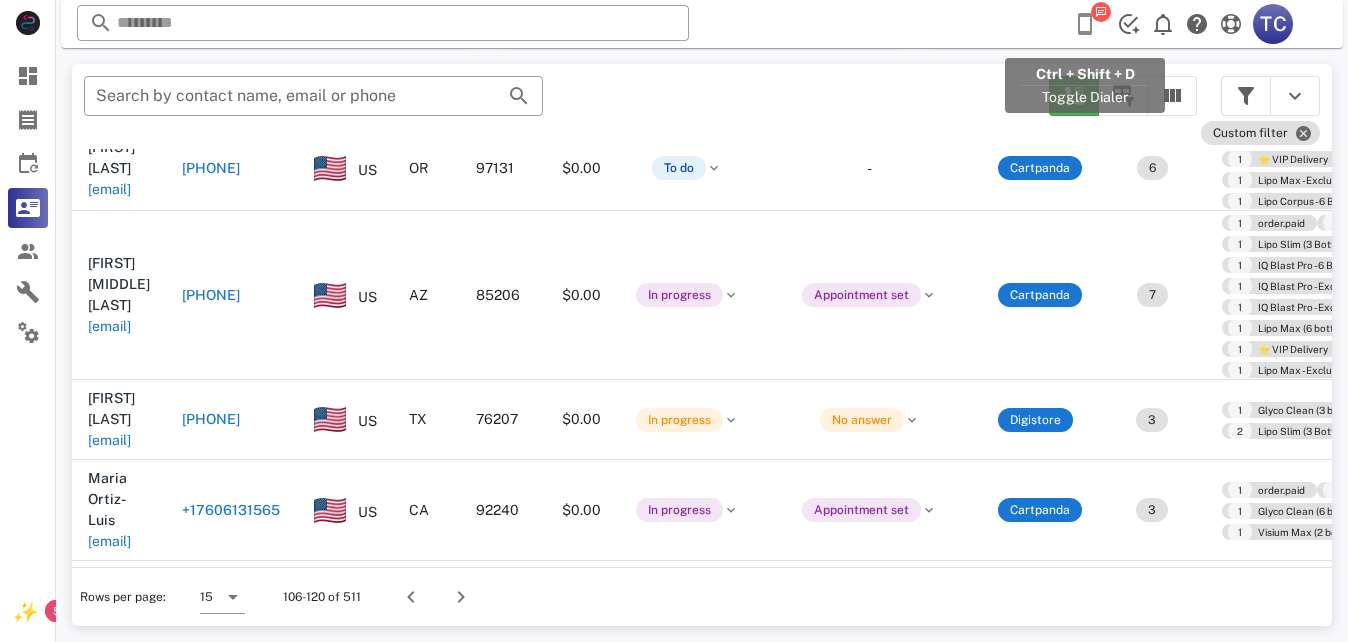 click at bounding box center (1085, 24) 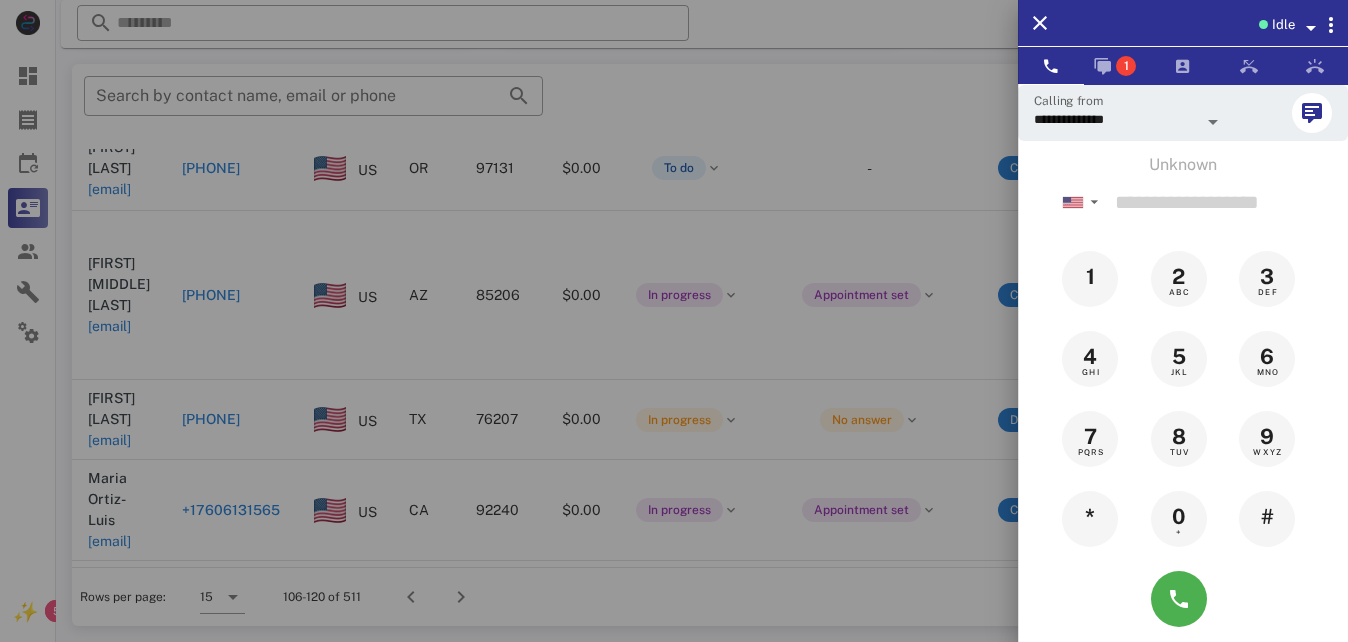 click at bounding box center (1213, 122) 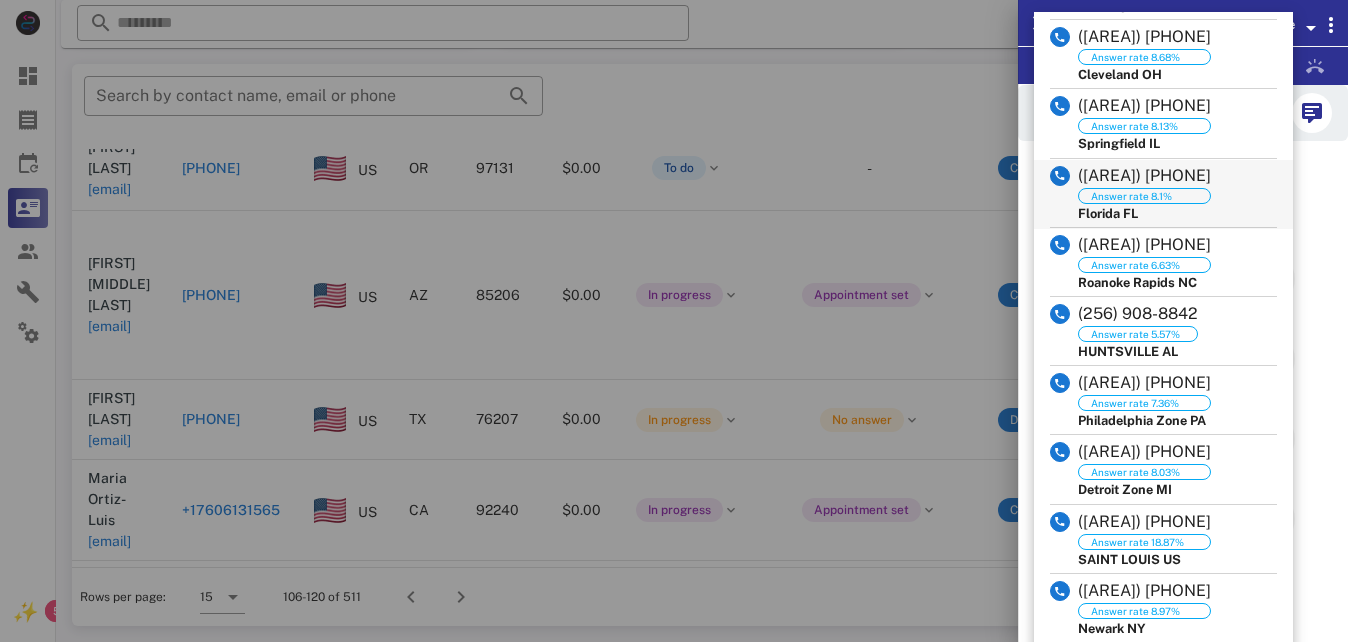 scroll, scrollTop: 0, scrollLeft: 0, axis: both 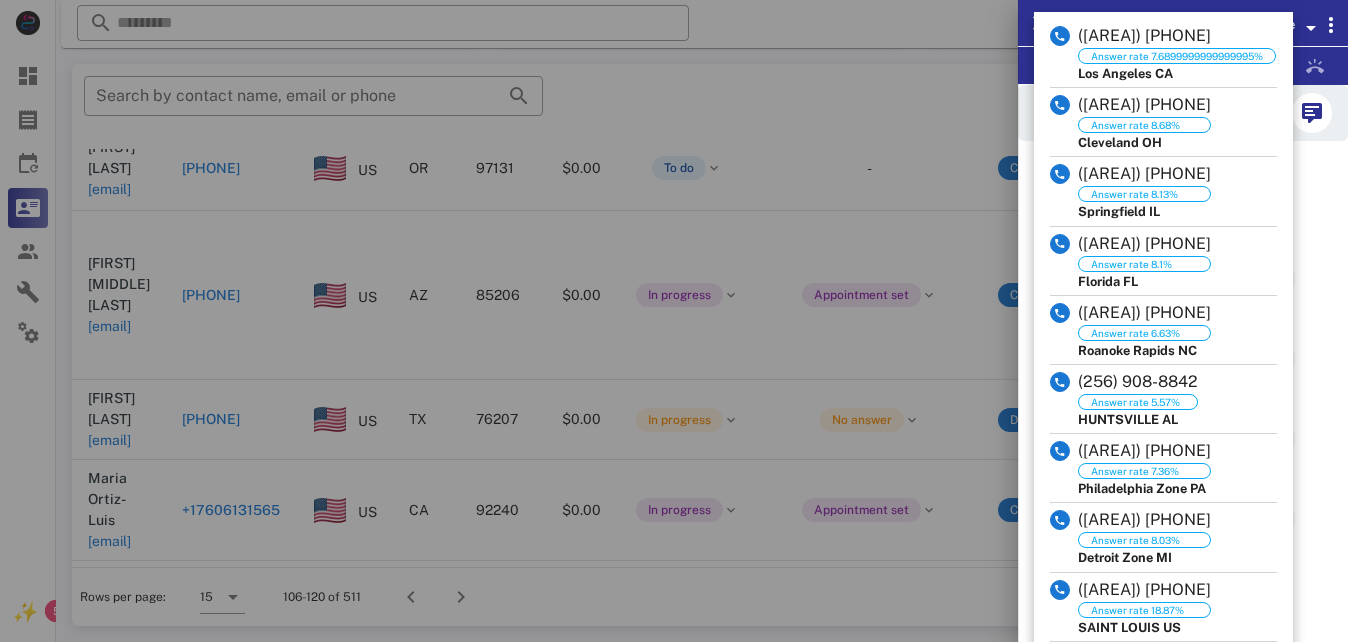 click at bounding box center (674, 321) 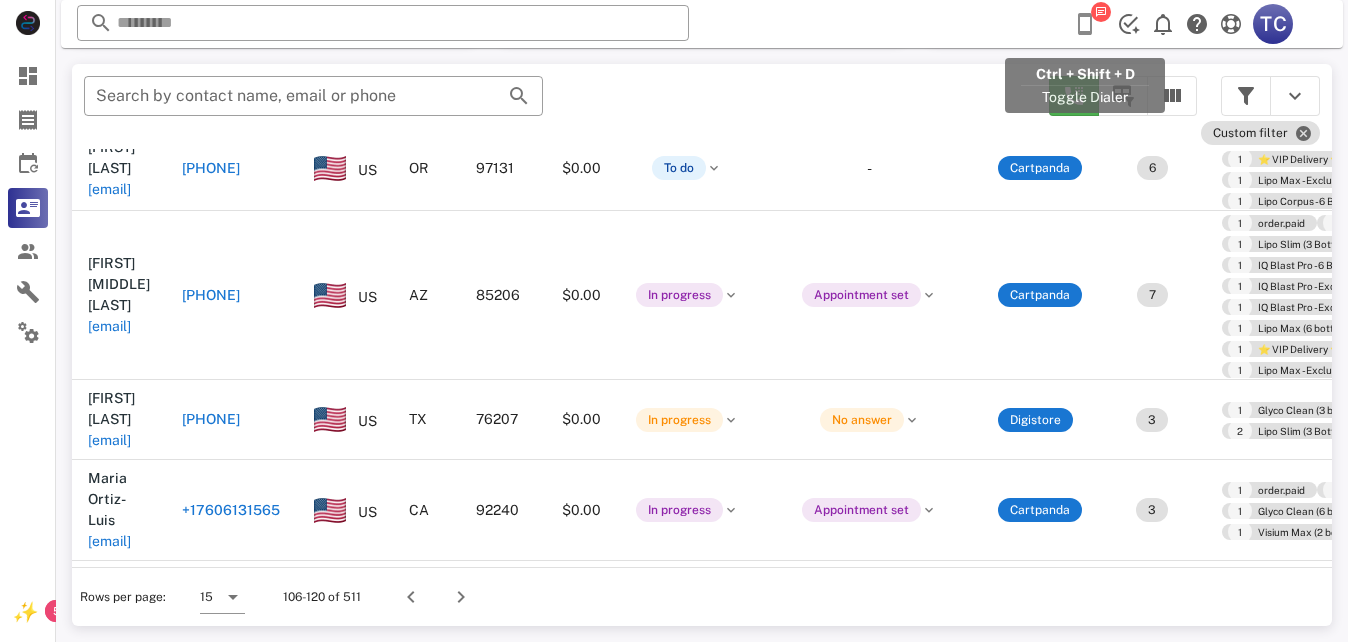 click at bounding box center (1085, 24) 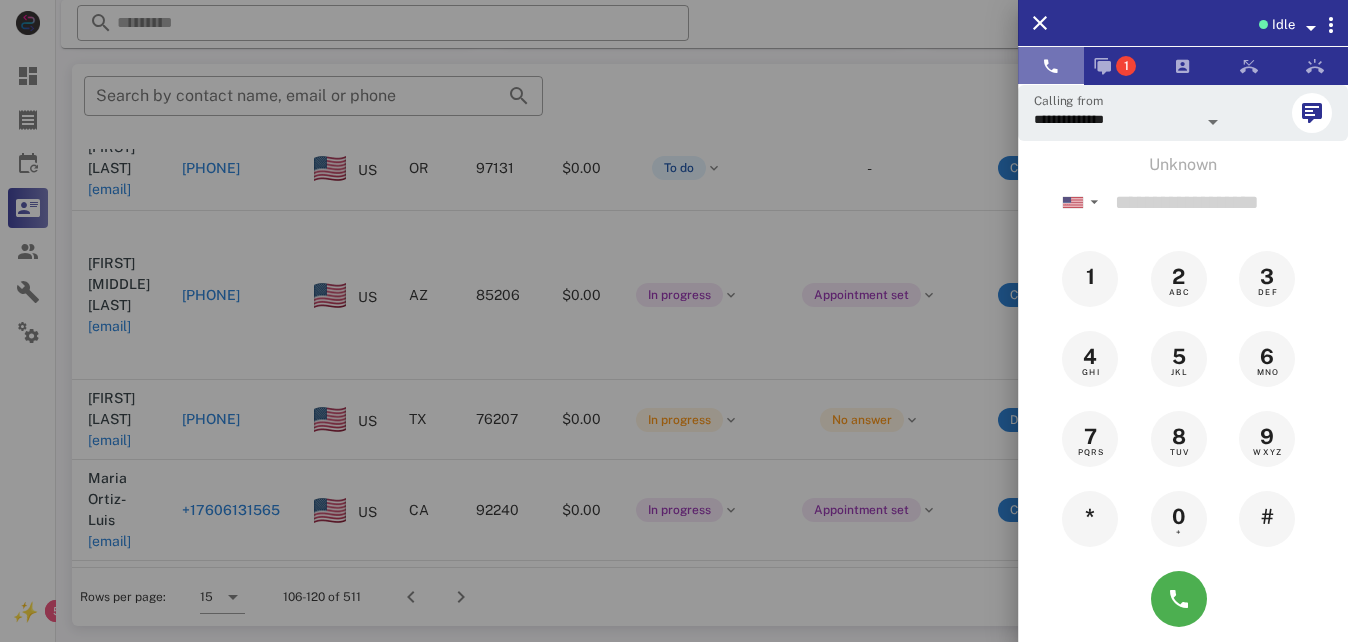 click at bounding box center (1051, 66) 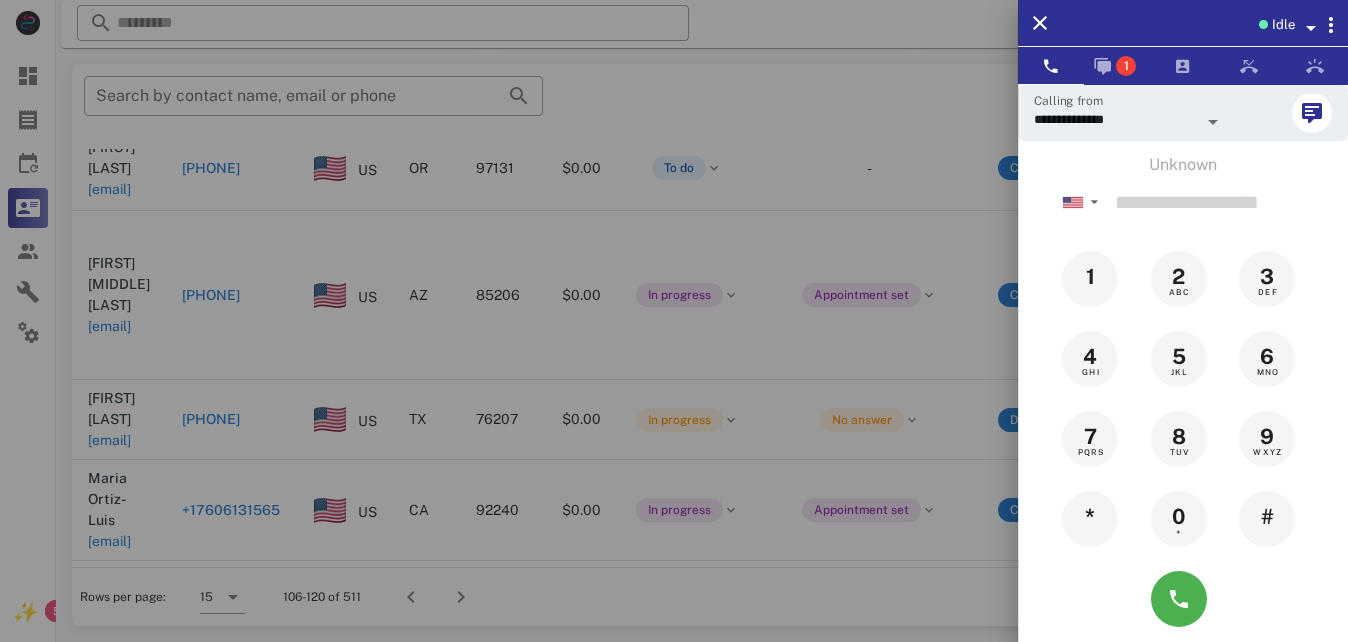 click at bounding box center (1213, 122) 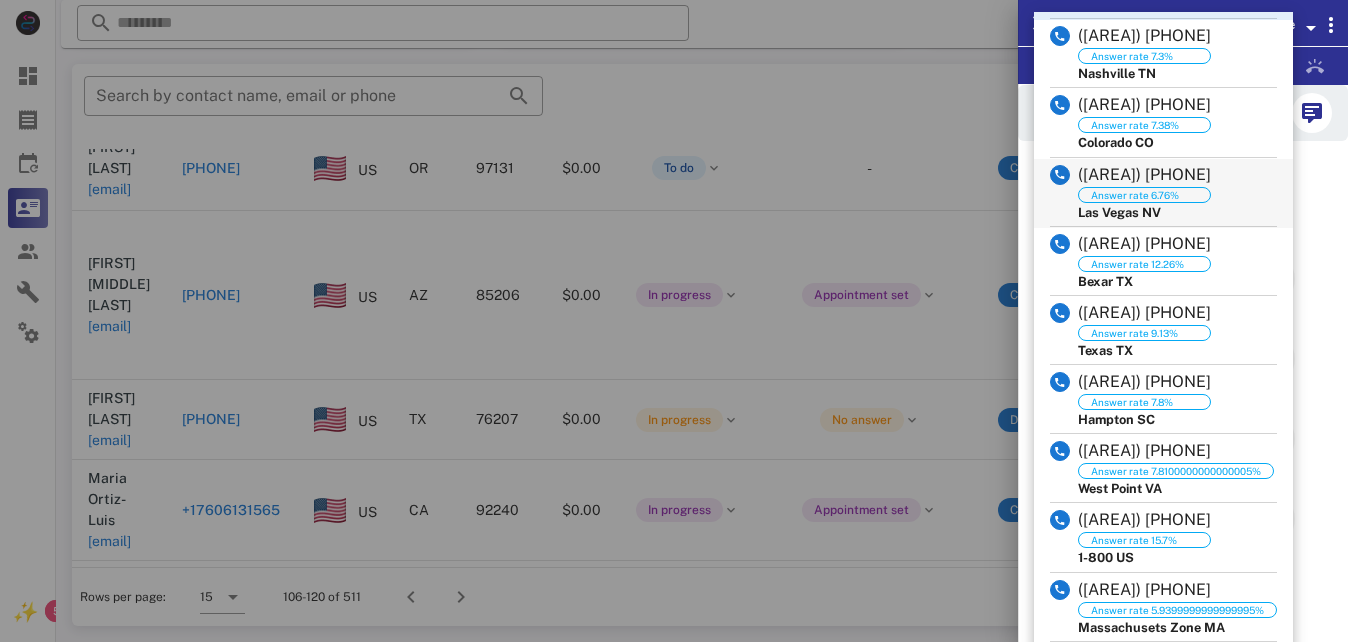 scroll, scrollTop: 1539, scrollLeft: 0, axis: vertical 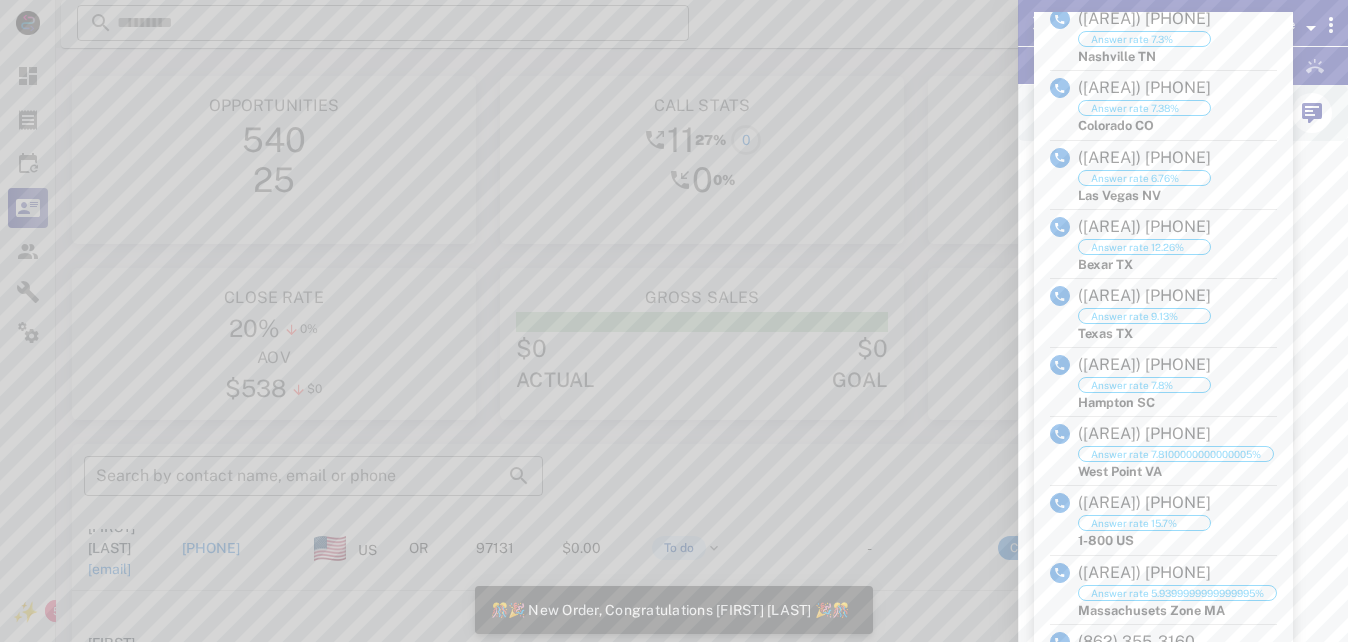 drag, startPoint x: 794, startPoint y: 467, endPoint x: 1032, endPoint y: 292, distance: 295.41327 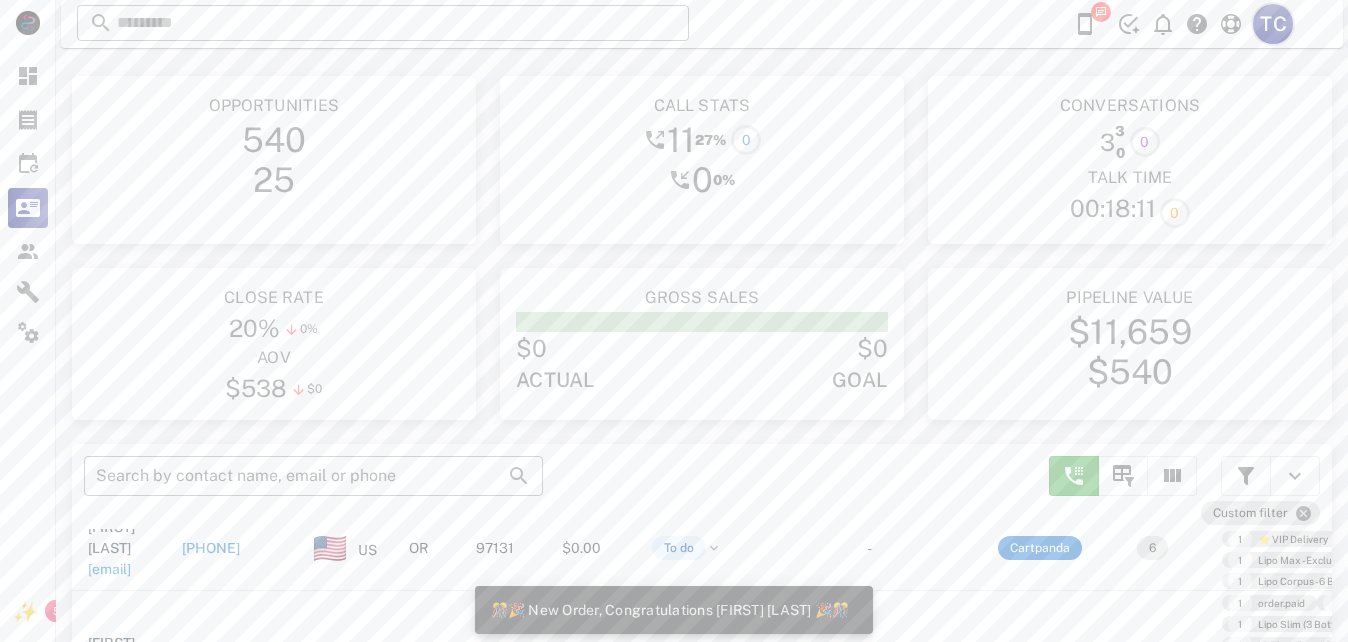 click on "TC" at bounding box center (1273, 24) 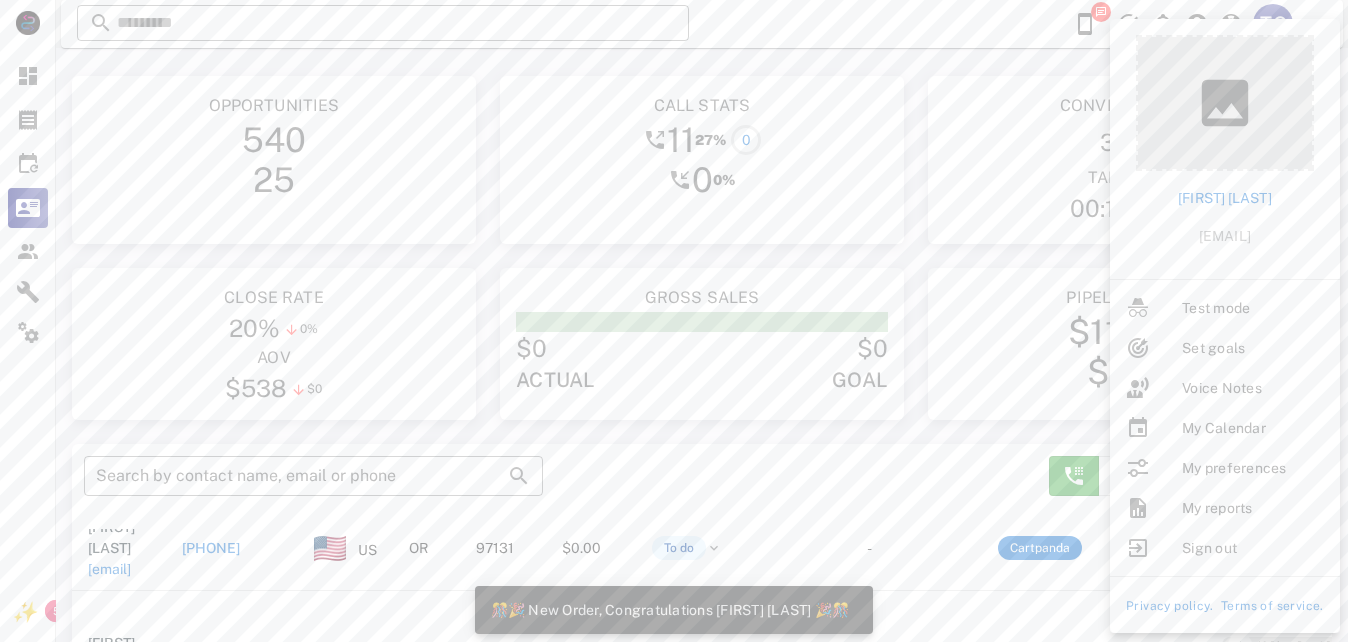 drag, startPoint x: 978, startPoint y: 105, endPoint x: 982, endPoint y: 85, distance: 20.396078 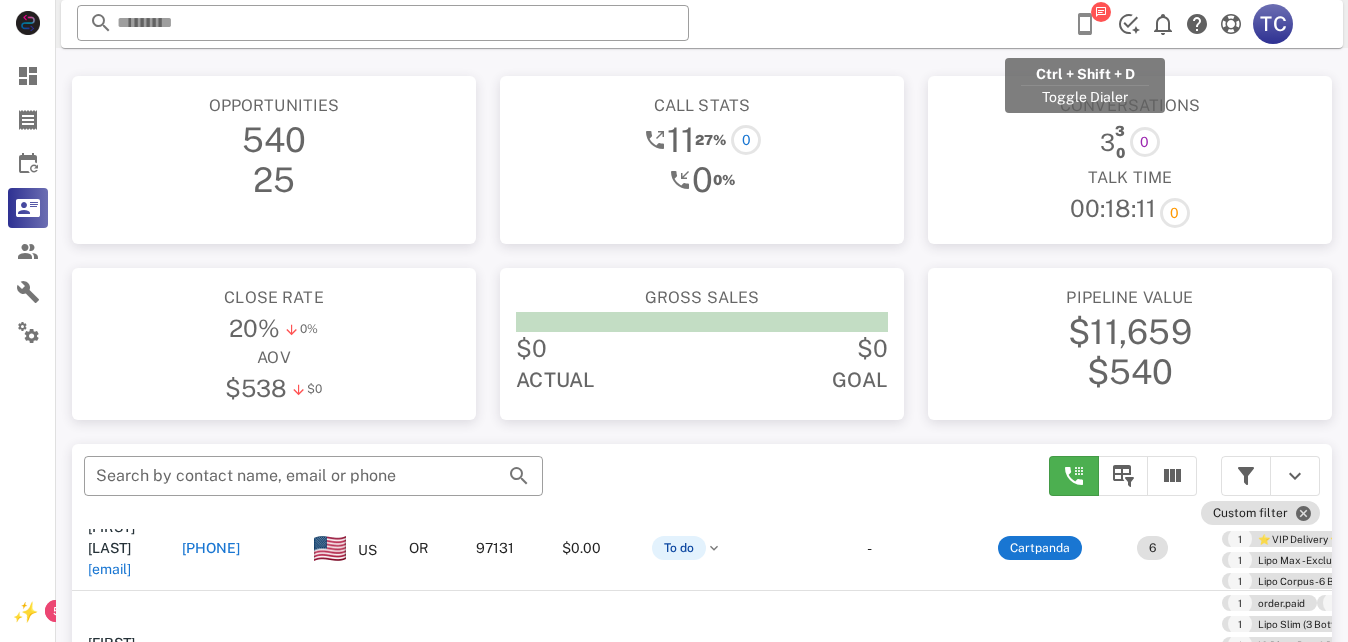 click at bounding box center (1085, 24) 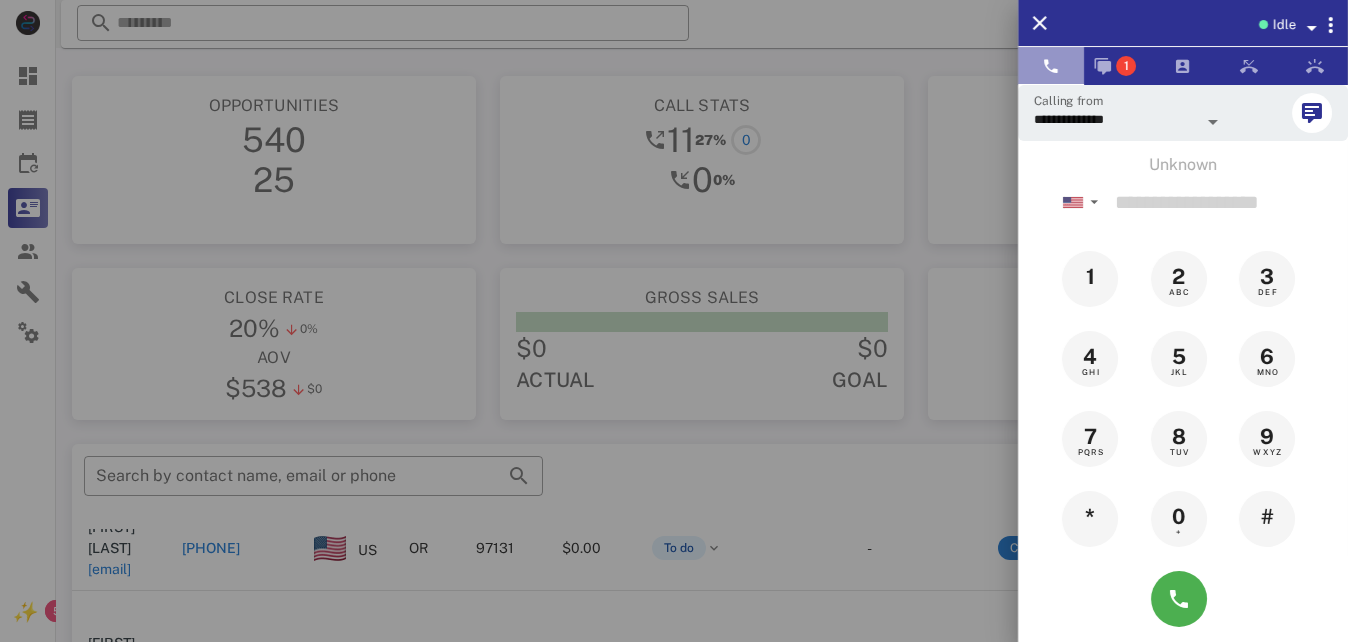 click at bounding box center (1051, 66) 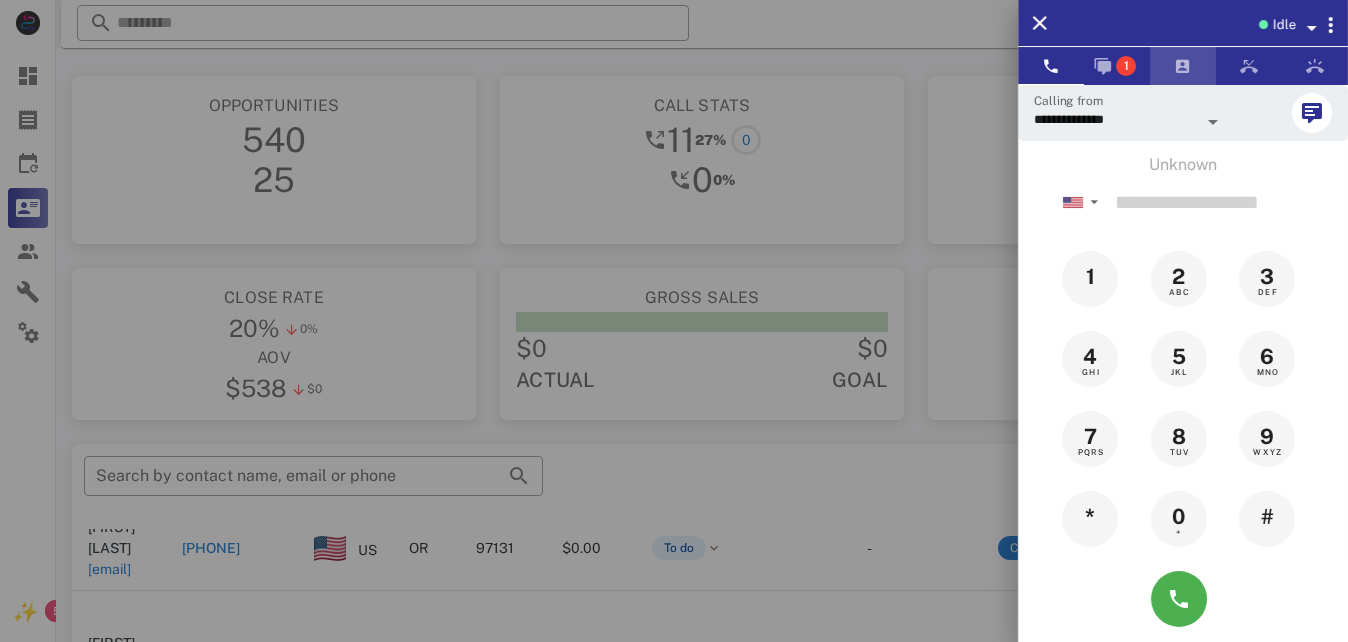 click at bounding box center [1183, 66] 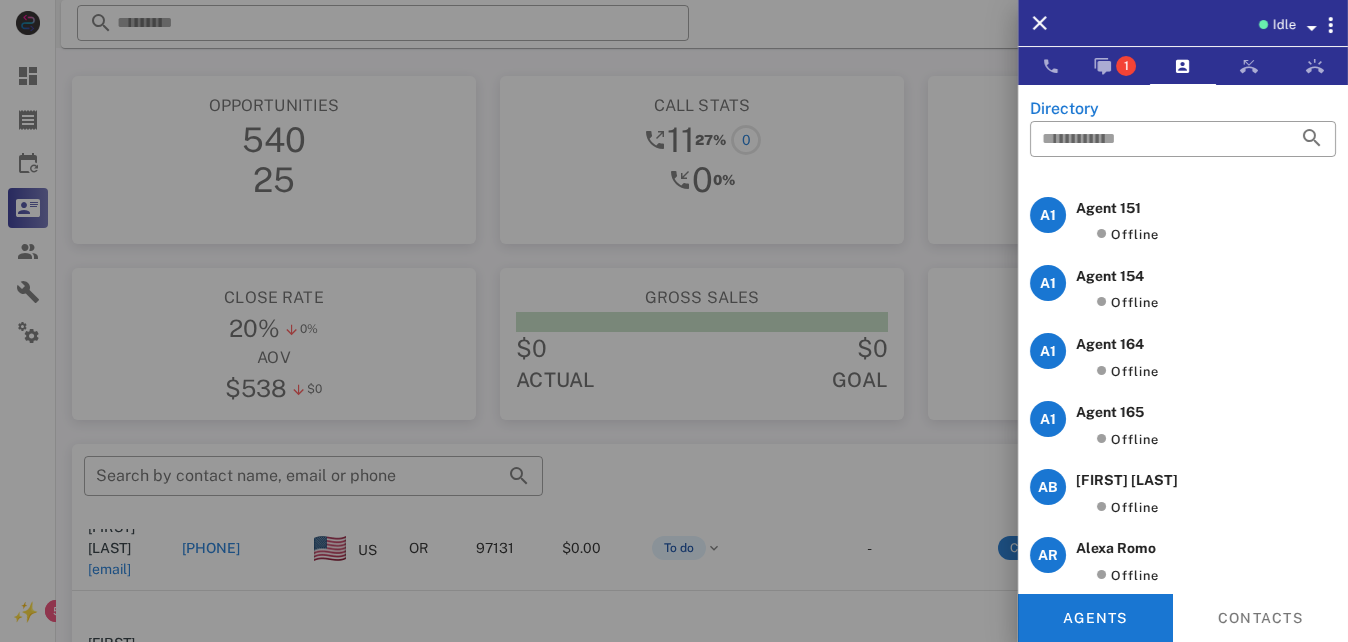 scroll, scrollTop: 1468, scrollLeft: 0, axis: vertical 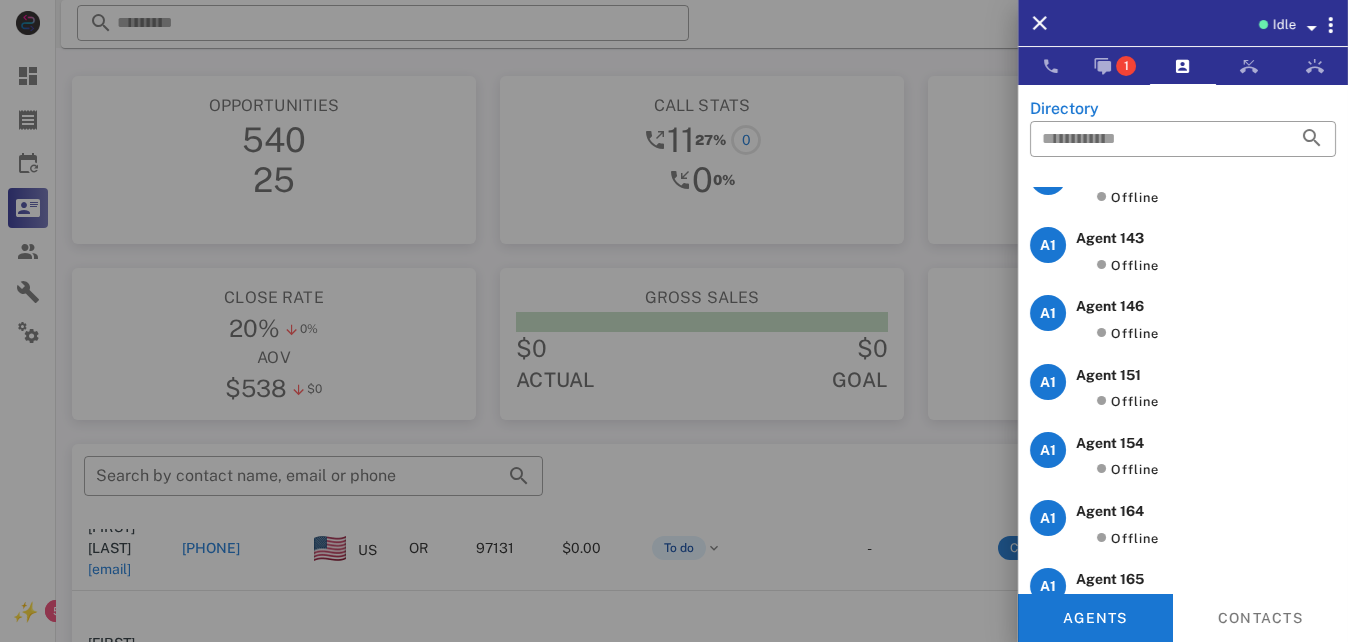 click at bounding box center [674, 321] 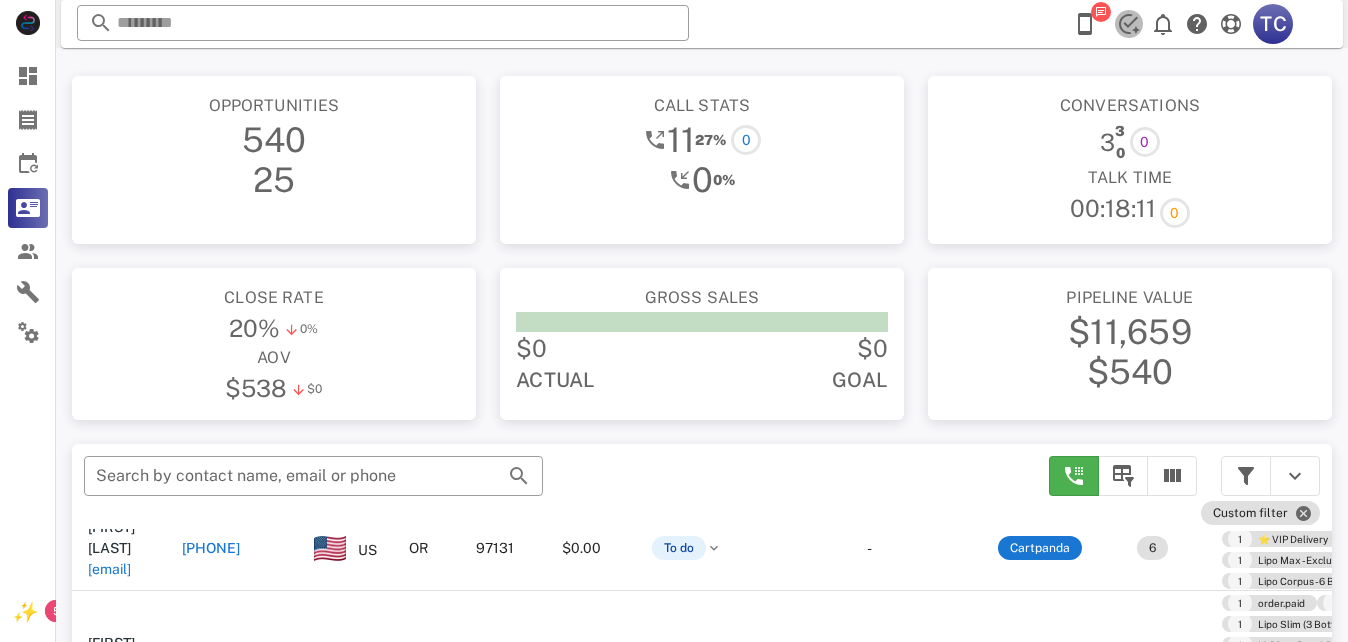 click at bounding box center [1129, 24] 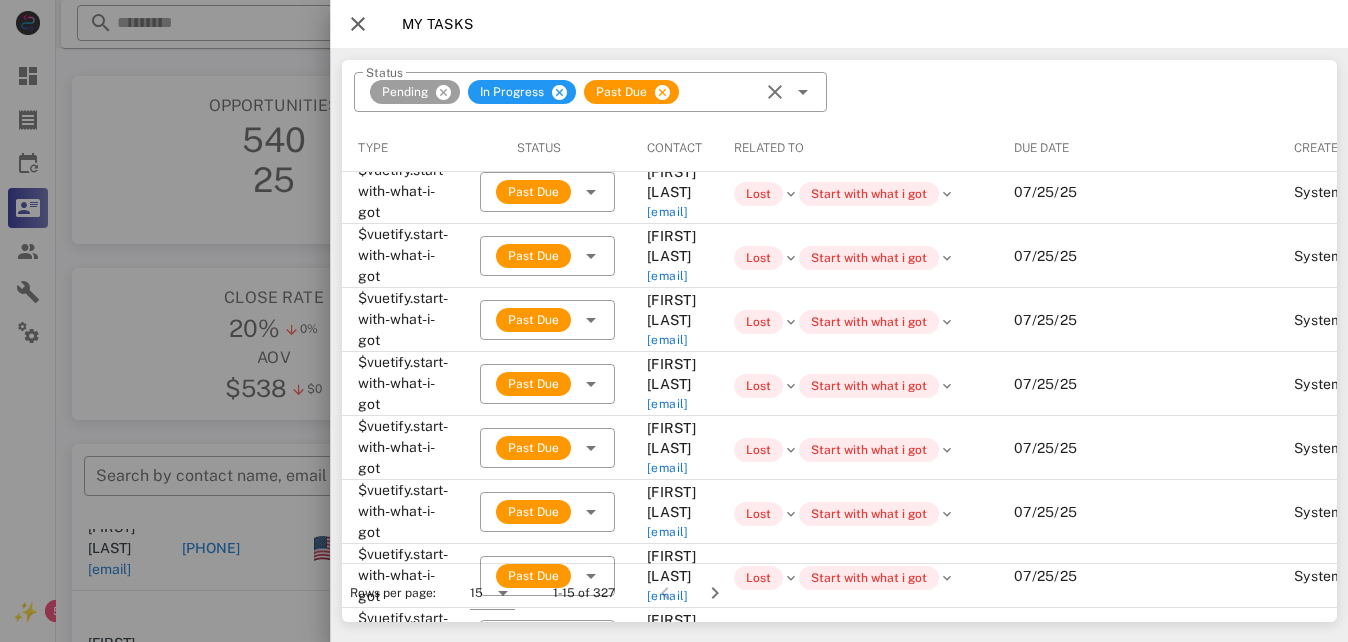 scroll, scrollTop: 400, scrollLeft: 0, axis: vertical 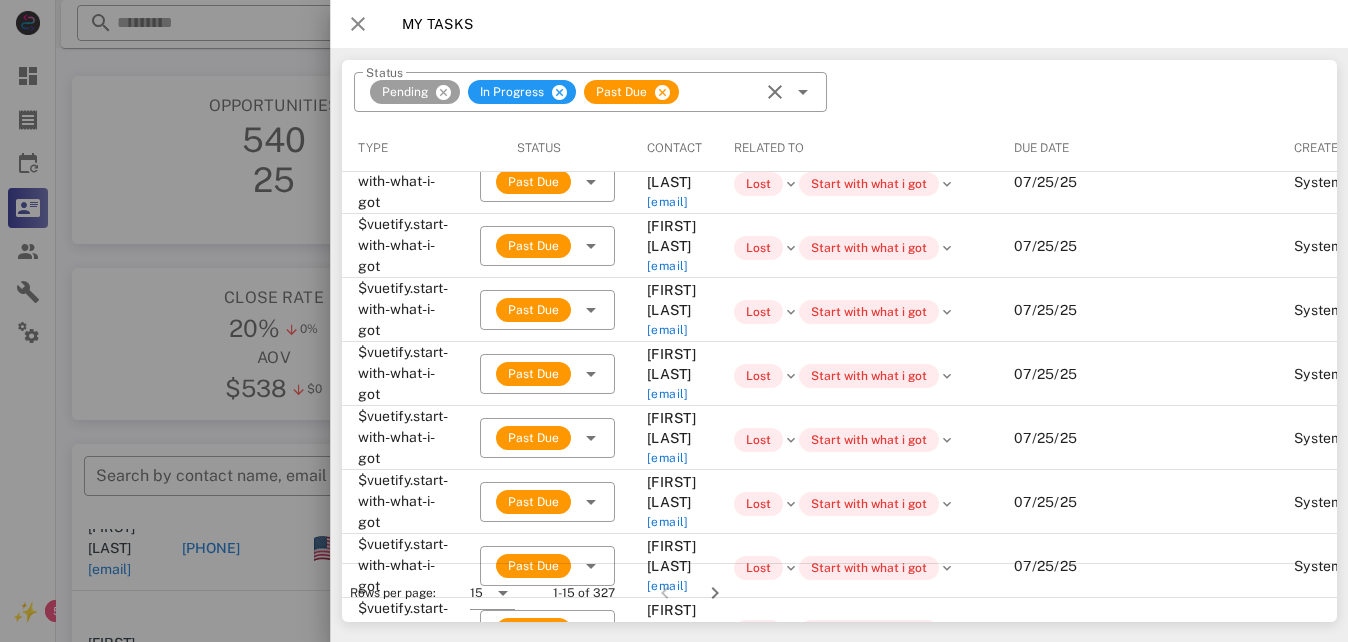 click at bounding box center (358, 24) 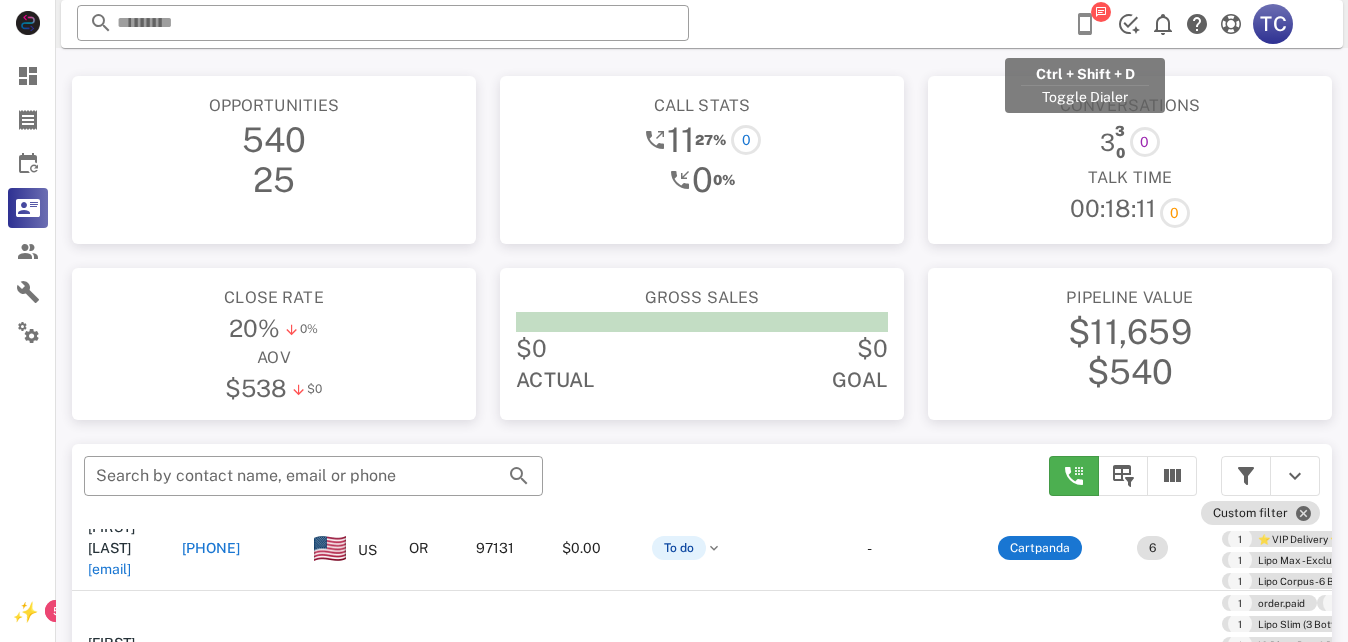 click at bounding box center (1085, 24) 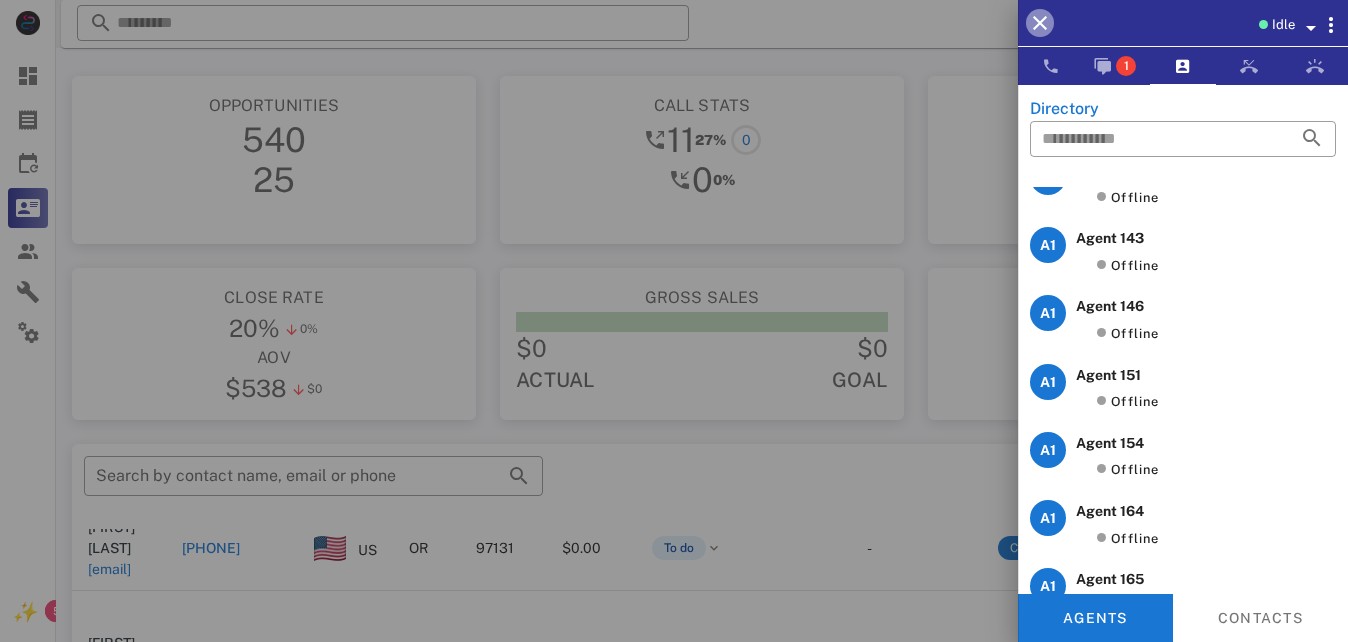 click at bounding box center (1040, 23) 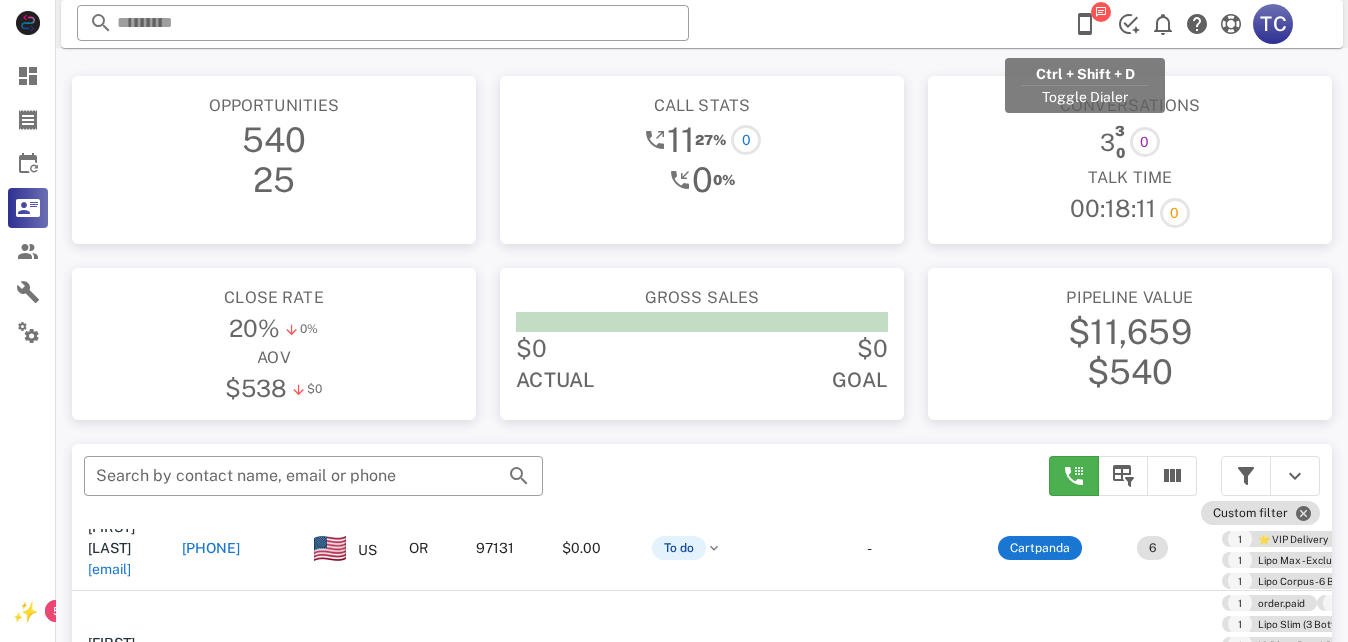 click at bounding box center [1085, 24] 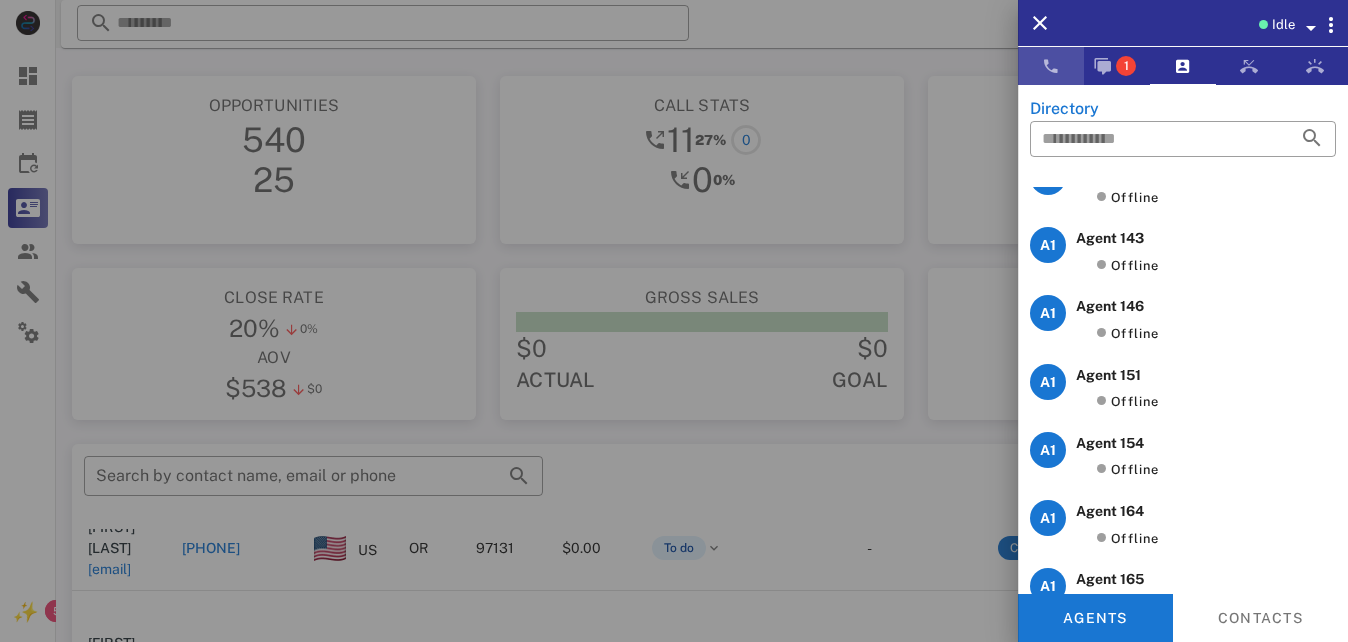 click at bounding box center (1051, 66) 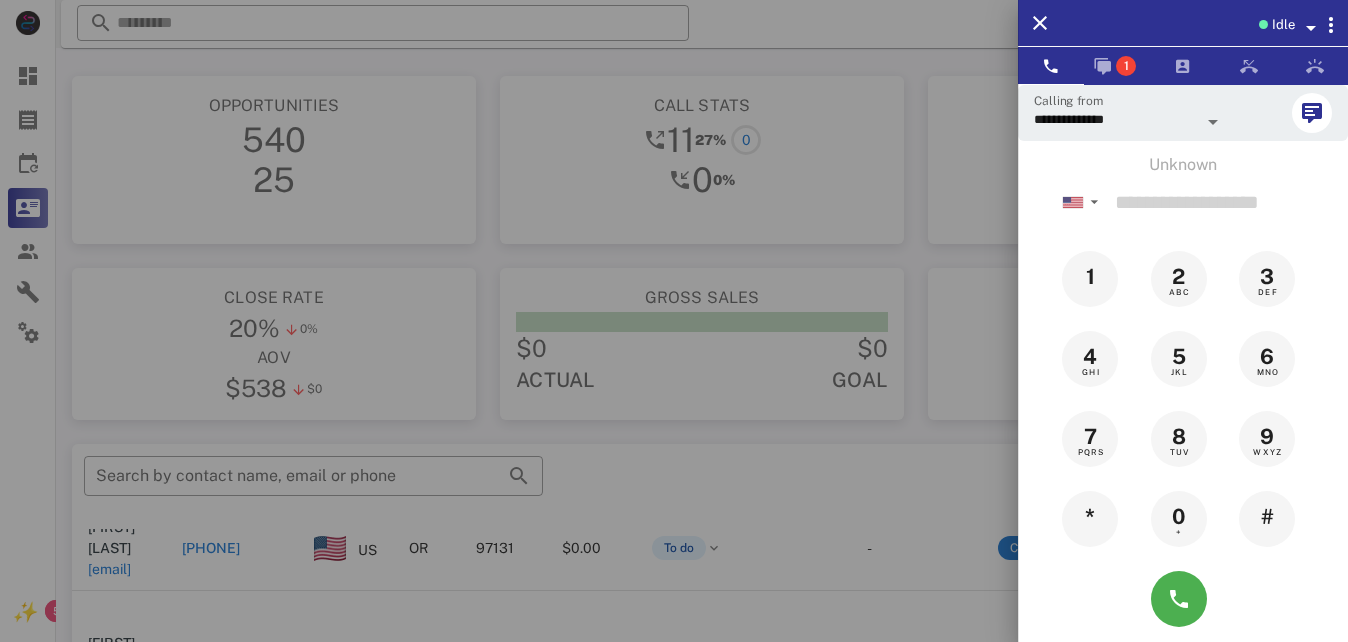 click at bounding box center [1213, 122] 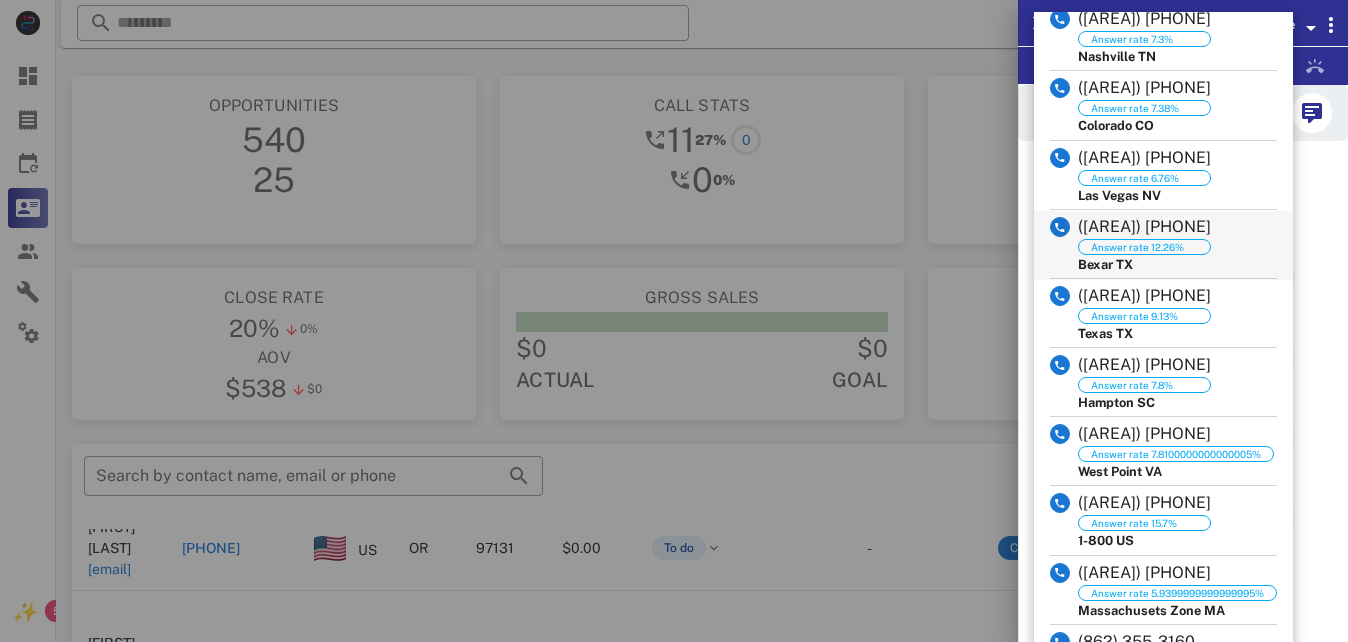 scroll, scrollTop: 380, scrollLeft: 0, axis: vertical 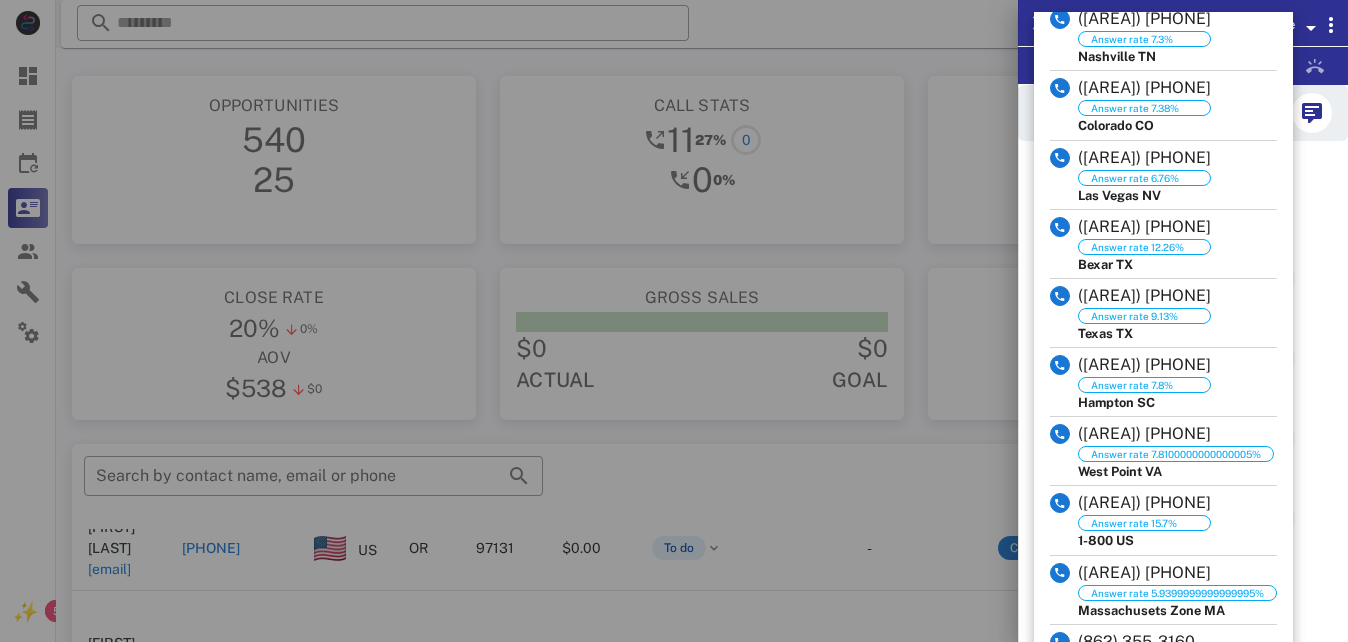 click at bounding box center (674, 321) 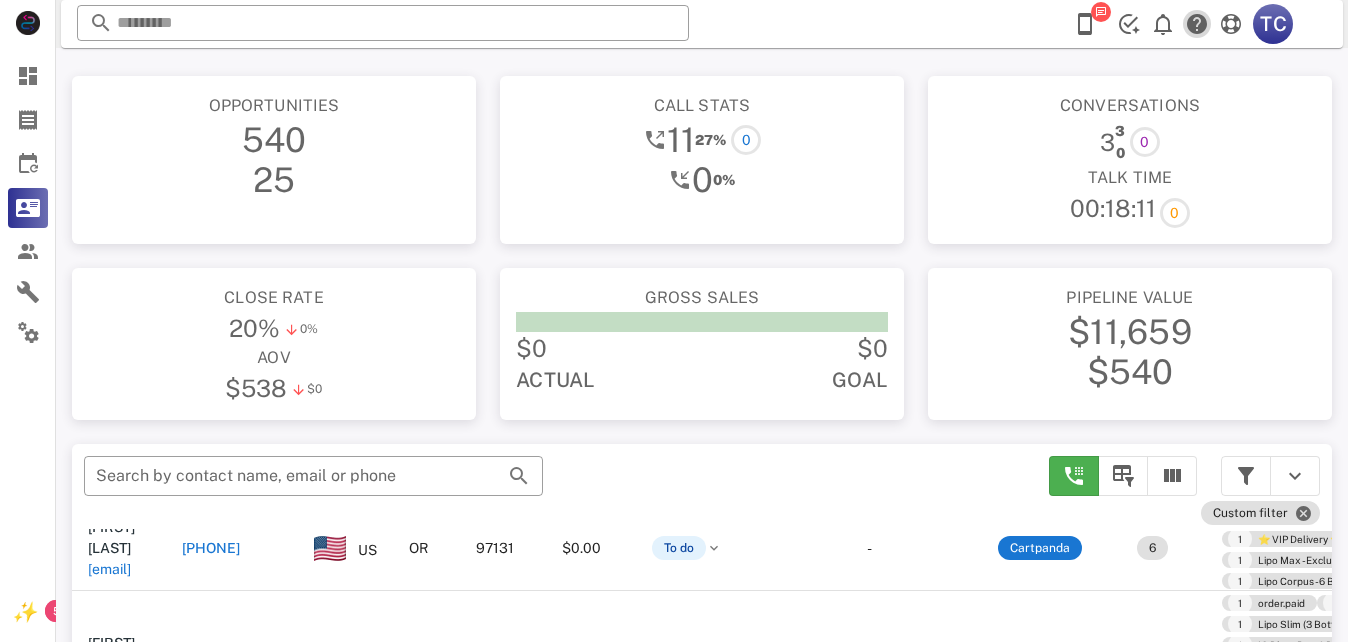 click at bounding box center [1197, 24] 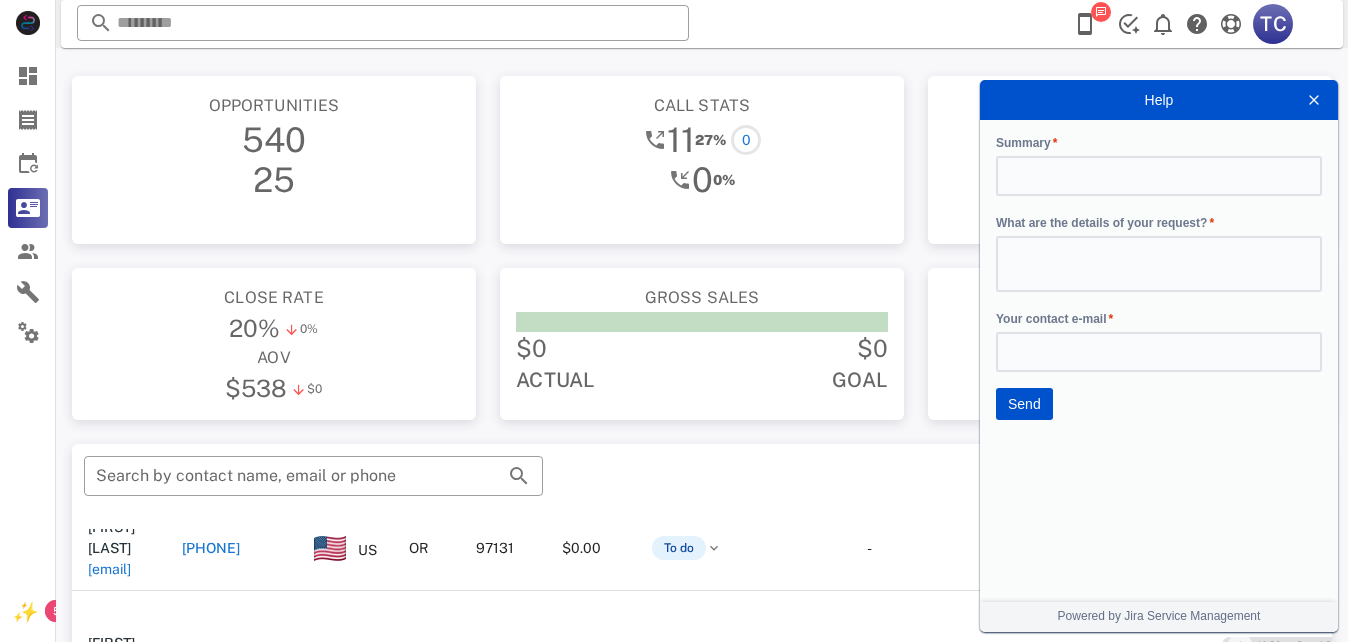 click at bounding box center [1314, 100] 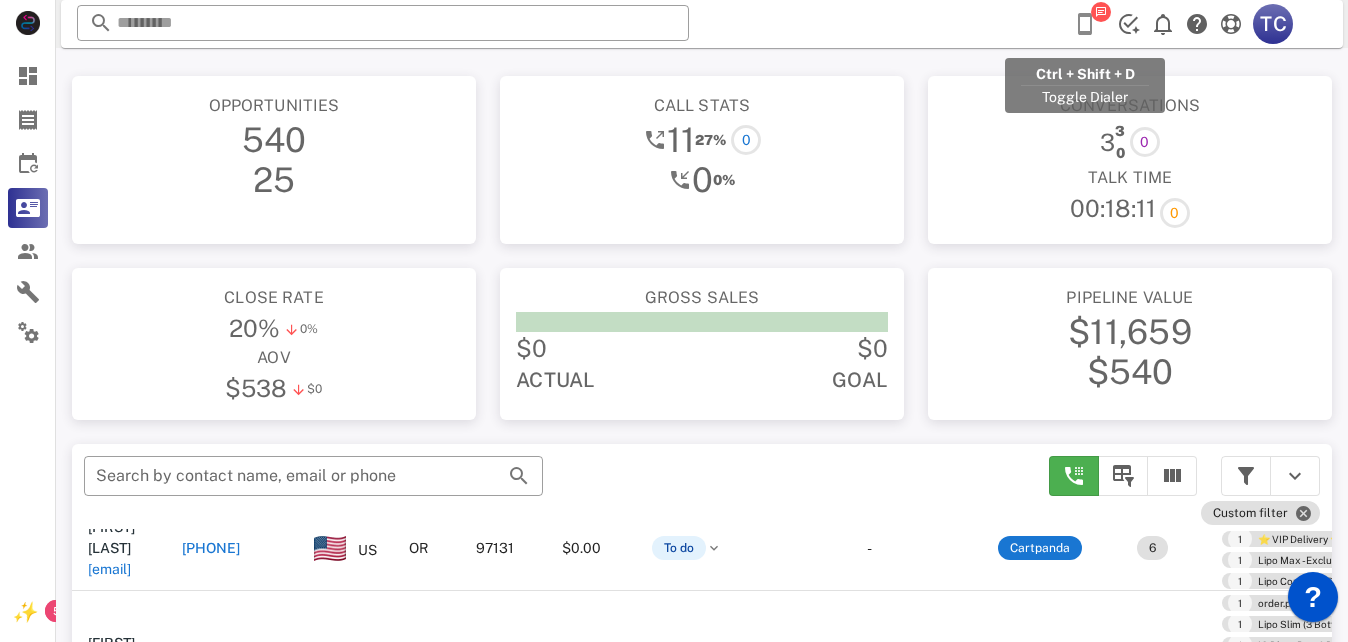 click at bounding box center (1085, 24) 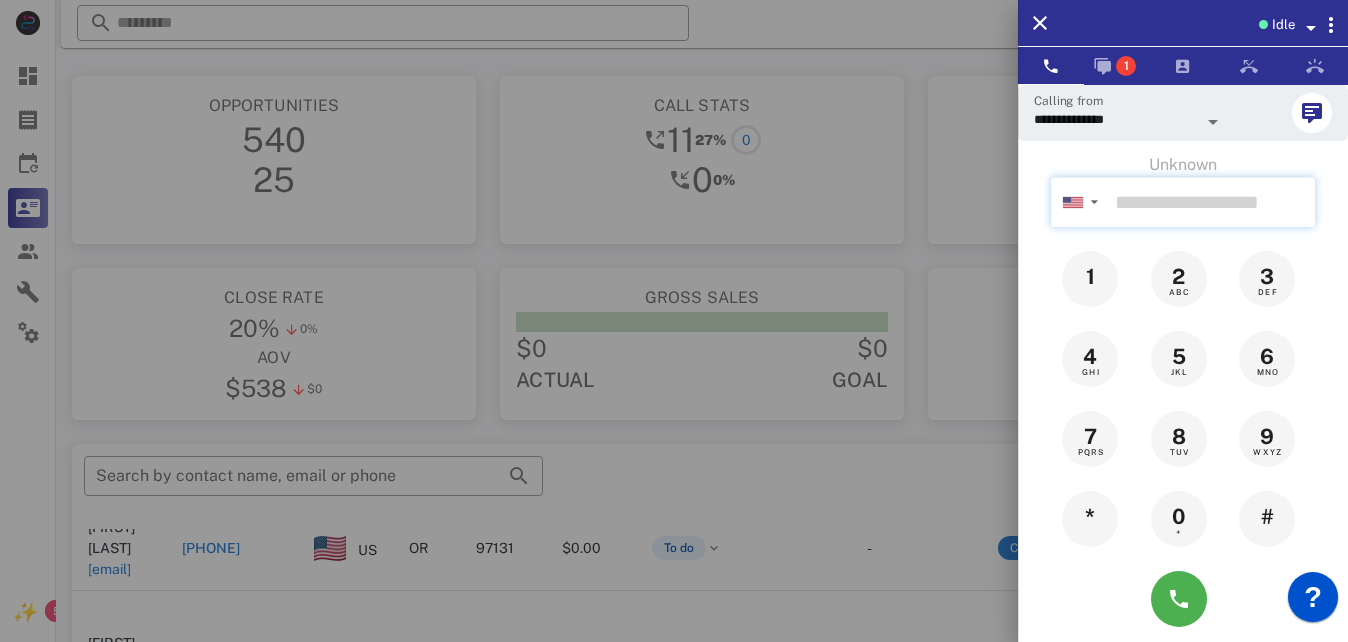click at bounding box center (1211, 202) 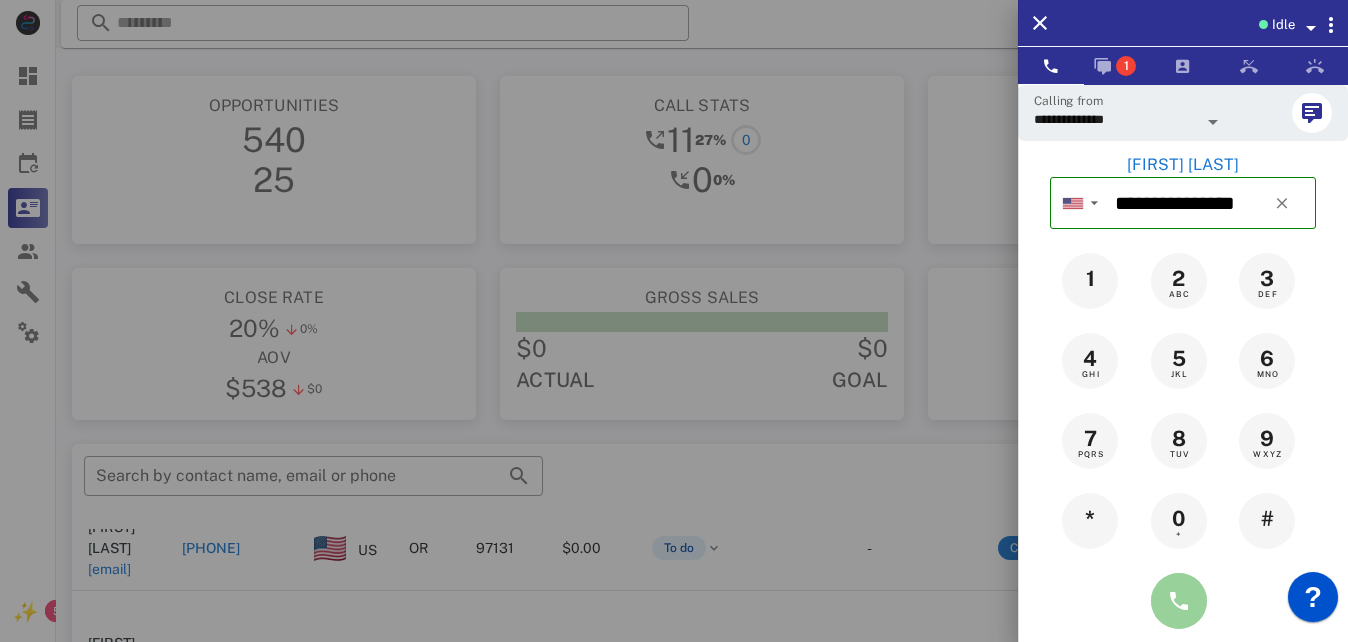 click at bounding box center (1179, 601) 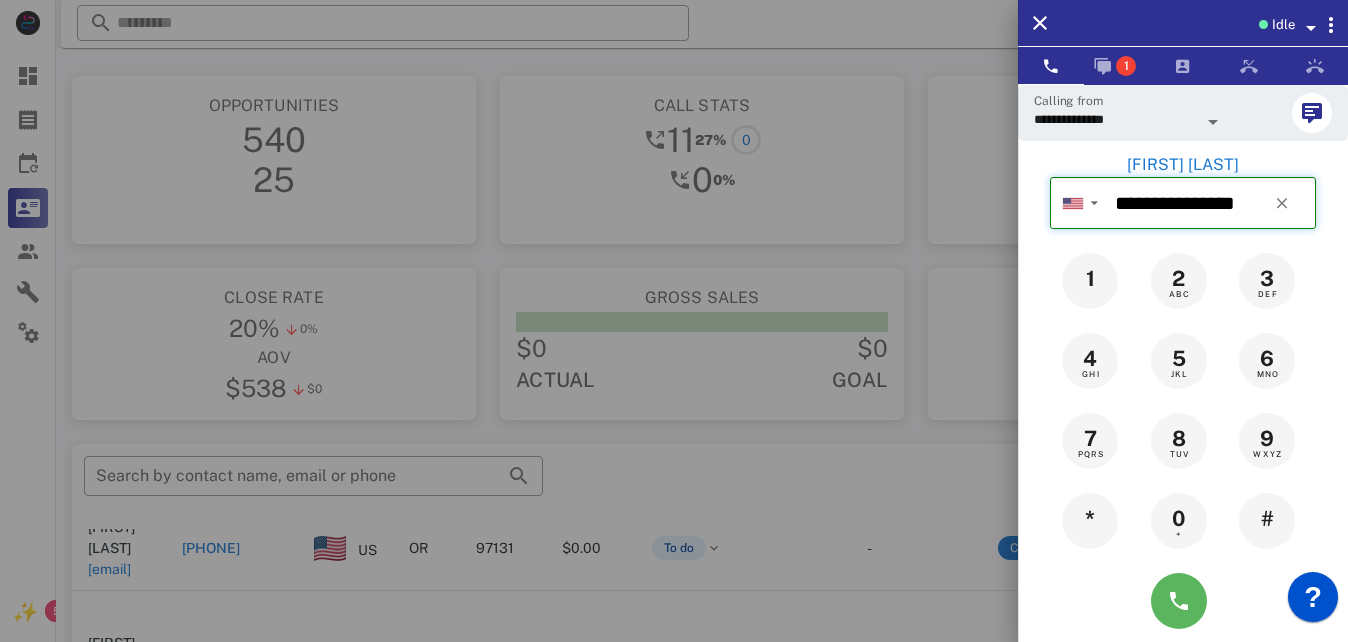 type on "**********" 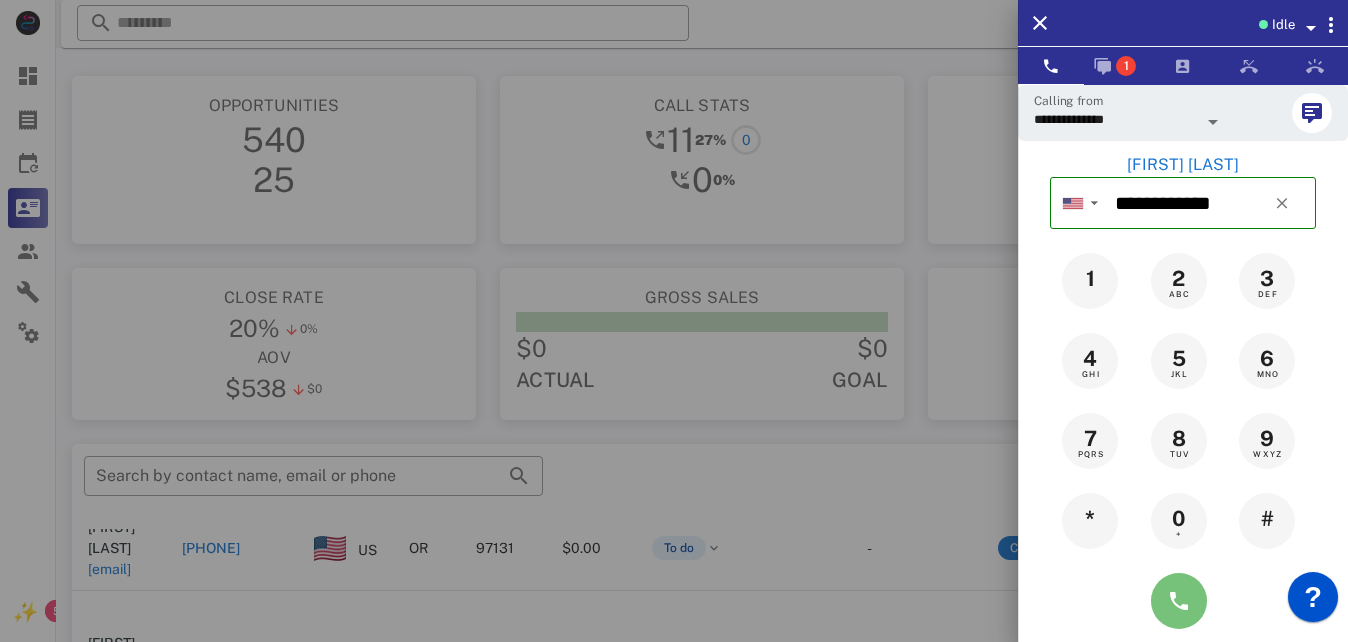 click at bounding box center [1179, 601] 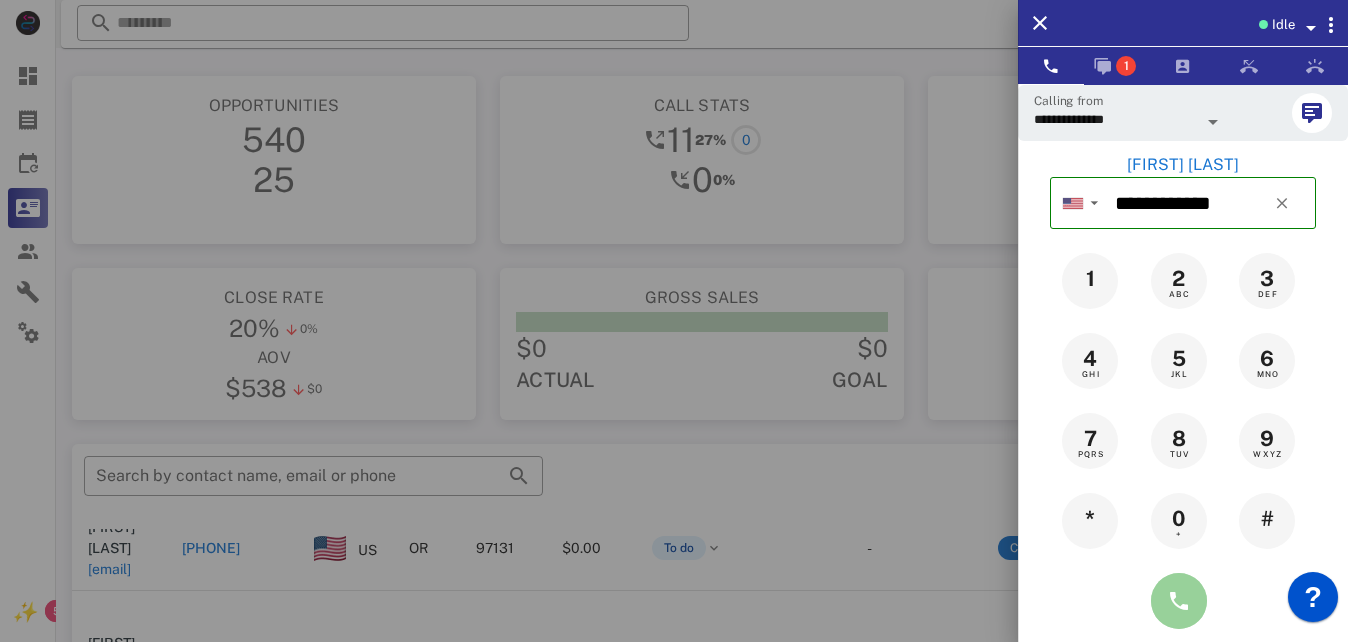 click at bounding box center [1179, 601] 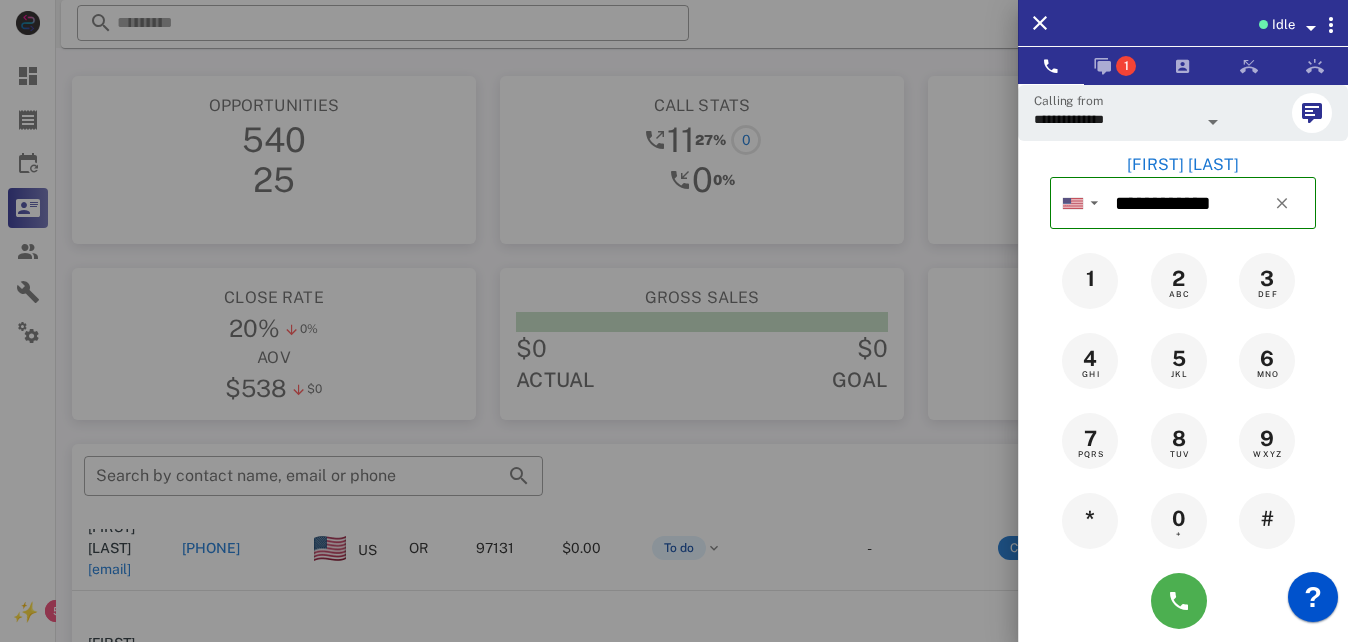 click on "[FIRST] [LAST]" at bounding box center [1183, 165] 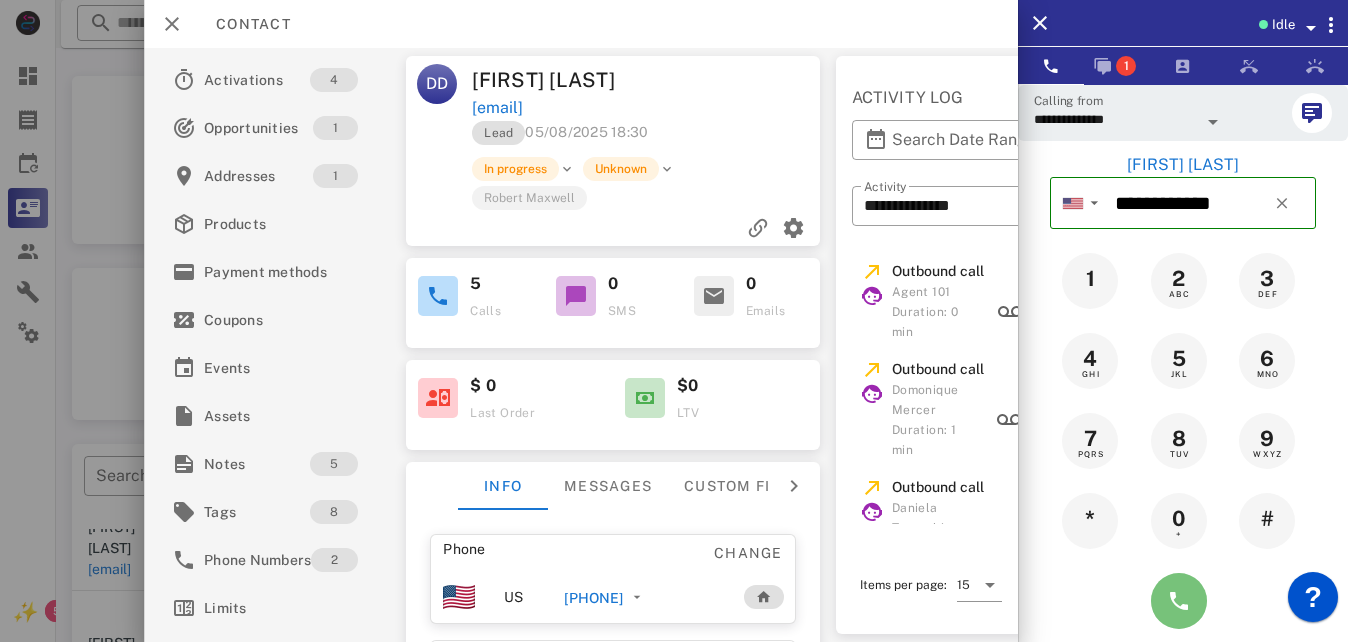 click at bounding box center (1179, 601) 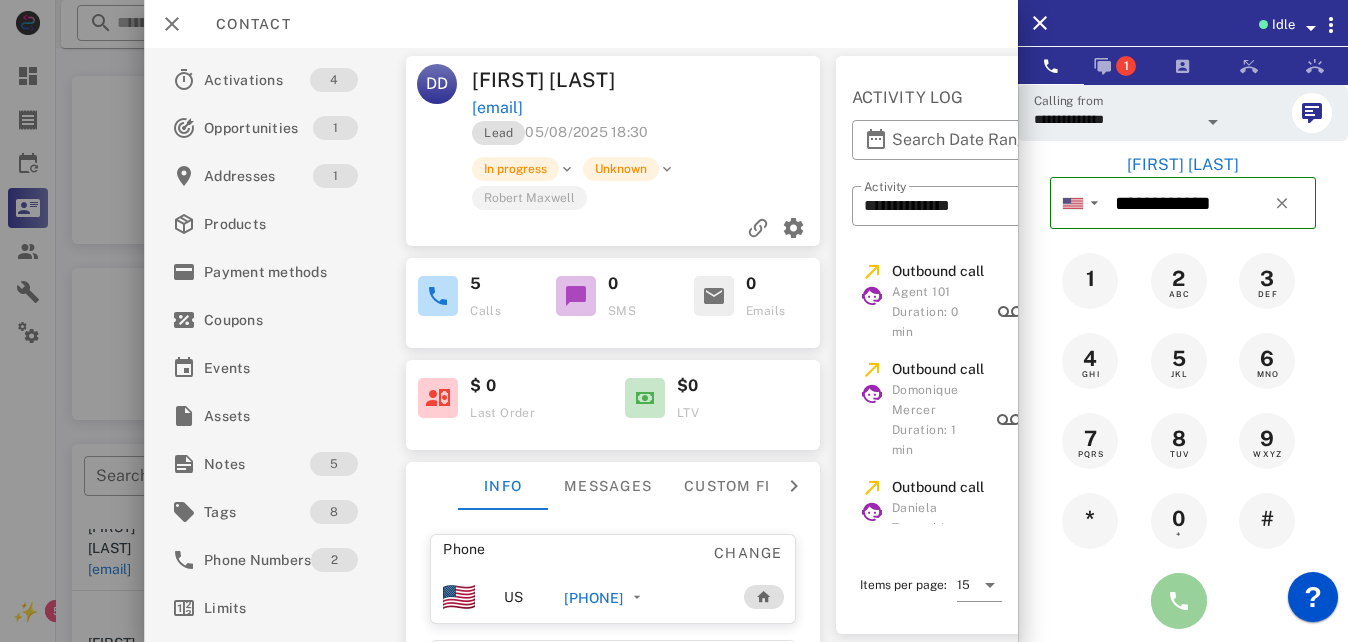 click at bounding box center (1179, 601) 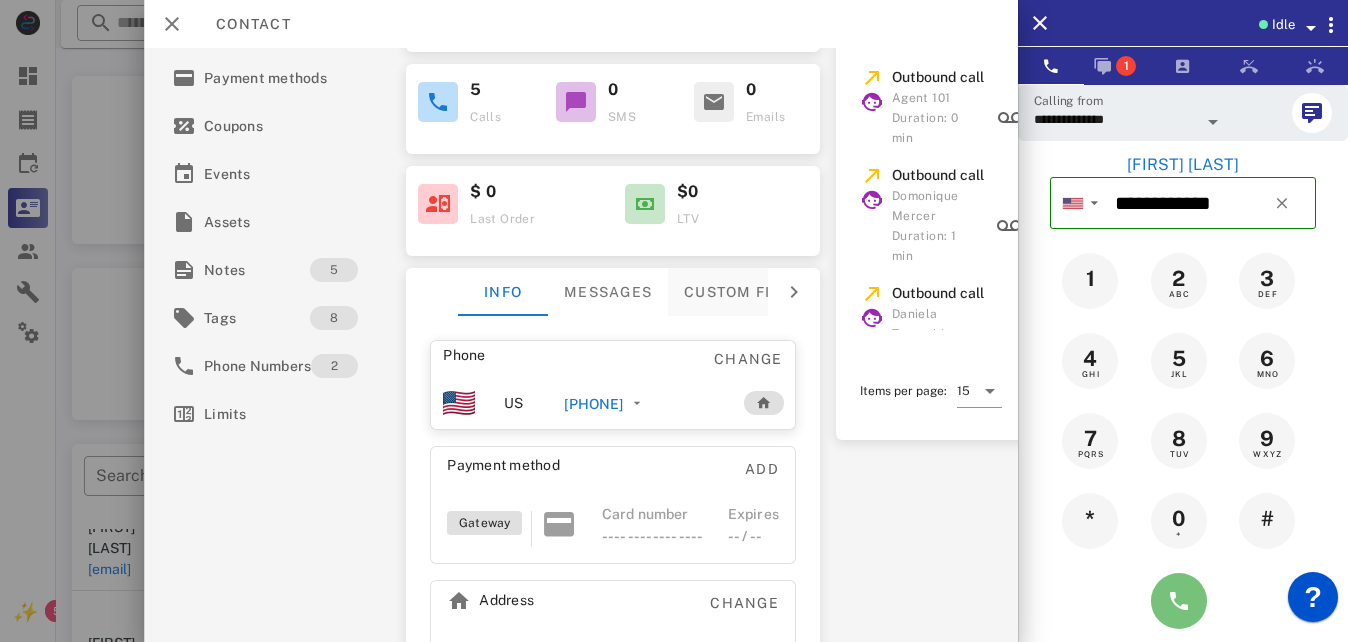 scroll, scrollTop: 294, scrollLeft: 0, axis: vertical 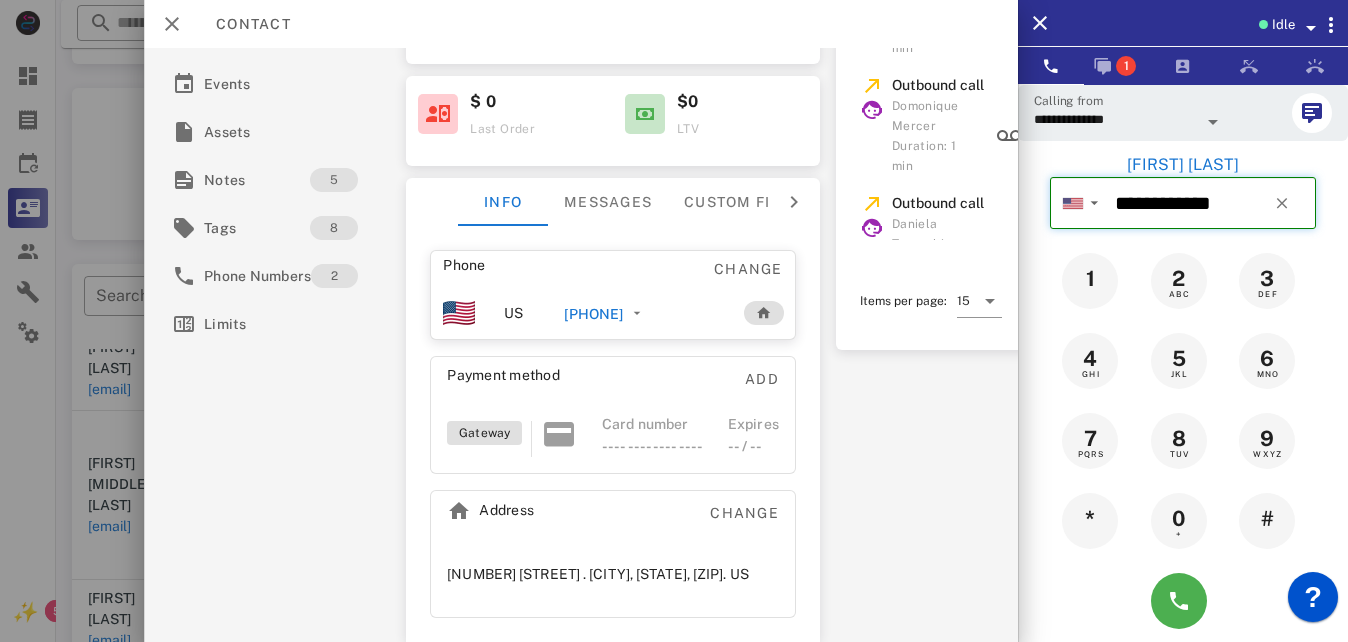 click on "**********" at bounding box center (1211, 203) 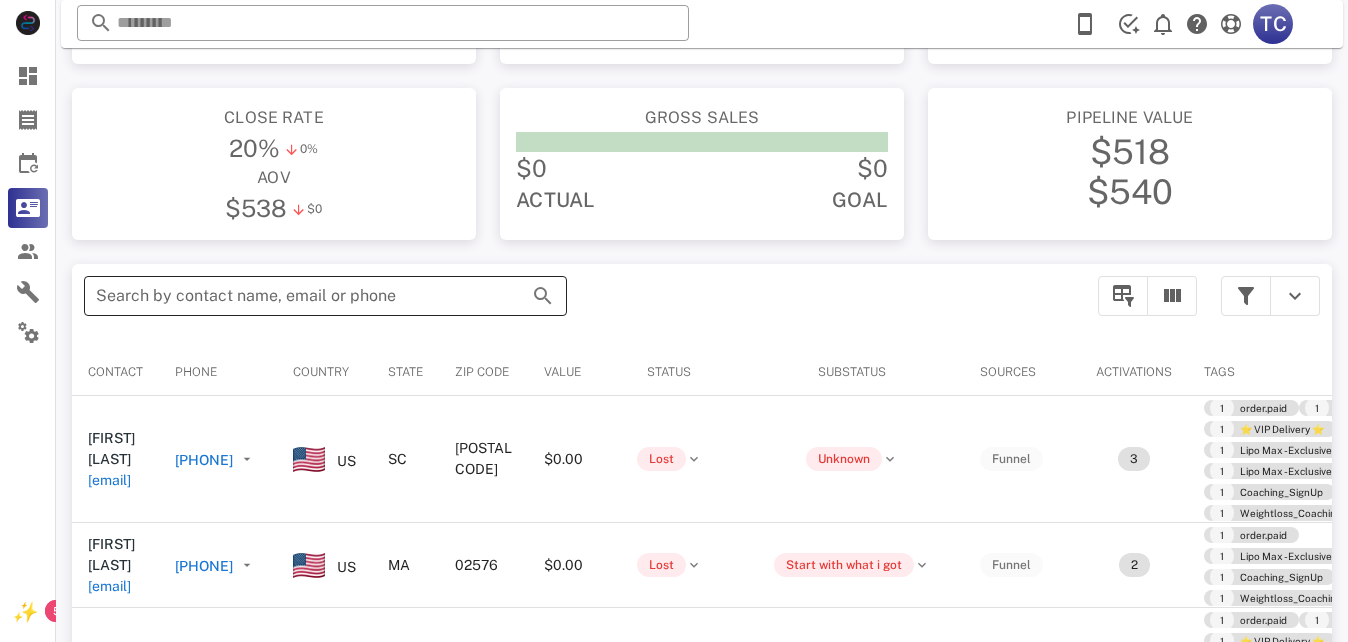 scroll, scrollTop: 180, scrollLeft: 0, axis: vertical 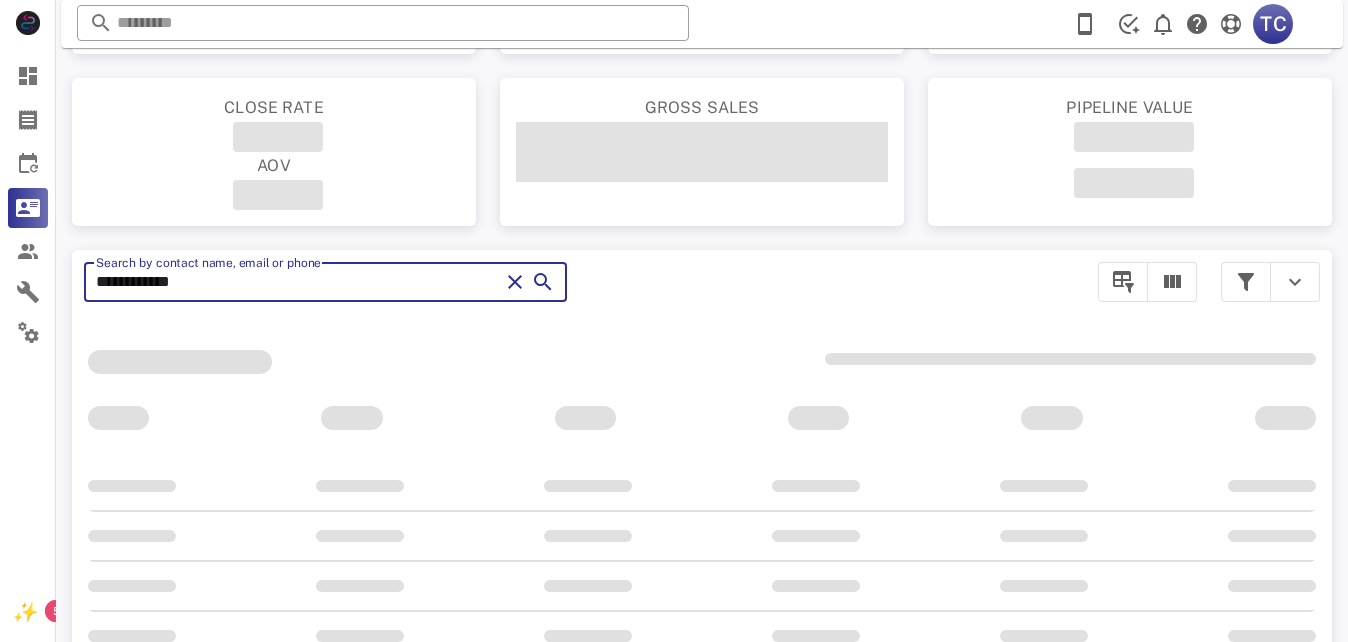 type on "**********" 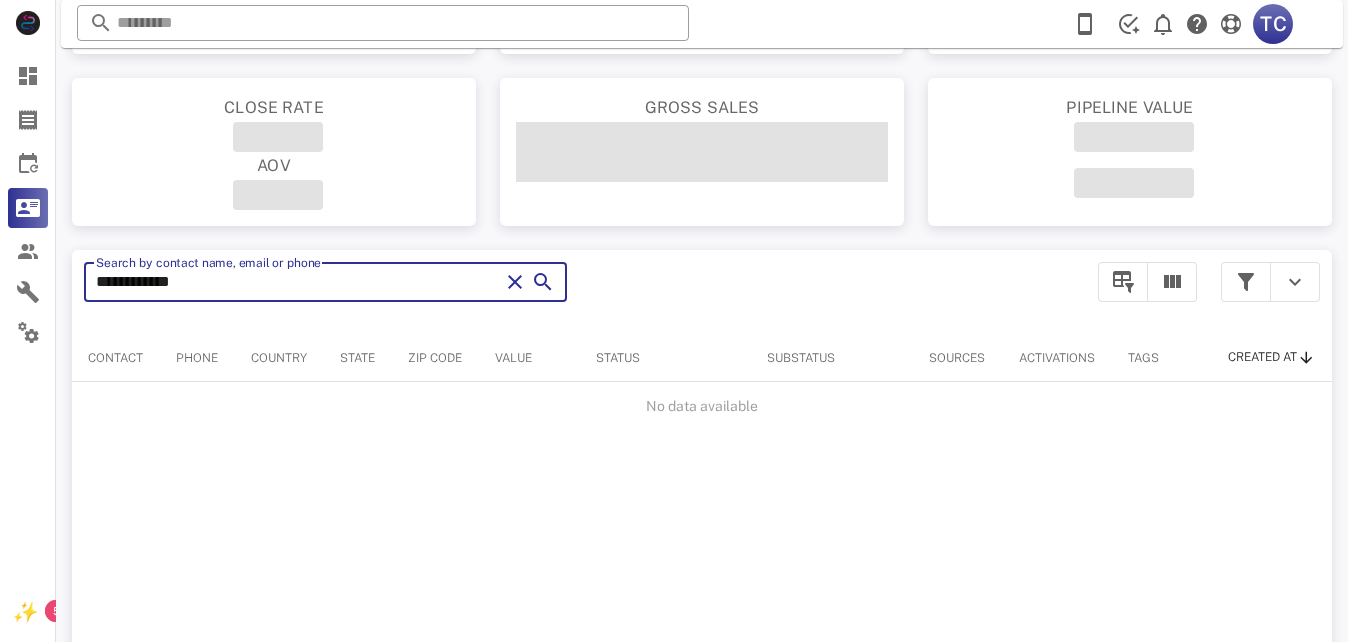 scroll, scrollTop: 180, scrollLeft: 0, axis: vertical 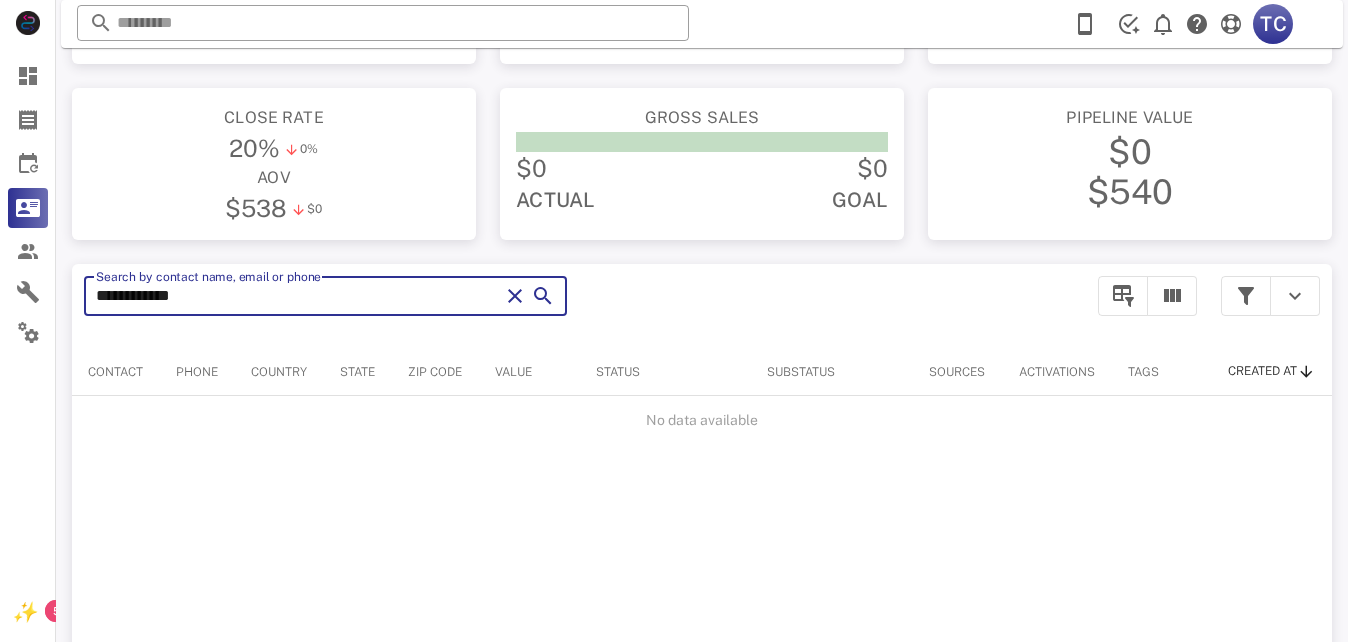 drag, startPoint x: 308, startPoint y: 288, endPoint x: 340, endPoint y: 305, distance: 36.23534 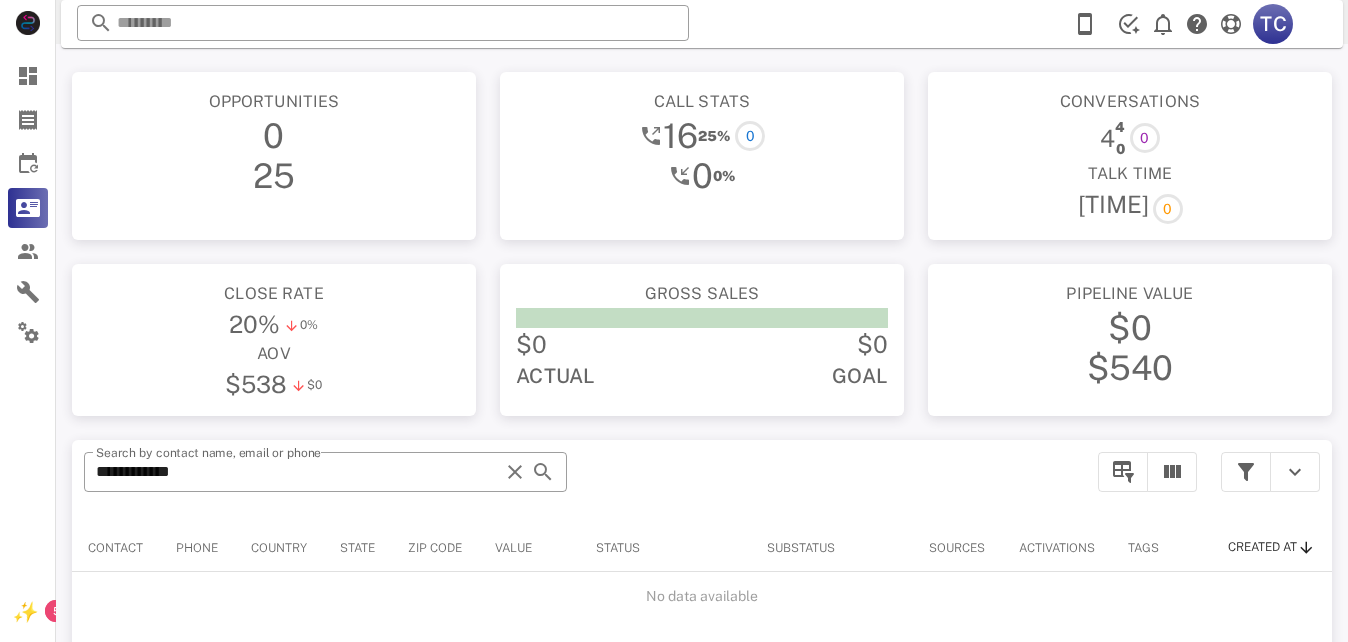 scroll, scrollTop: 0, scrollLeft: 0, axis: both 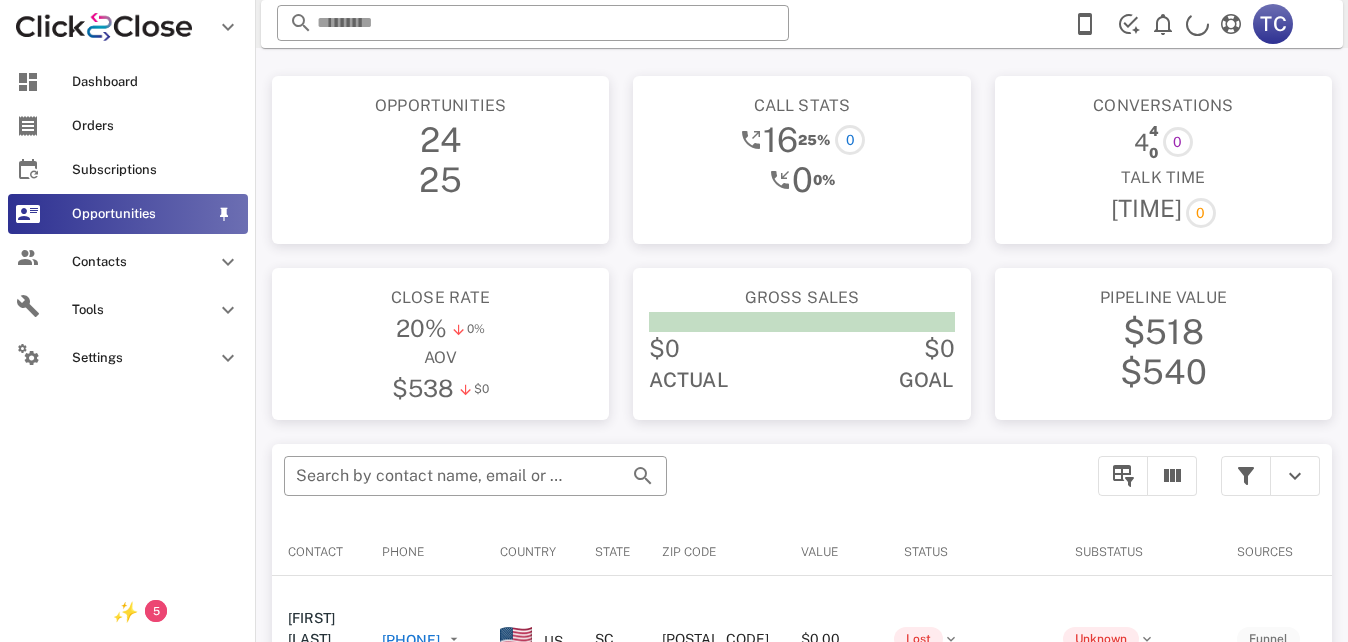 click on "Opportunities" at bounding box center [140, 214] 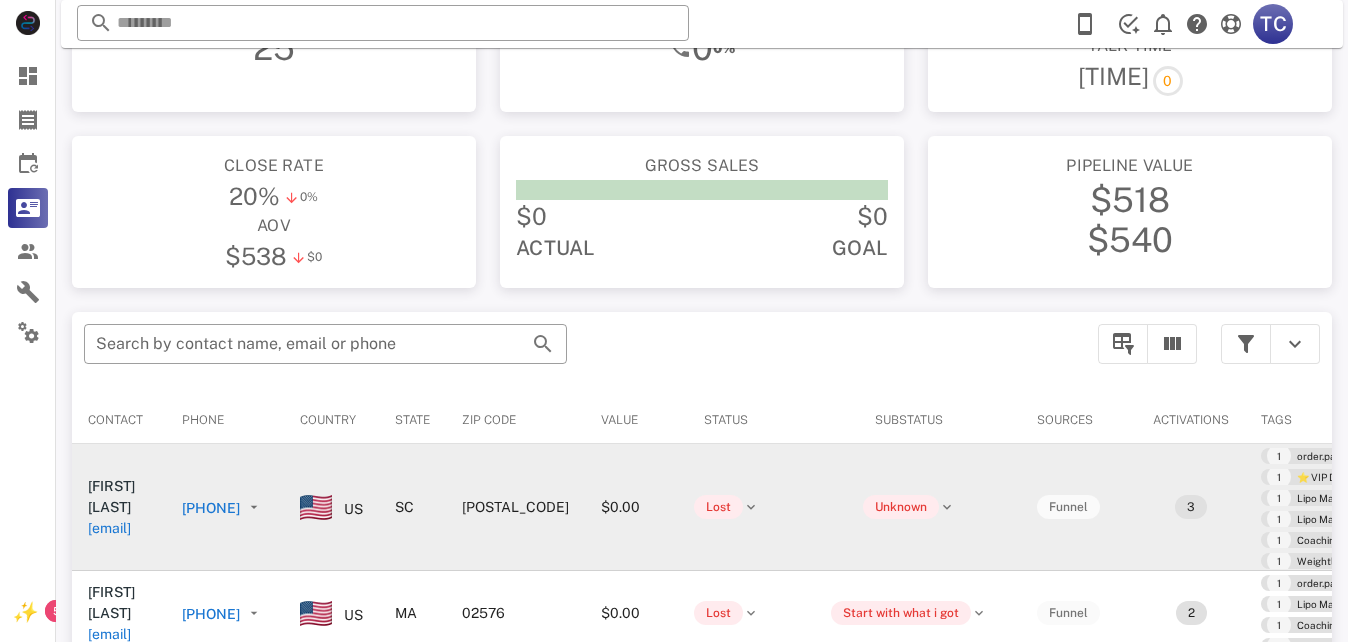 scroll, scrollTop: 376, scrollLeft: 0, axis: vertical 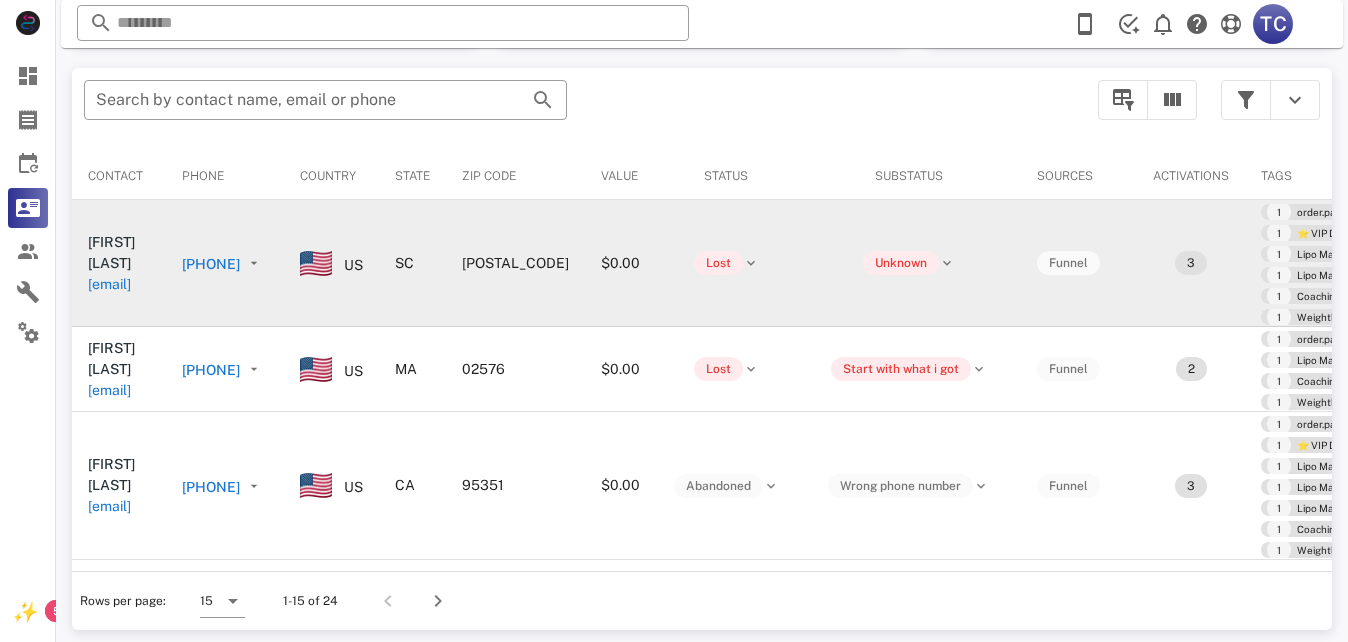 click on "+18034933784" at bounding box center [211, 264] 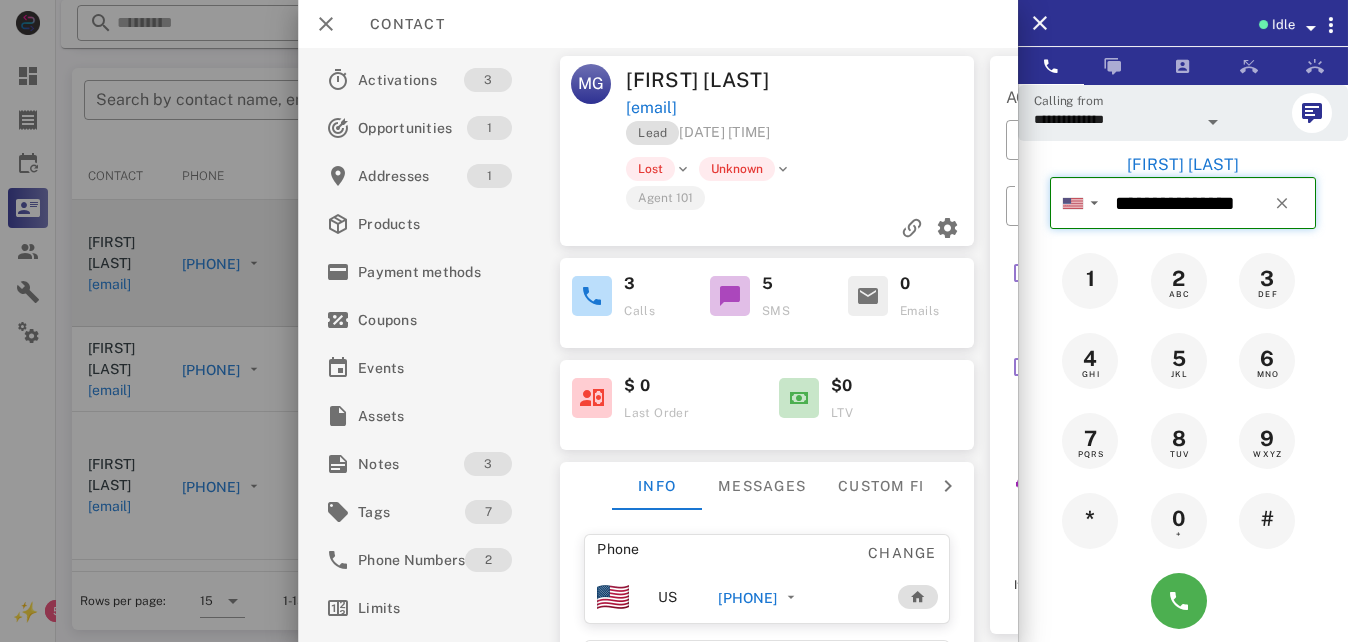 click on "**********" at bounding box center (1211, 203) 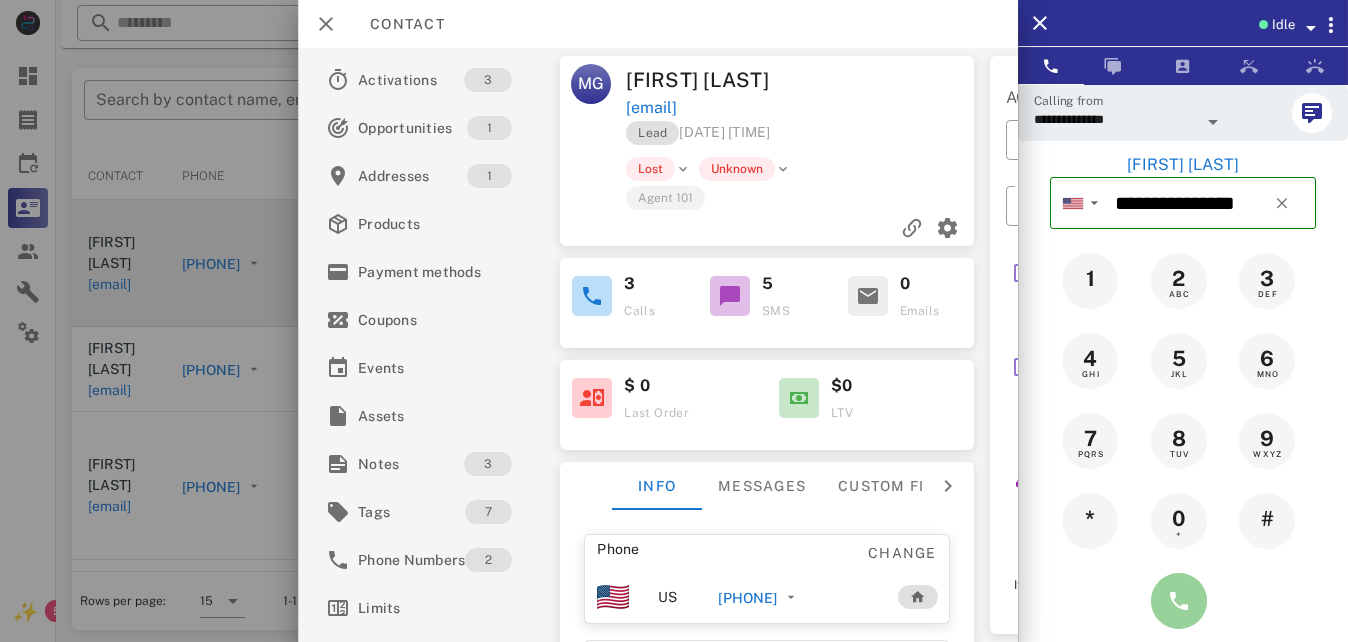 click at bounding box center [1179, 601] 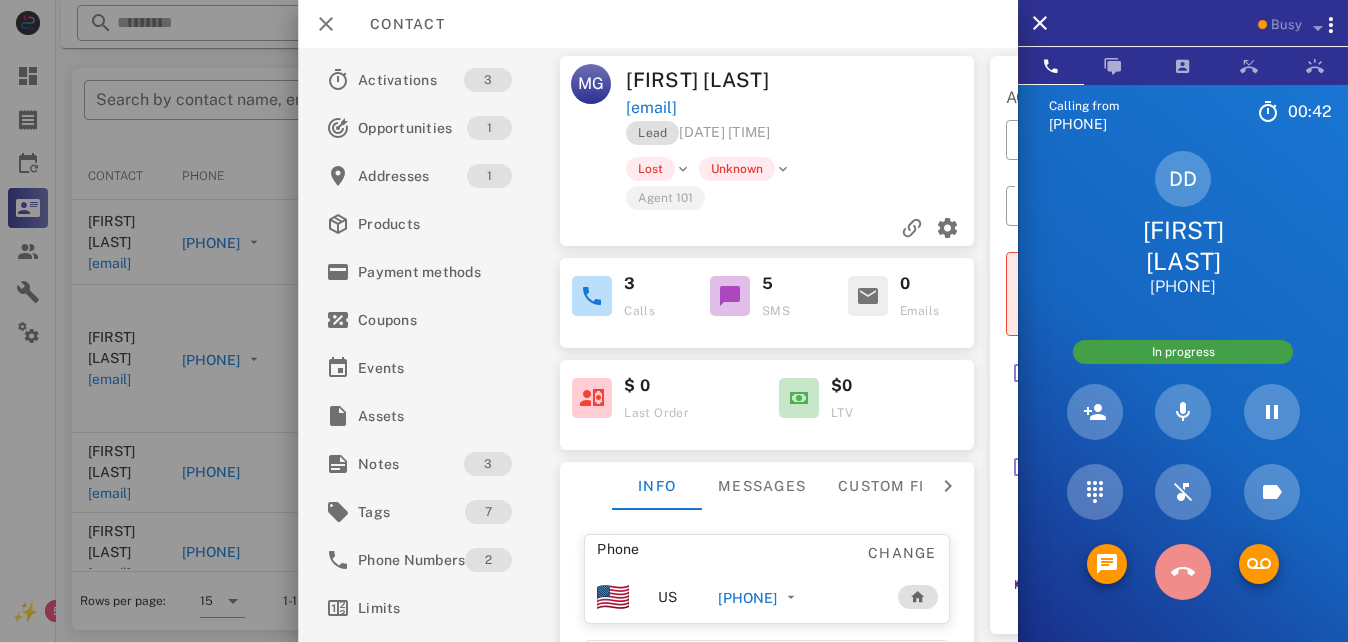 click at bounding box center [1183, 572] 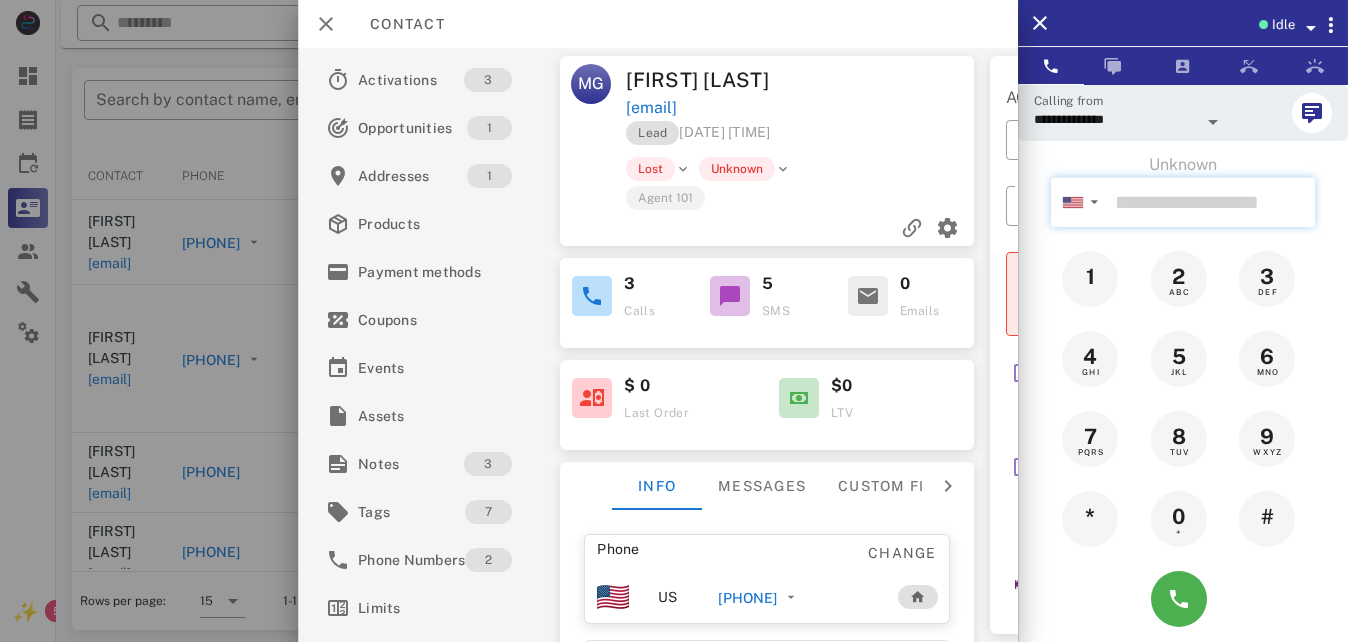 click at bounding box center (1211, 202) 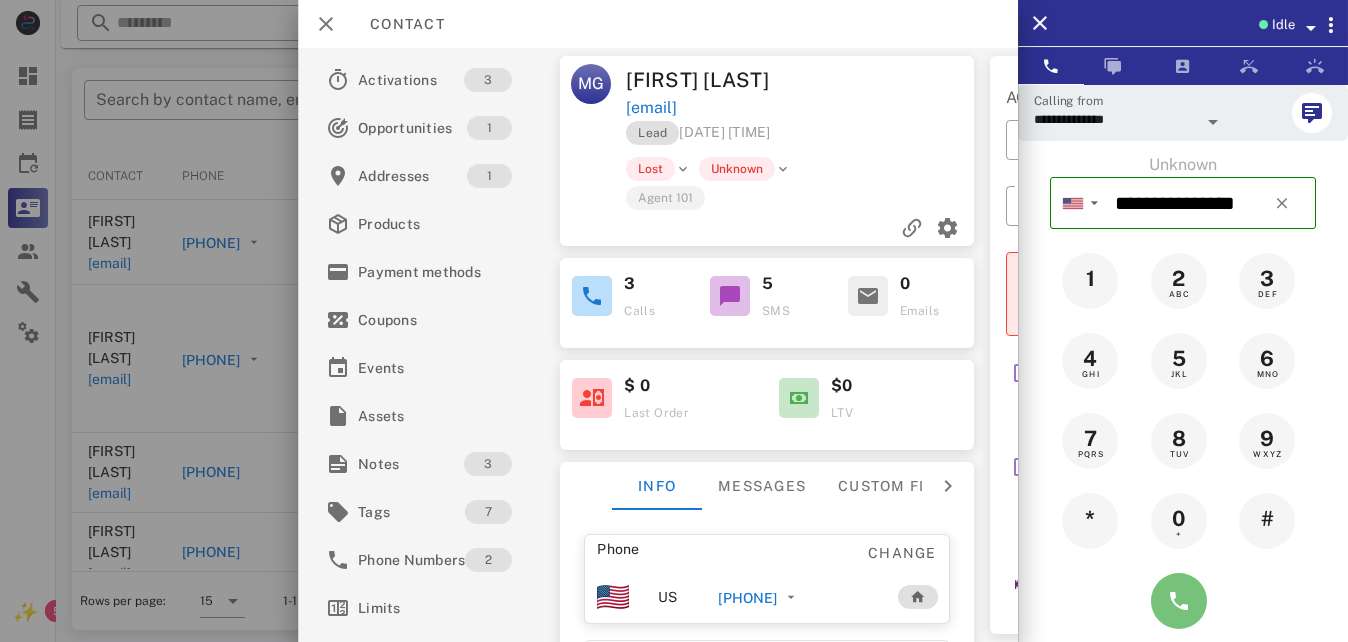 click at bounding box center [1179, 601] 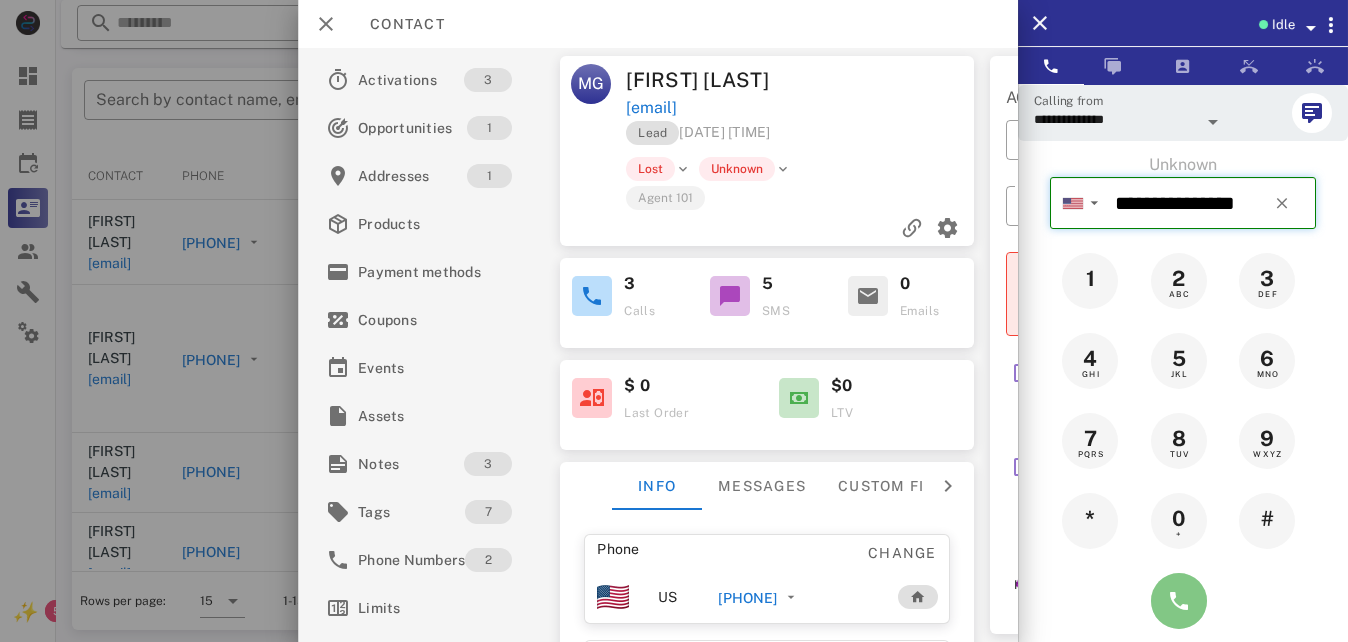 type on "**********" 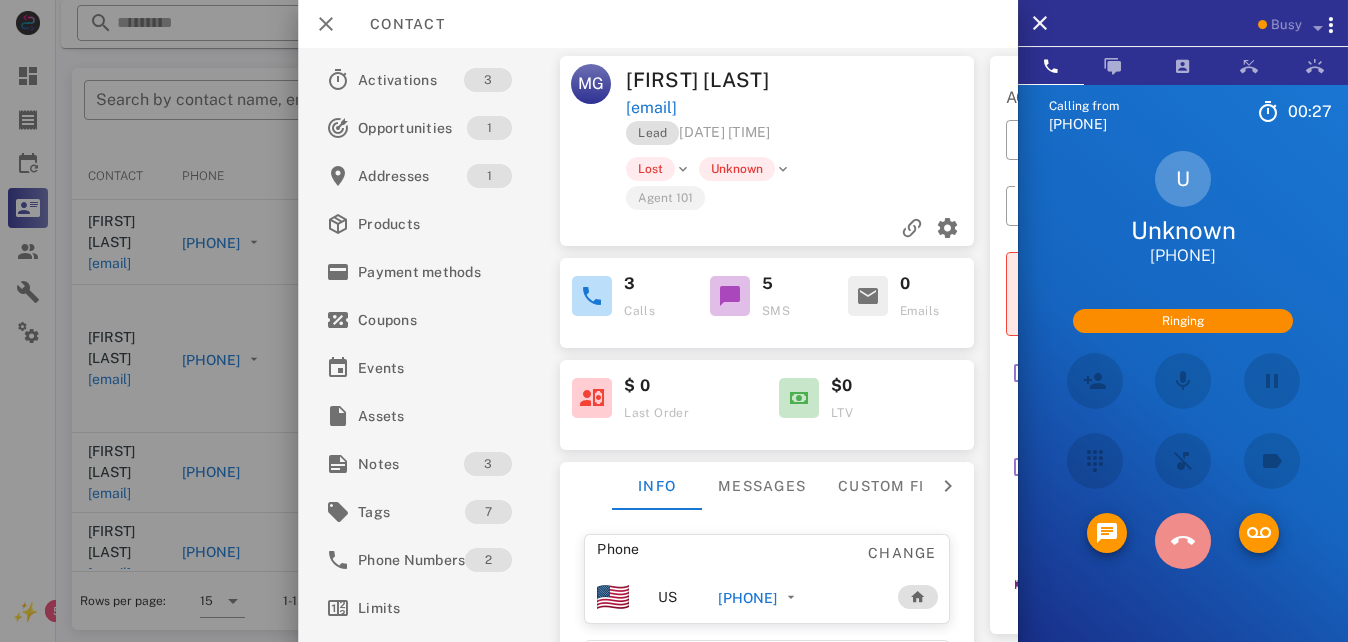click at bounding box center [1183, 541] 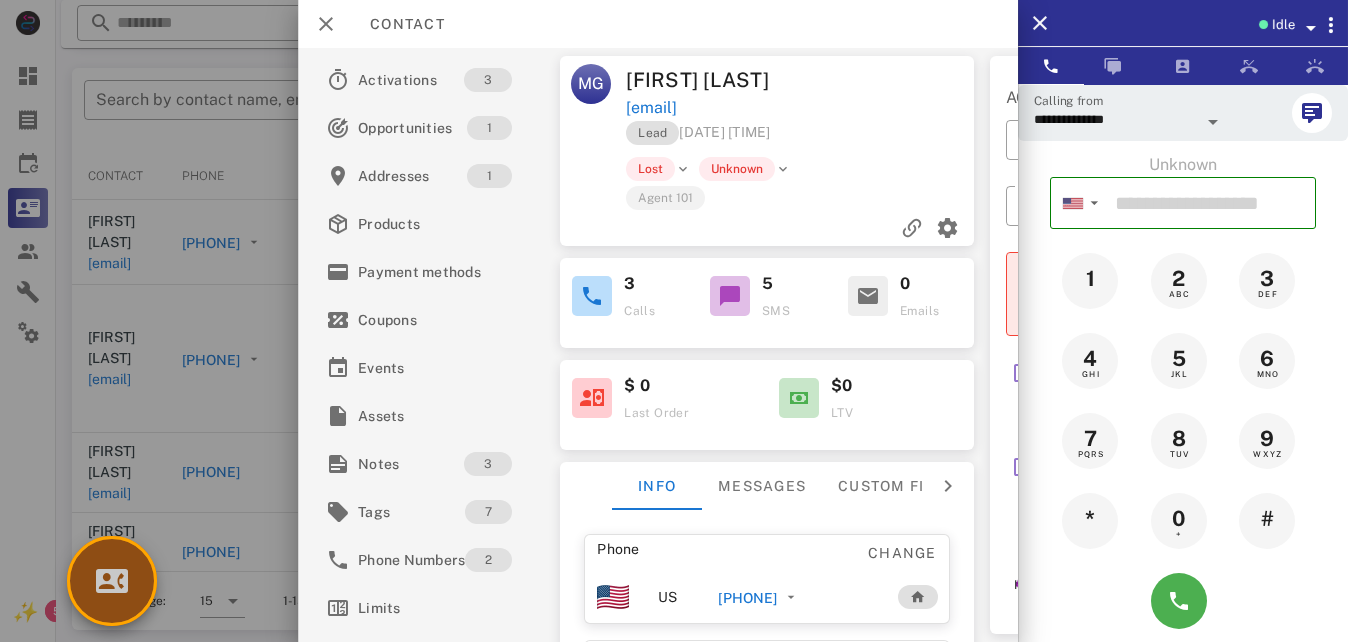click at bounding box center (112, 581) 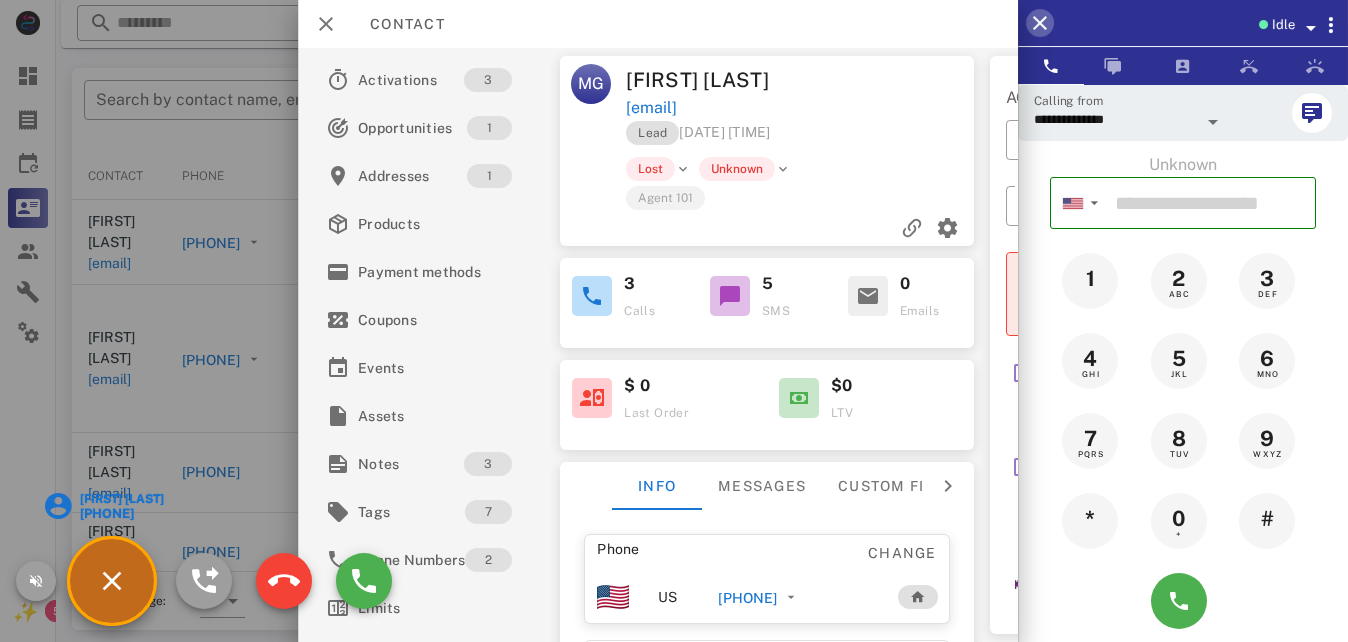 click at bounding box center (1040, 23) 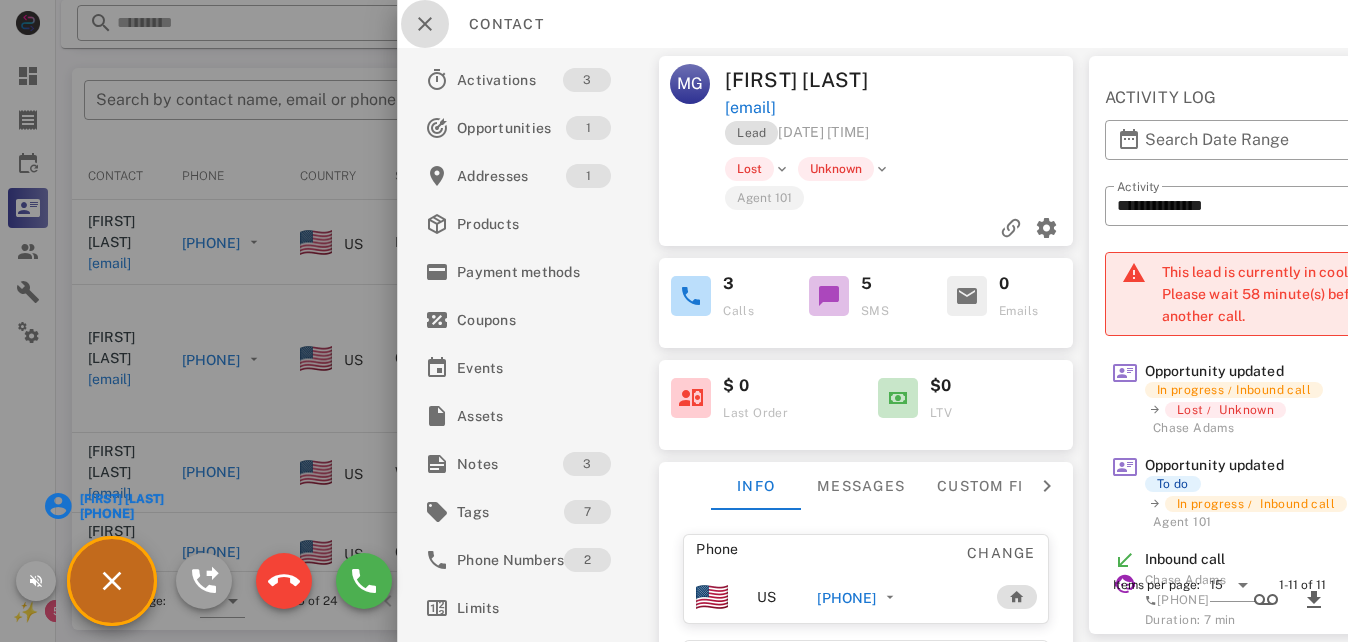 click at bounding box center (425, 24) 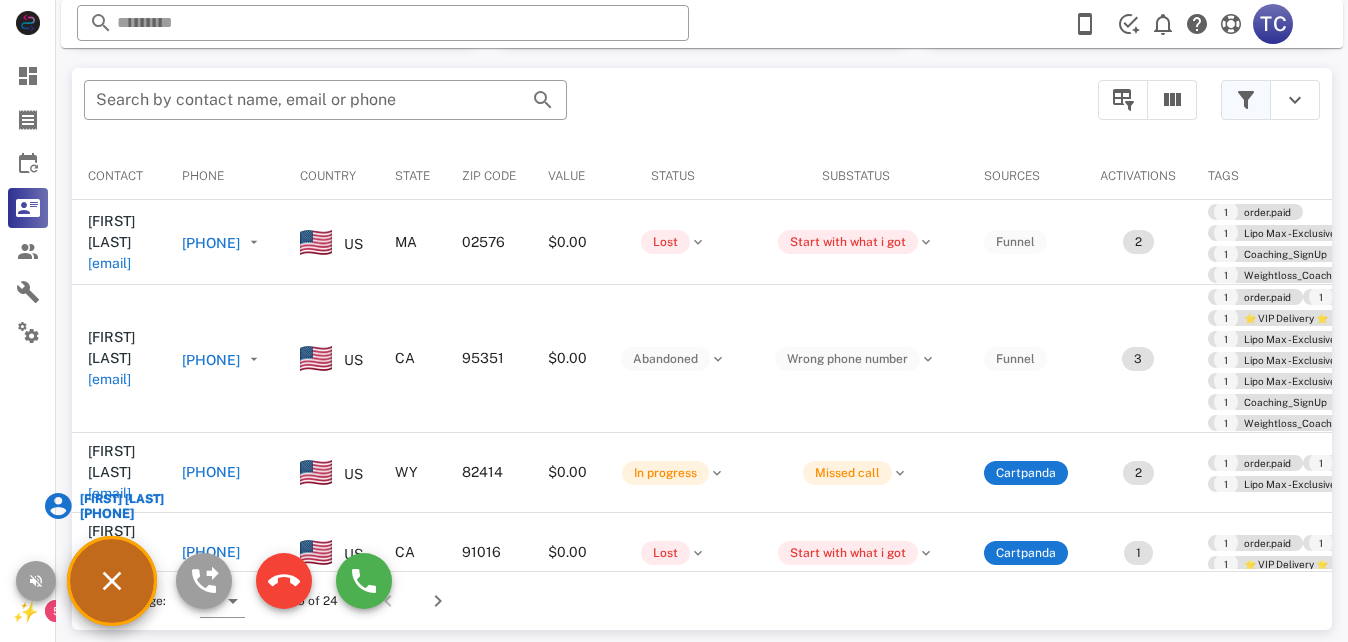 click at bounding box center (1246, 100) 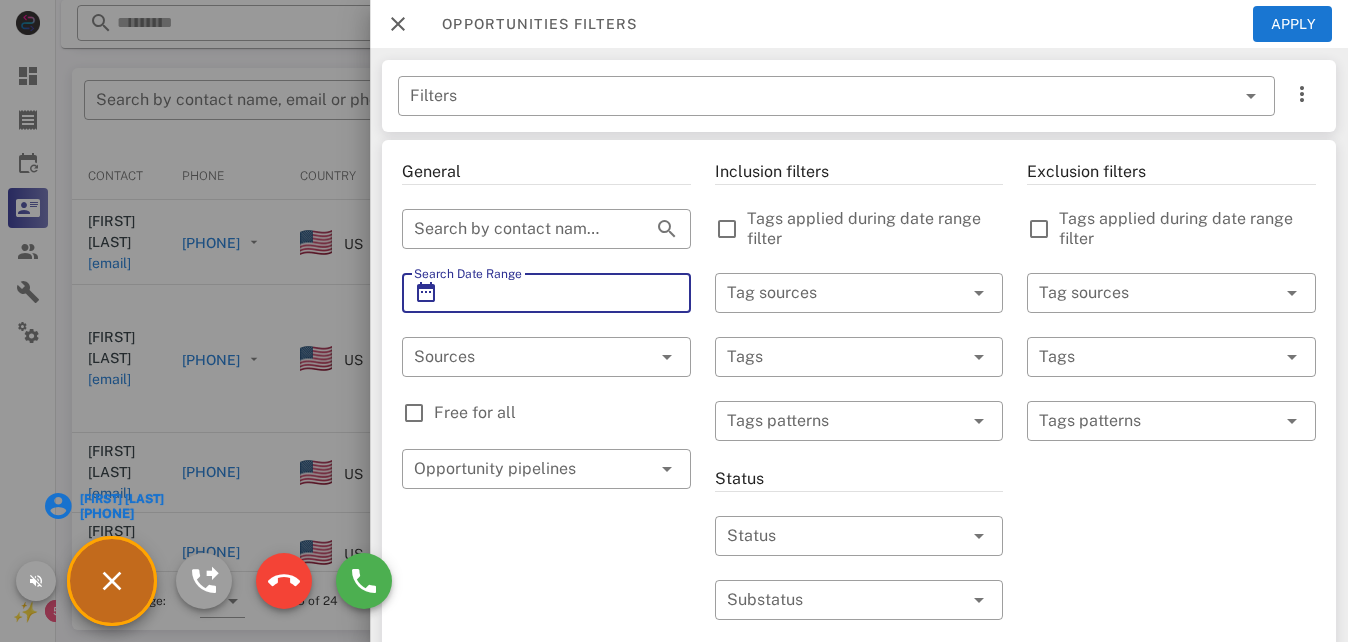 click on "Search Date Range" at bounding box center [546, 293] 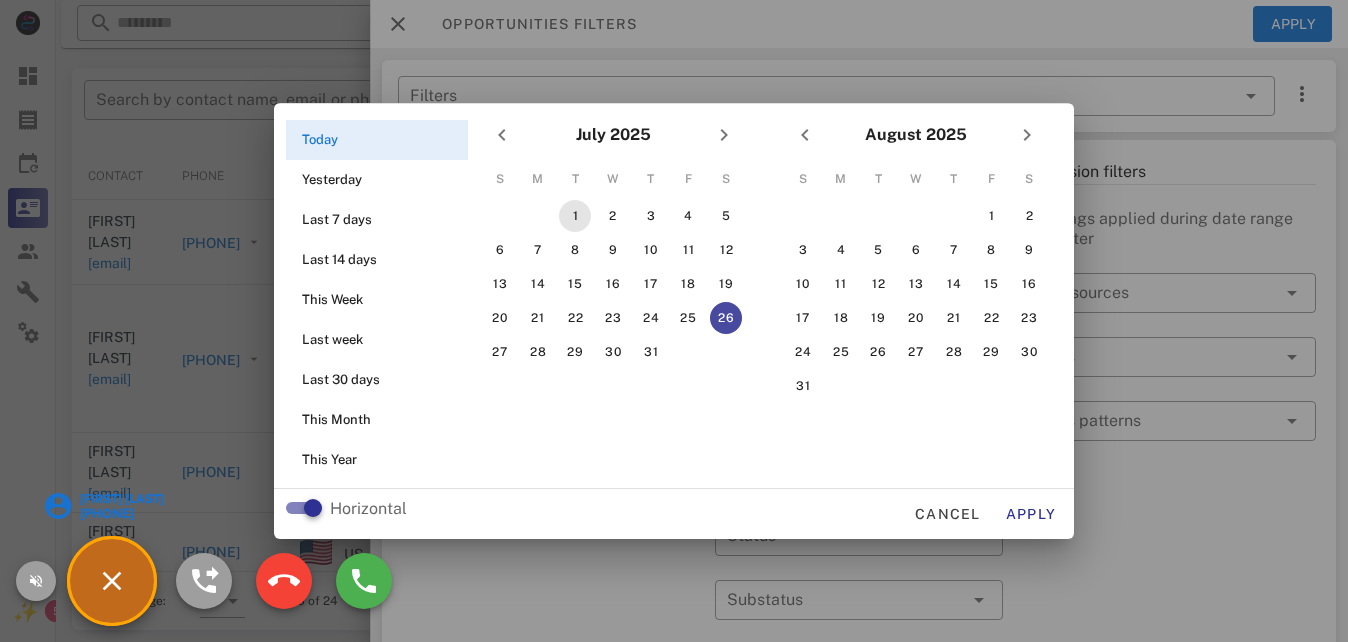 click on "1" at bounding box center [575, 216] 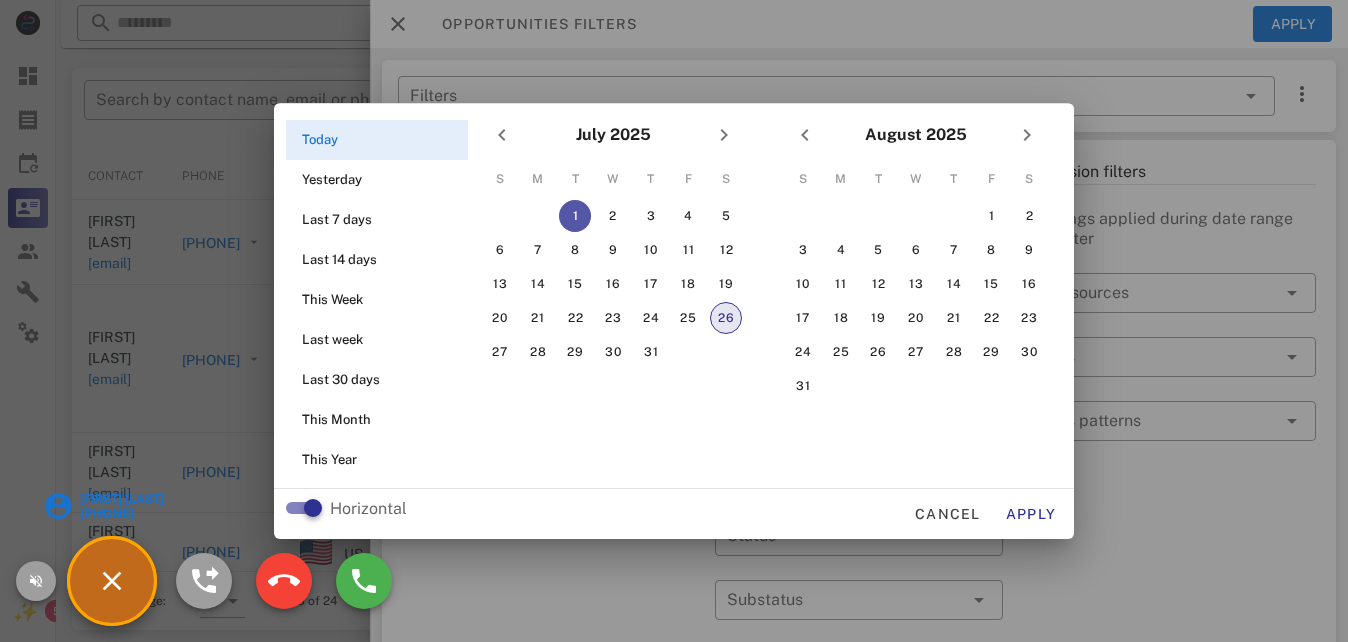 click on "26" at bounding box center (726, 318) 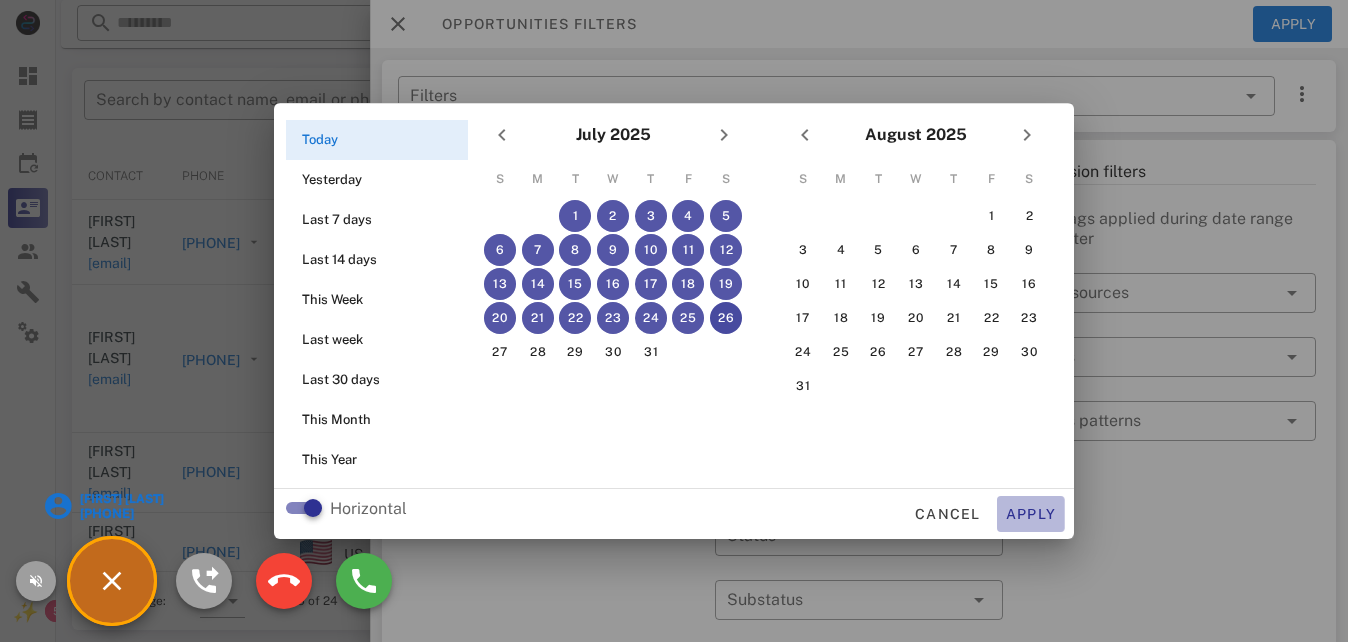 click on "Apply" at bounding box center [1031, 514] 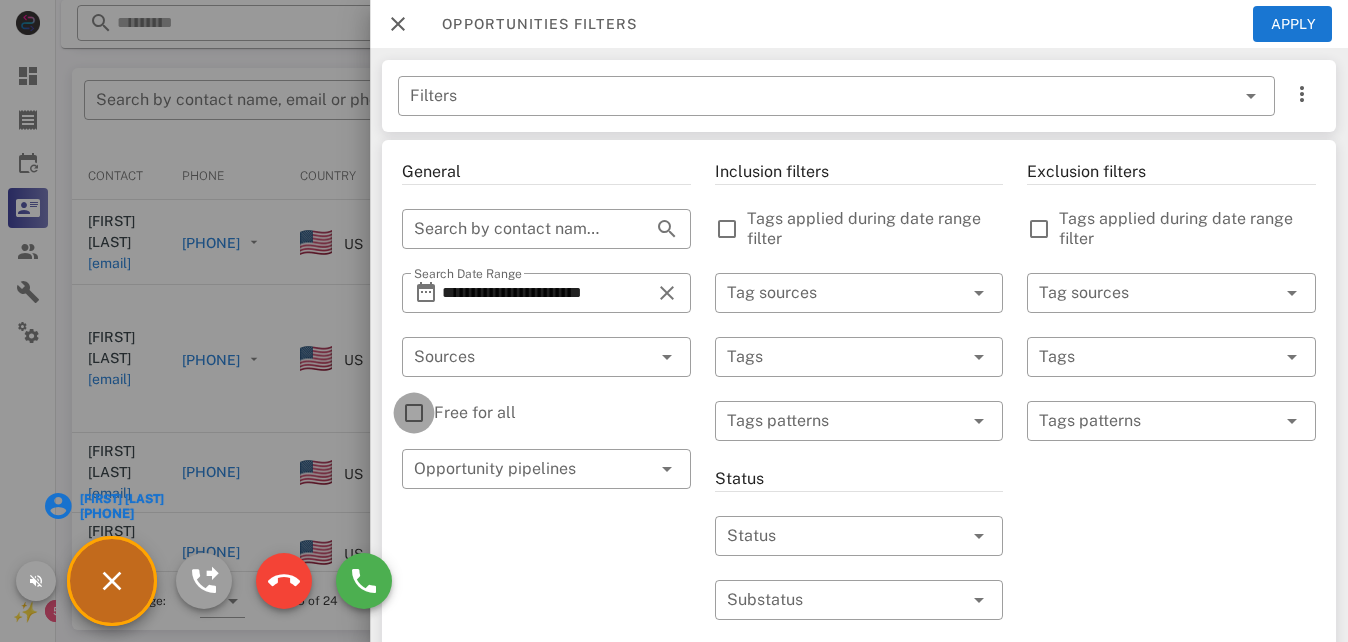 click at bounding box center (414, 413) 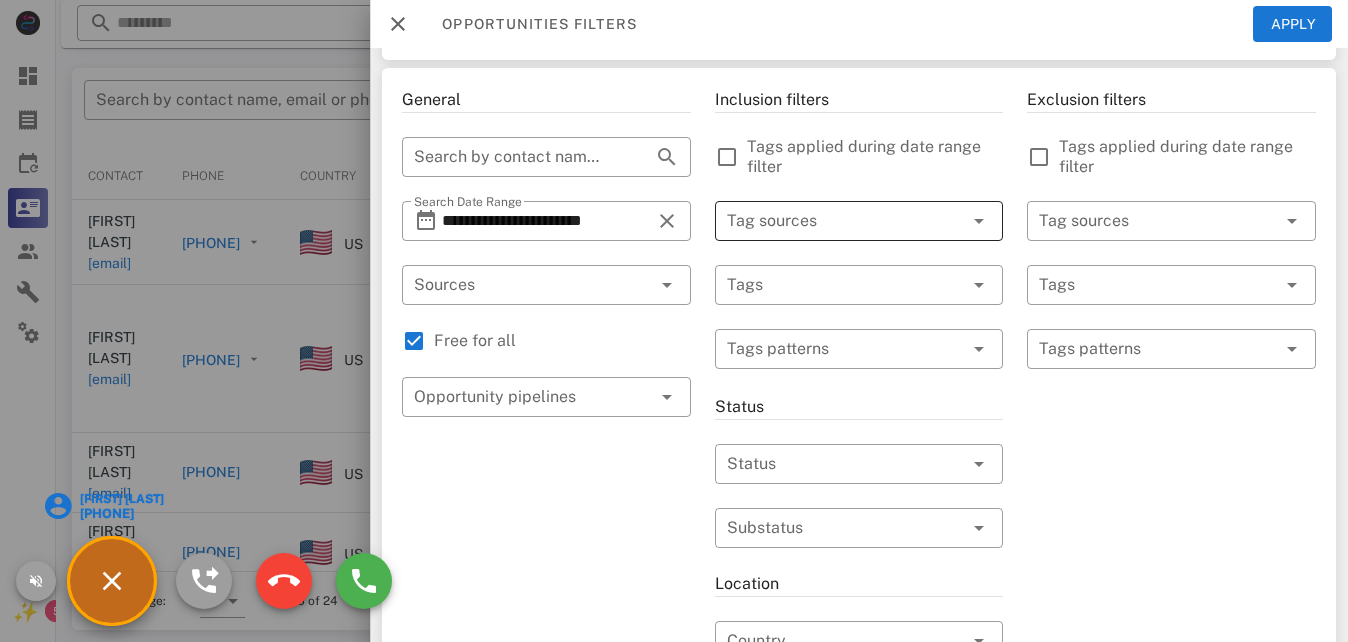 scroll, scrollTop: 100, scrollLeft: 0, axis: vertical 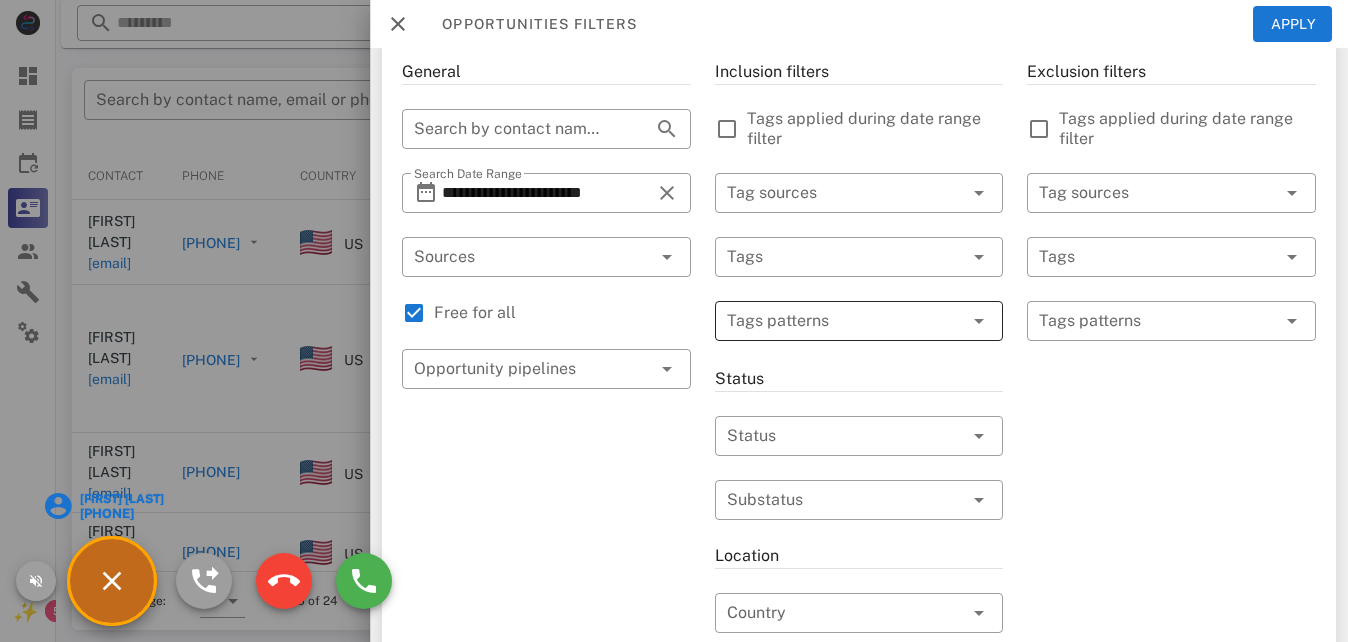 click at bounding box center [845, 321] 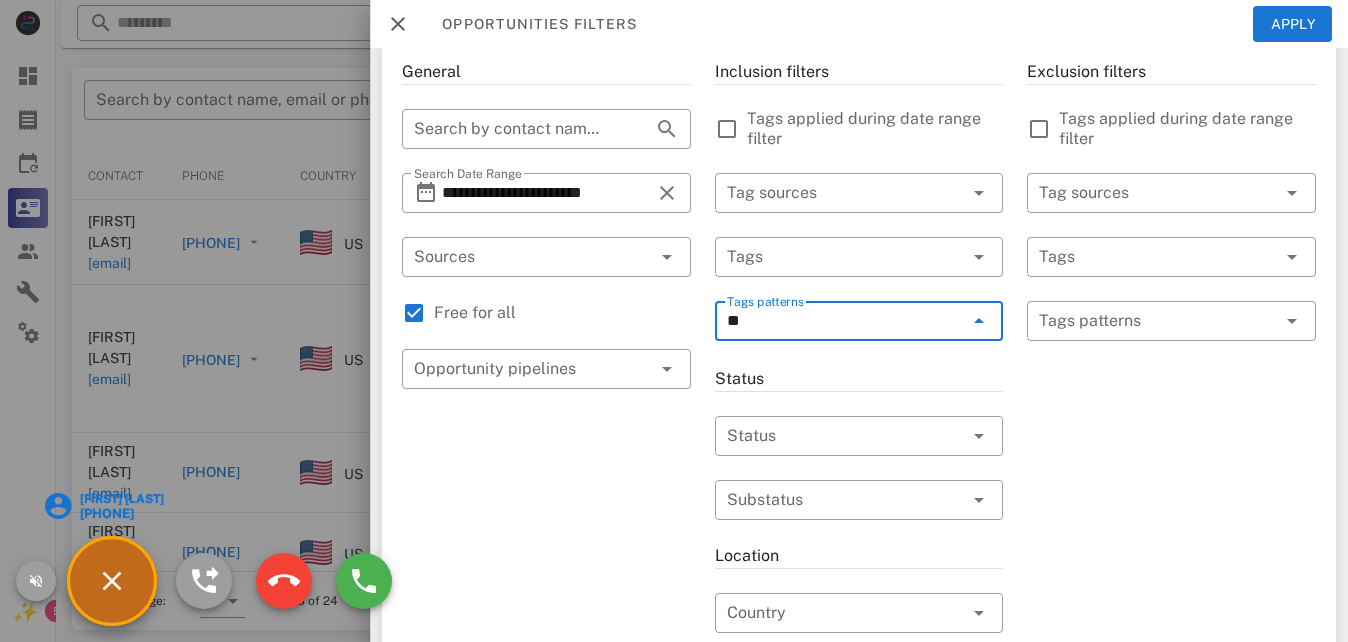 type on "*" 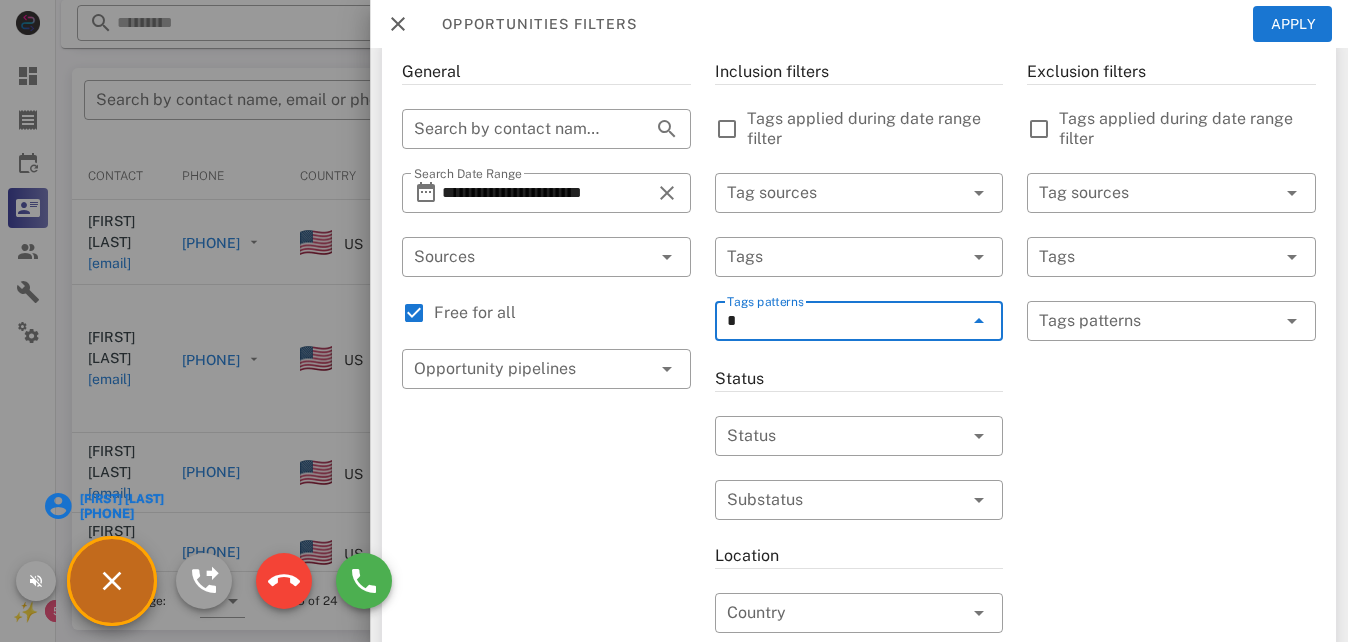 type 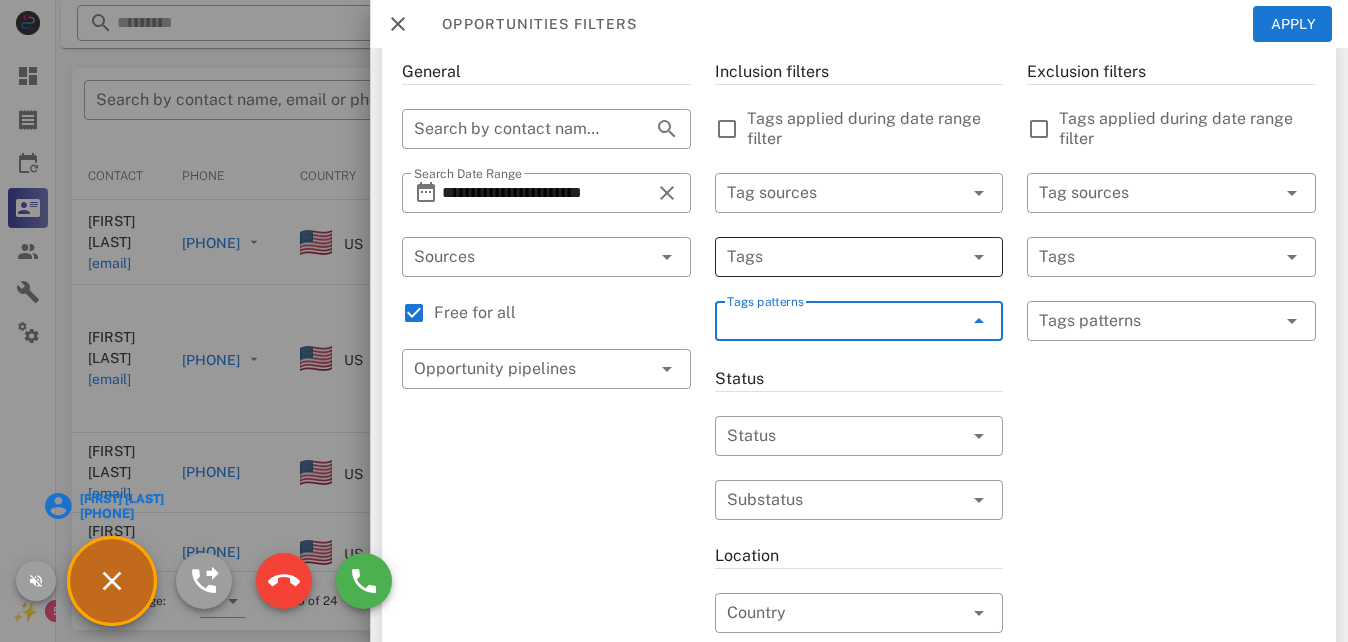 click at bounding box center (831, 257) 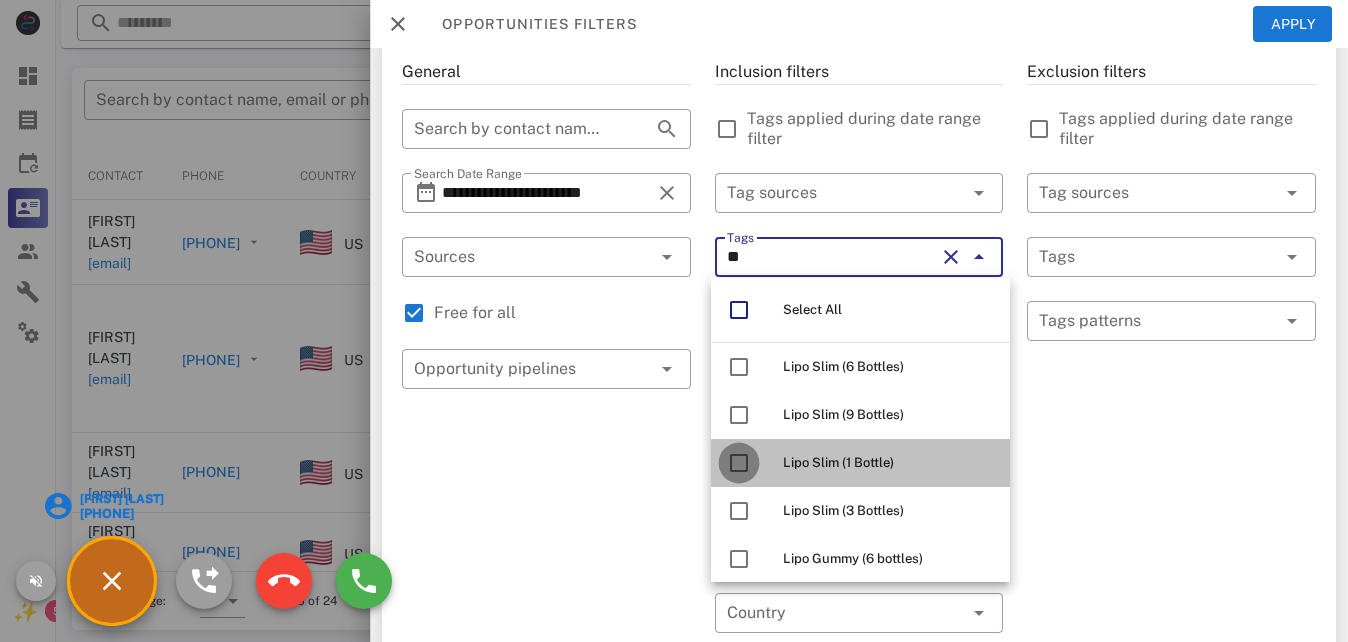 click at bounding box center [739, 463] 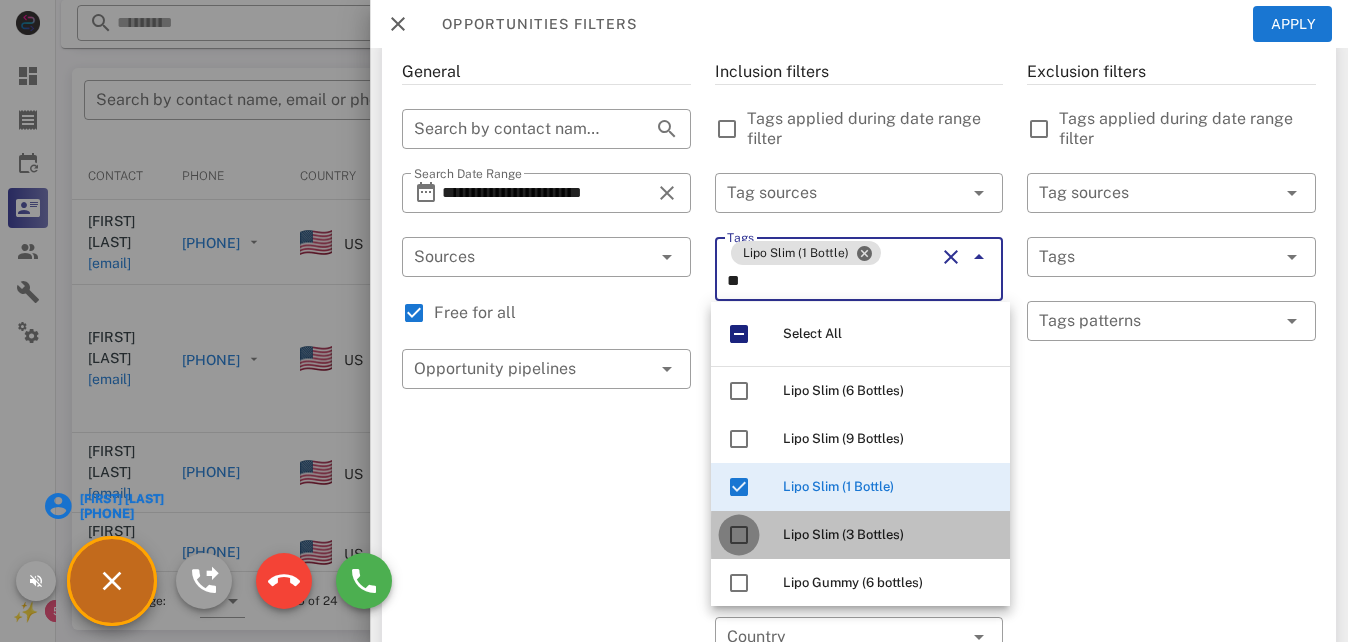 click at bounding box center (739, 535) 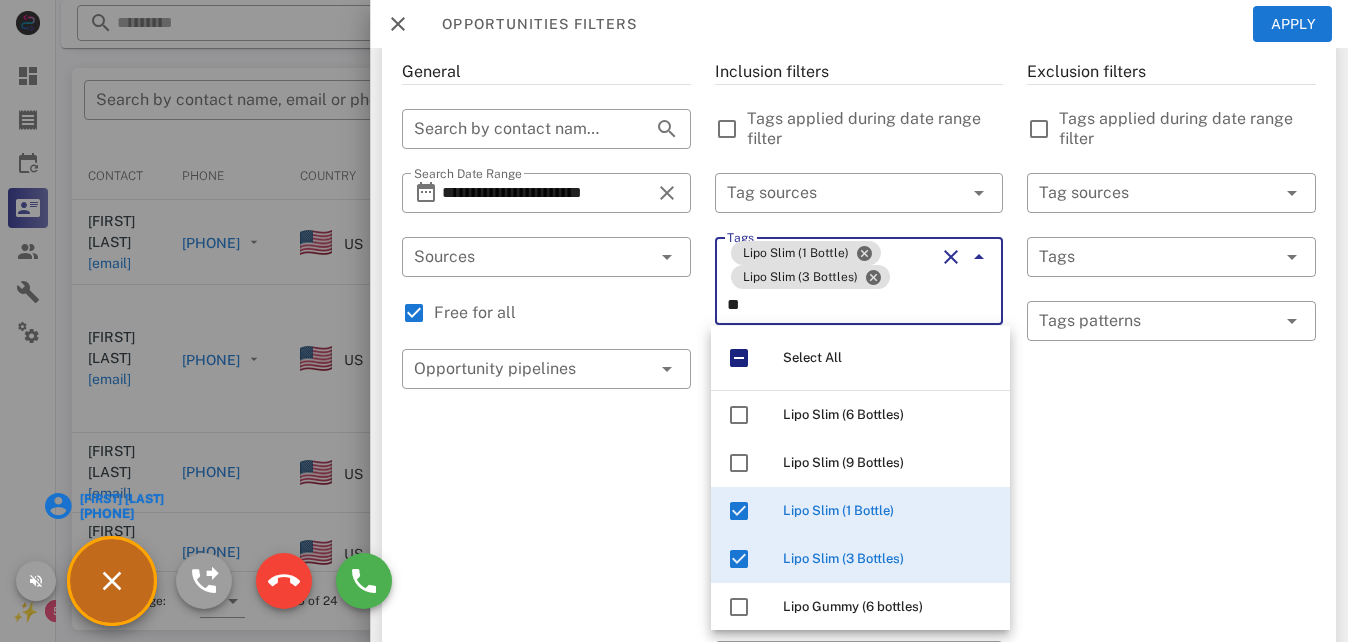 type on "*" 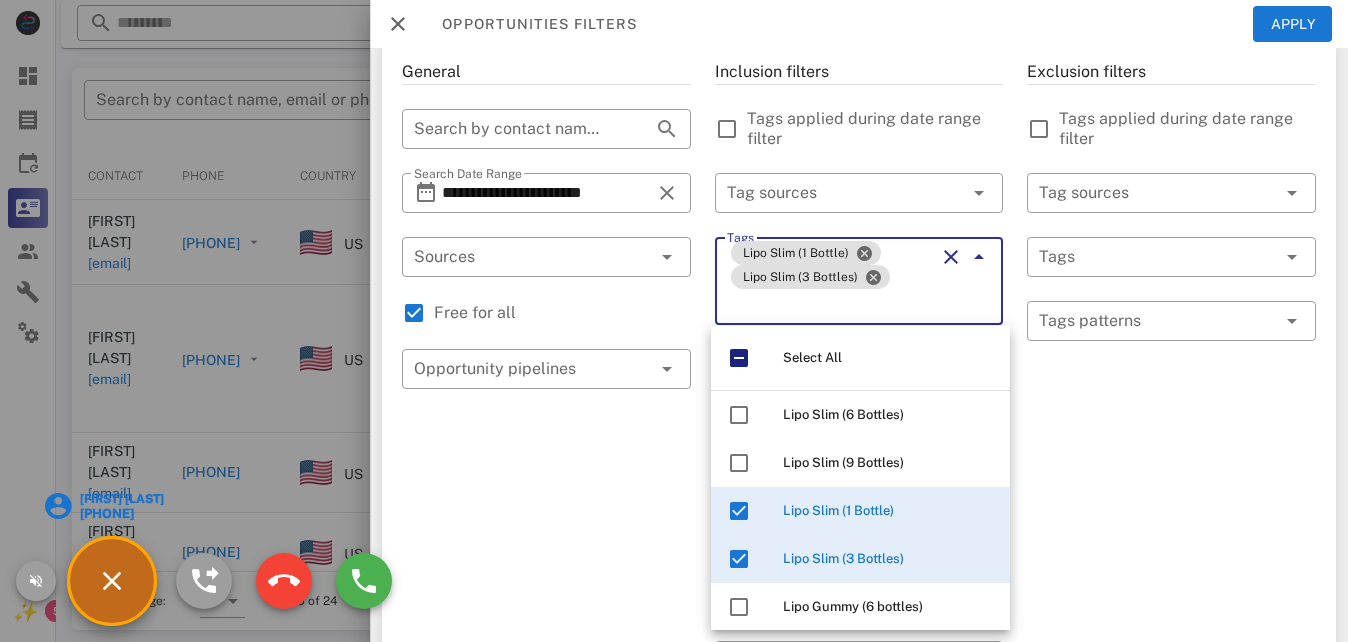 type on "*" 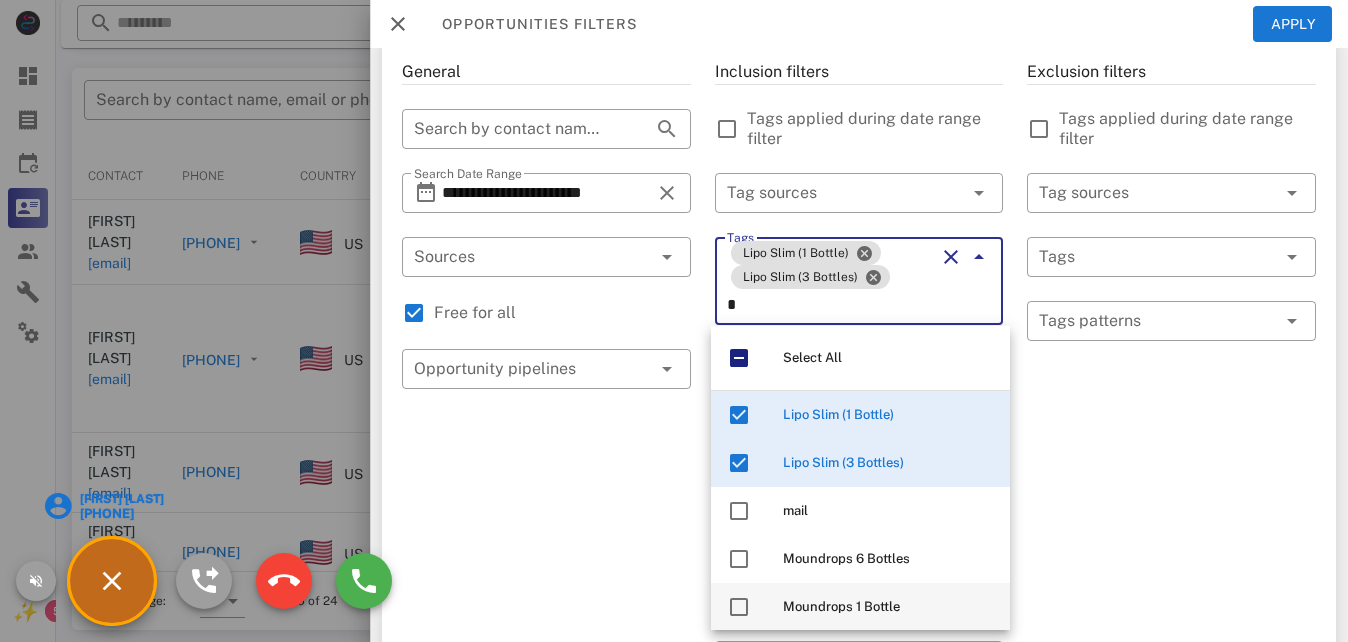 scroll, scrollTop: 200, scrollLeft: 0, axis: vertical 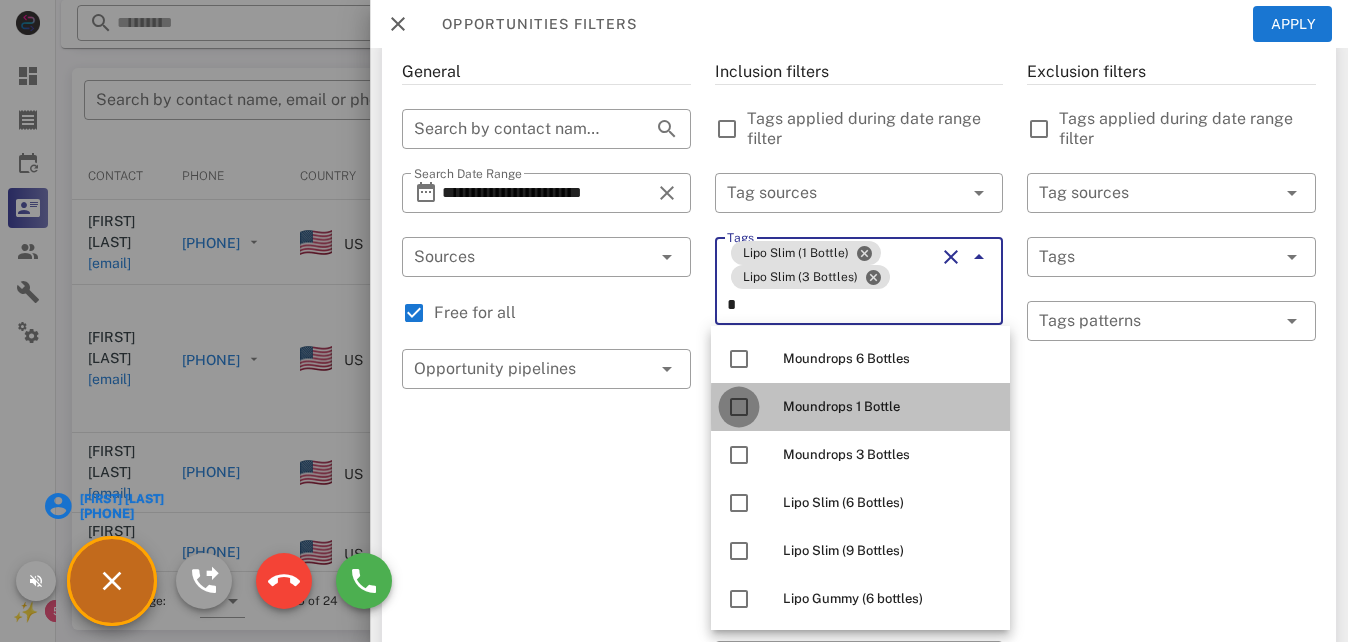 click at bounding box center [739, 407] 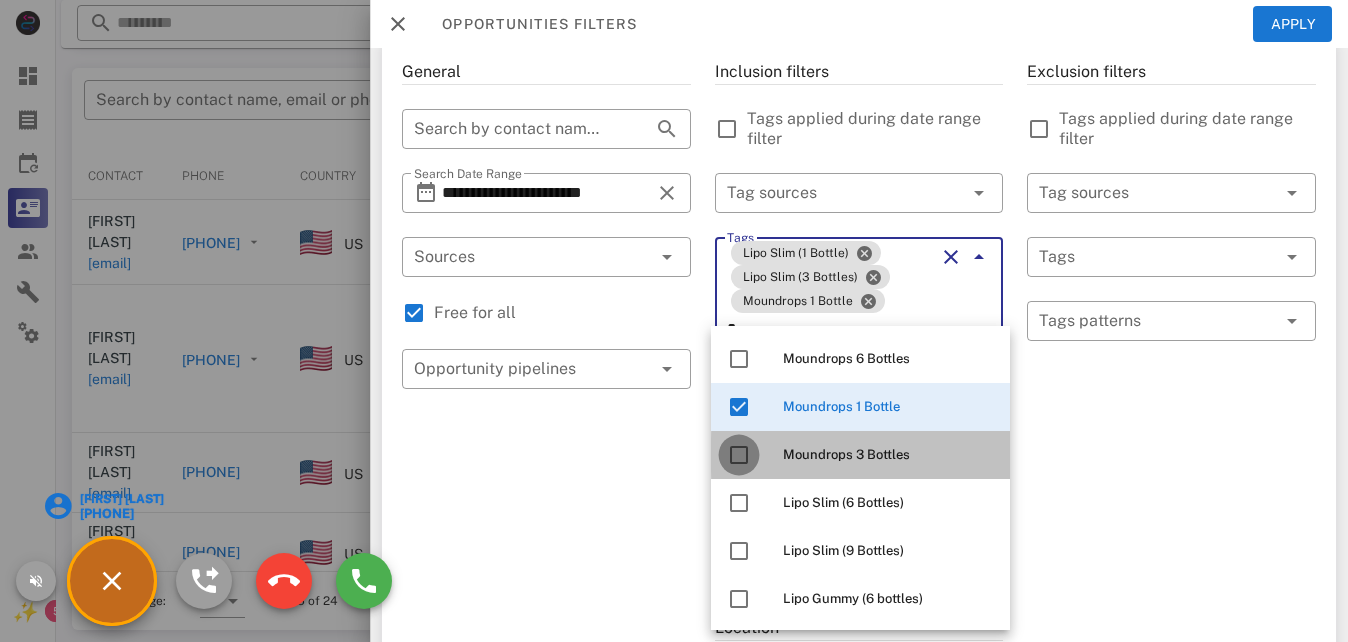 click at bounding box center [739, 455] 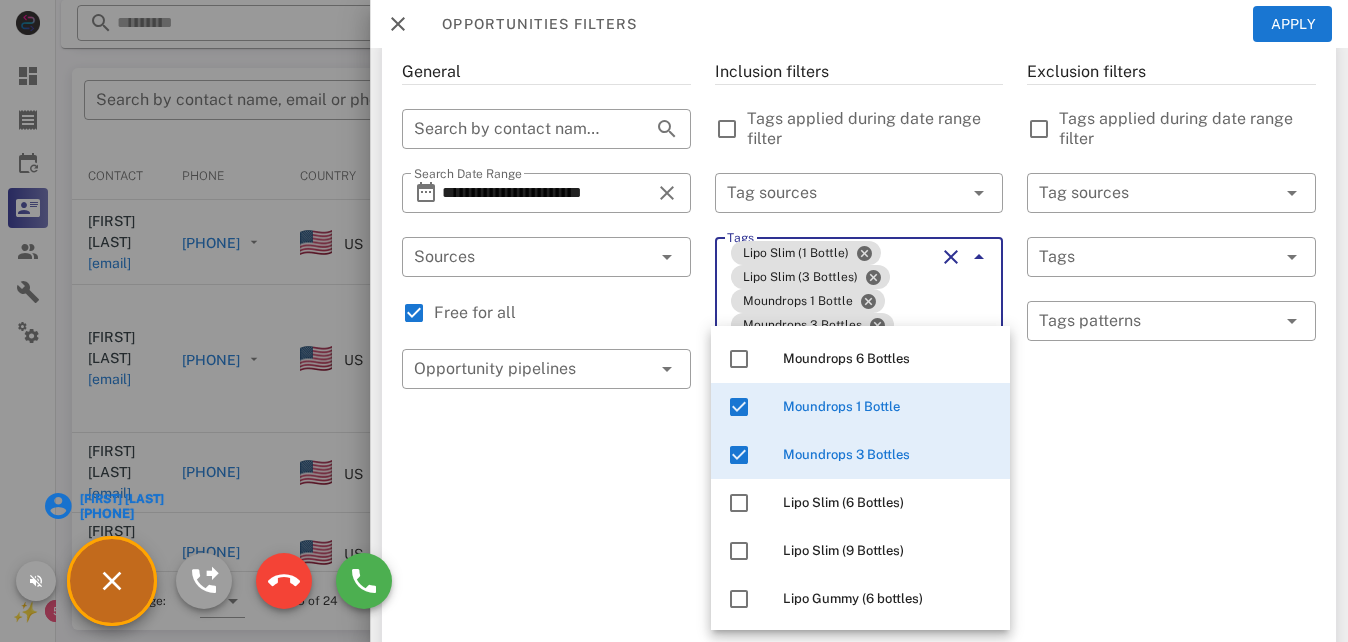 scroll, scrollTop: 200, scrollLeft: 0, axis: vertical 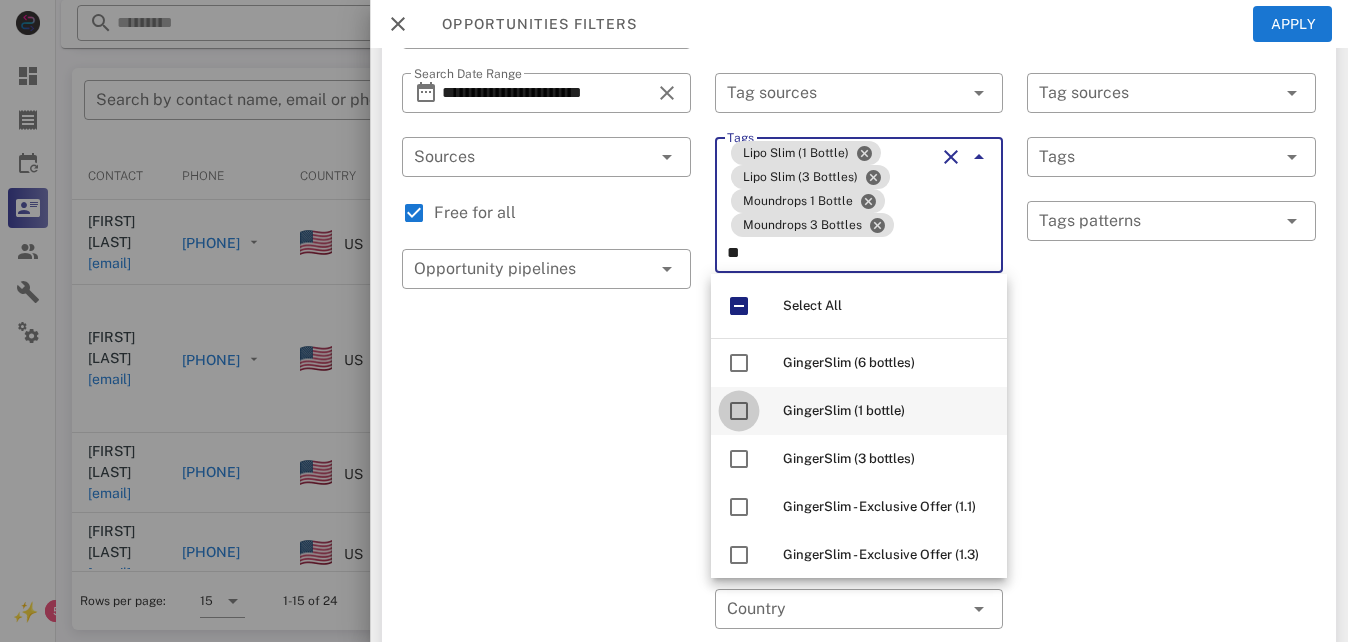 click at bounding box center (739, 411) 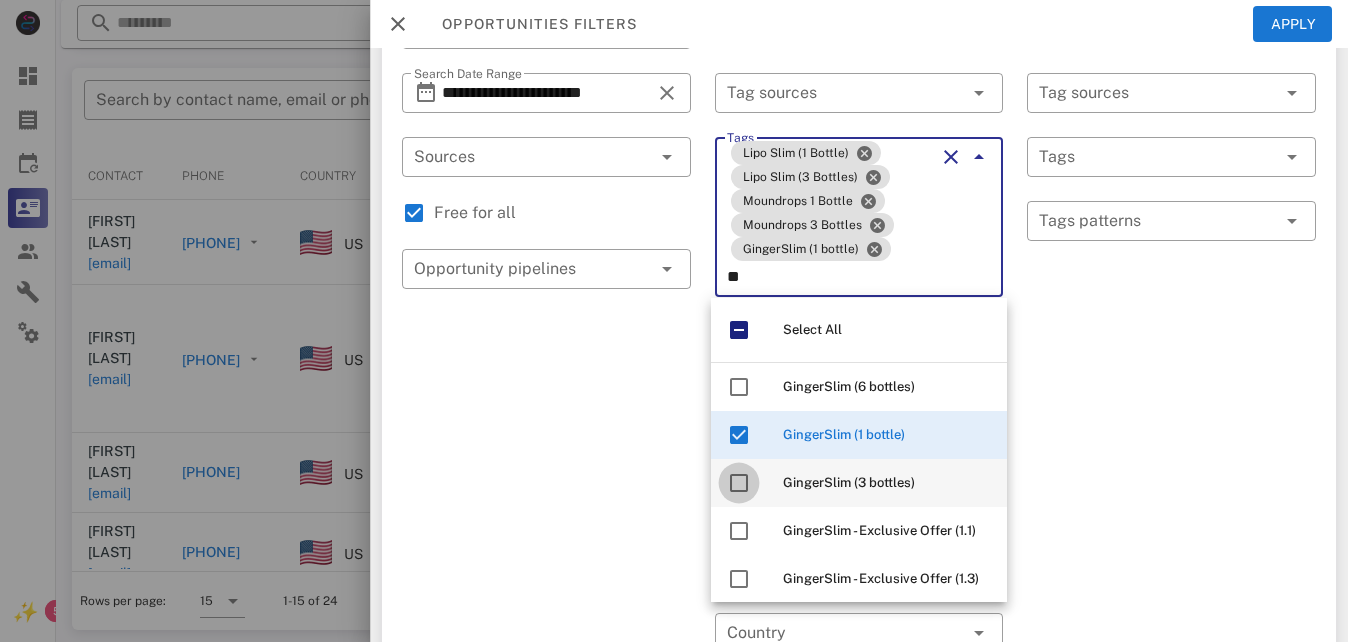 click at bounding box center (739, 483) 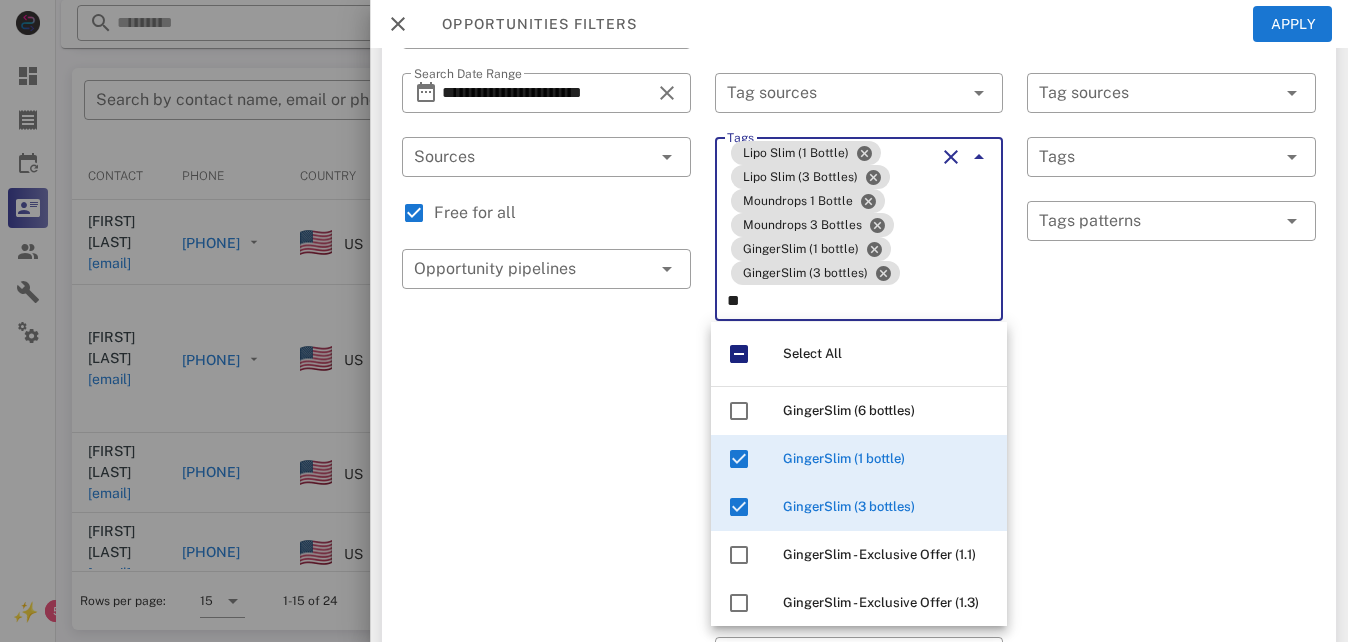 type on "*" 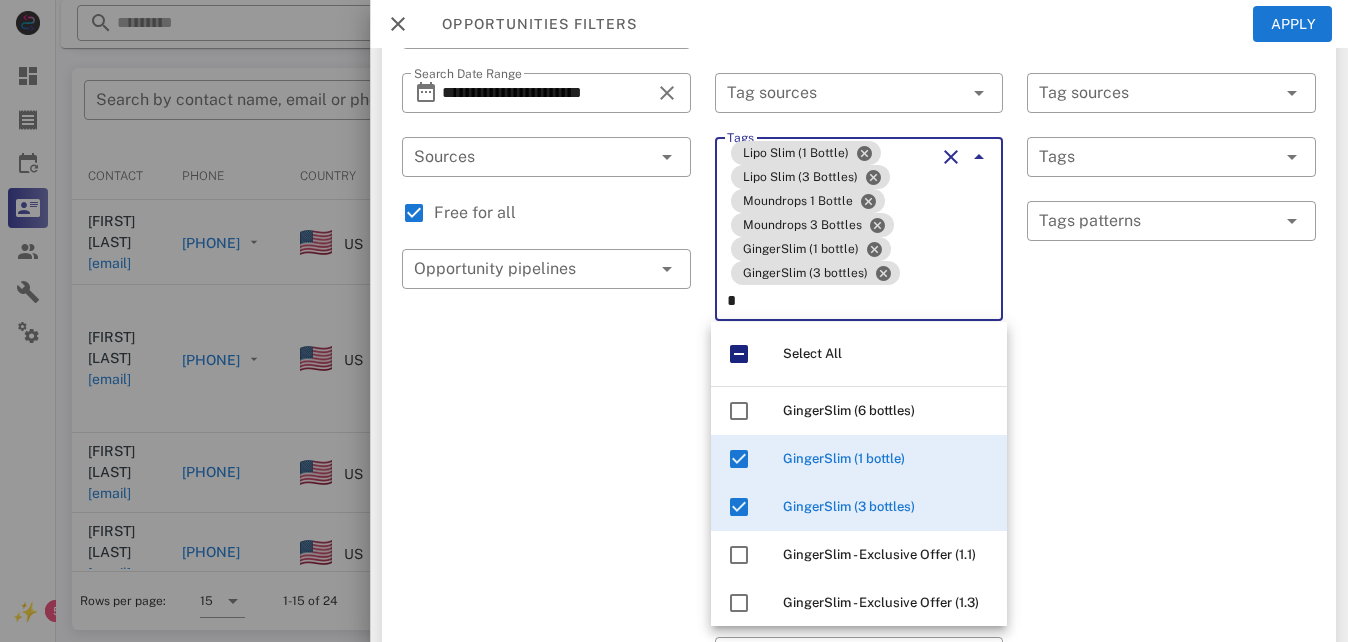 type 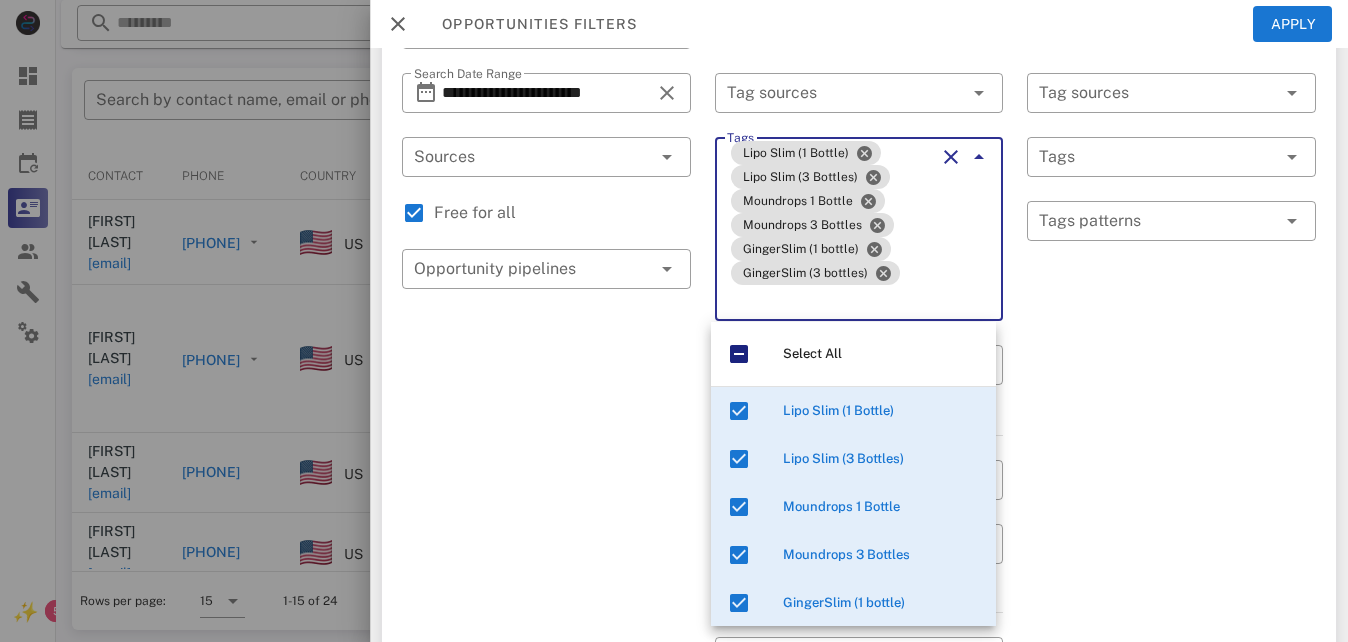 click on "Exclusion filters Tags applied during date range filter ​ Tag sources ​ Tags ​ Tags patterns" at bounding box center [1171, 589] 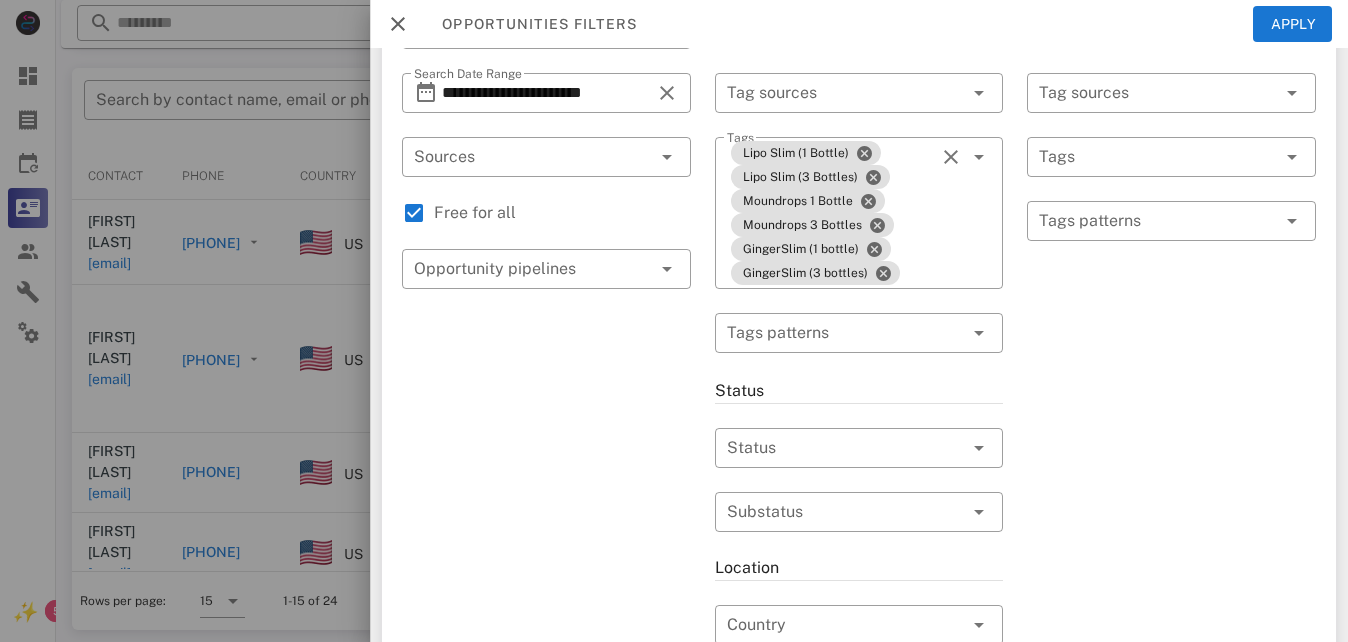 scroll, scrollTop: 300, scrollLeft: 0, axis: vertical 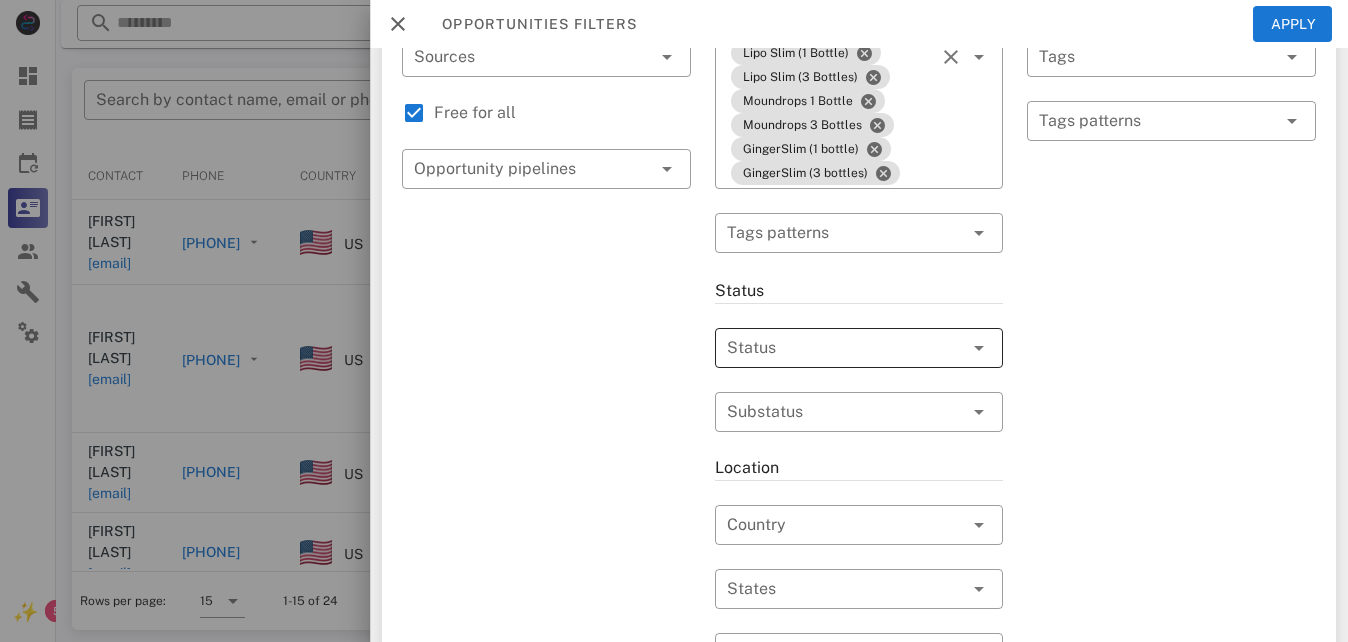click at bounding box center [831, 348] 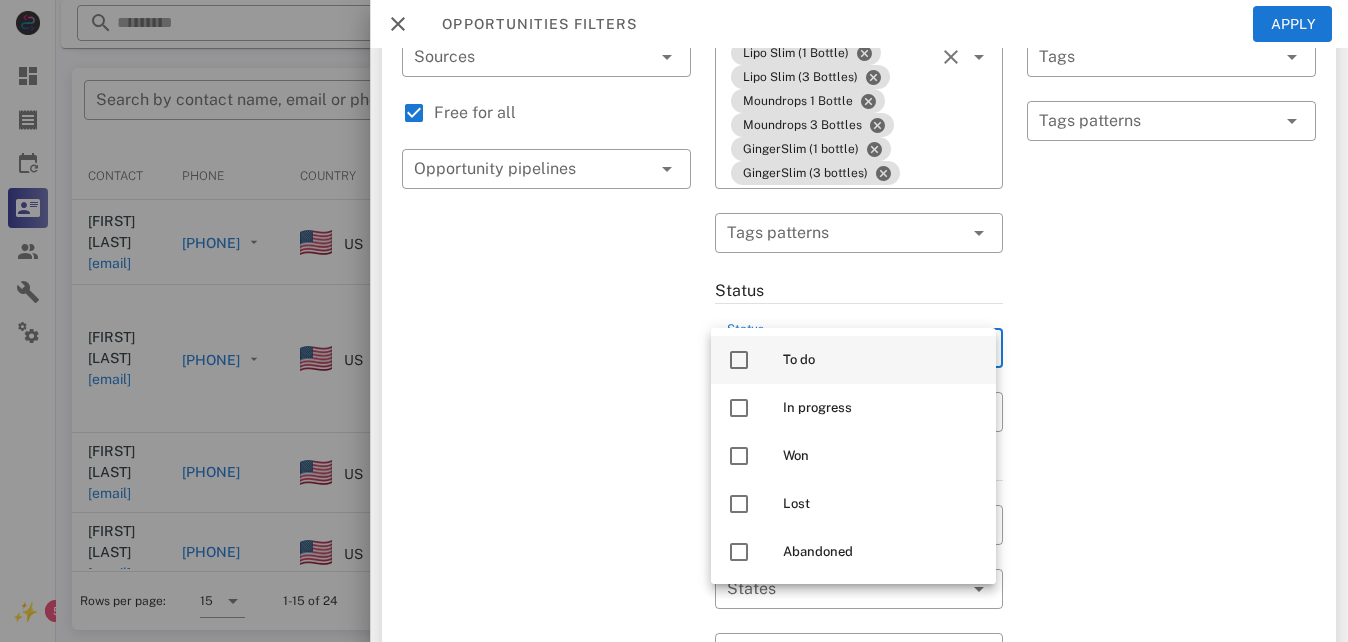 click on "To do" at bounding box center [881, 360] 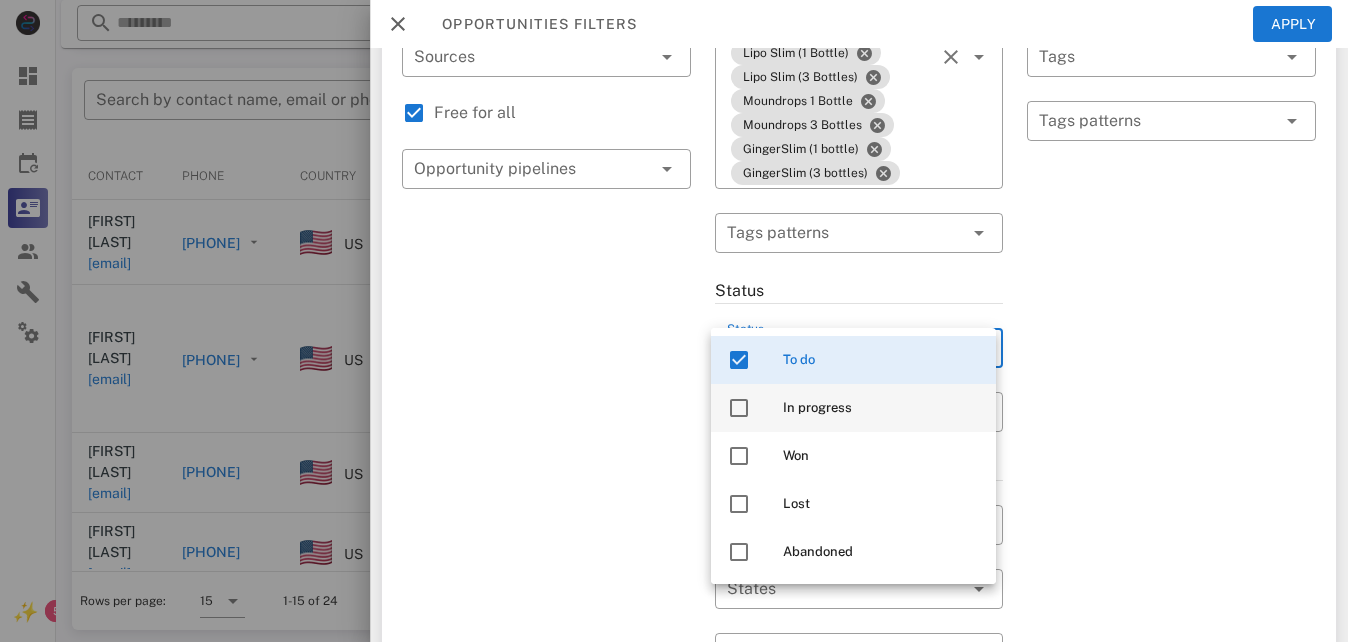 click on "In progress" at bounding box center (881, 408) 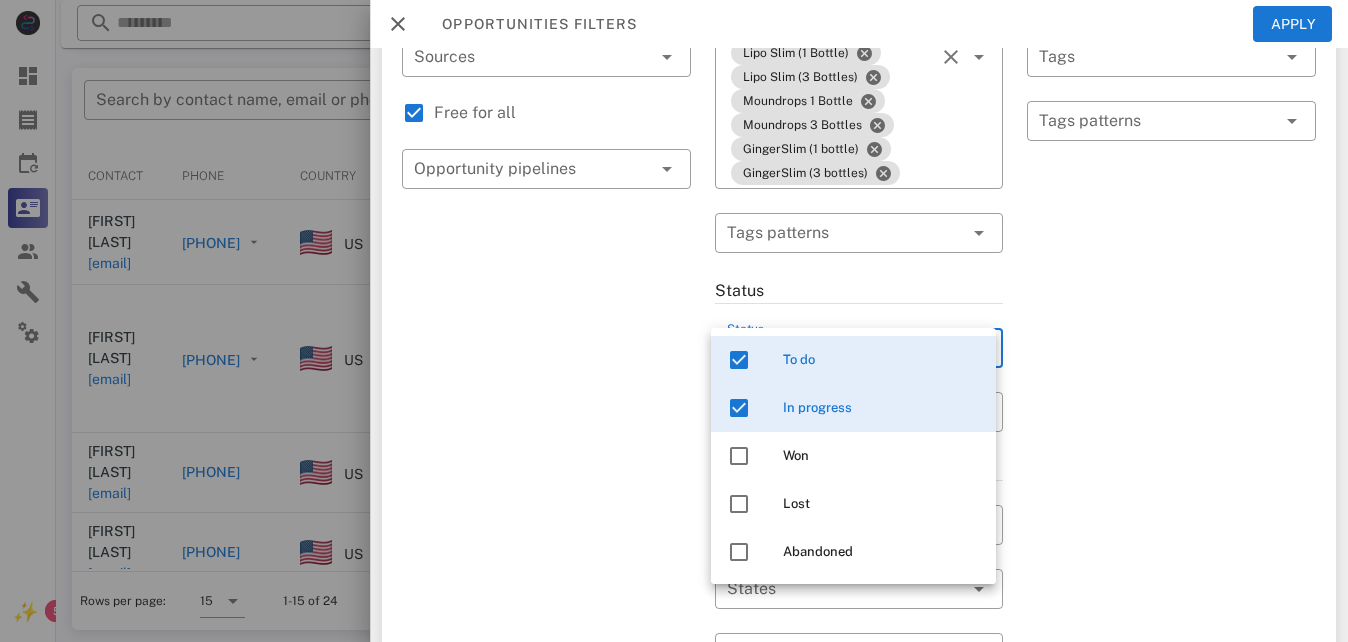 click on "Exclusion filters Tags applied during date range filter ​ Tag sources ​ Tags ​ Tags patterns" at bounding box center (1171, 473) 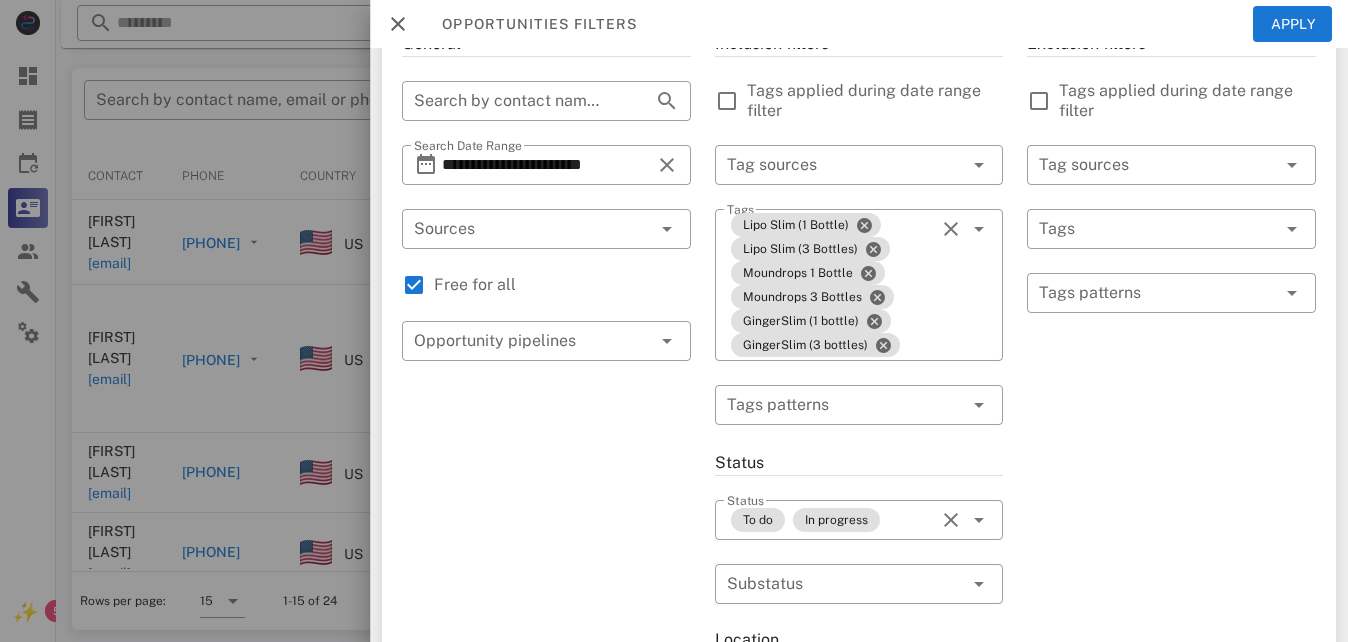 scroll, scrollTop: 100, scrollLeft: 0, axis: vertical 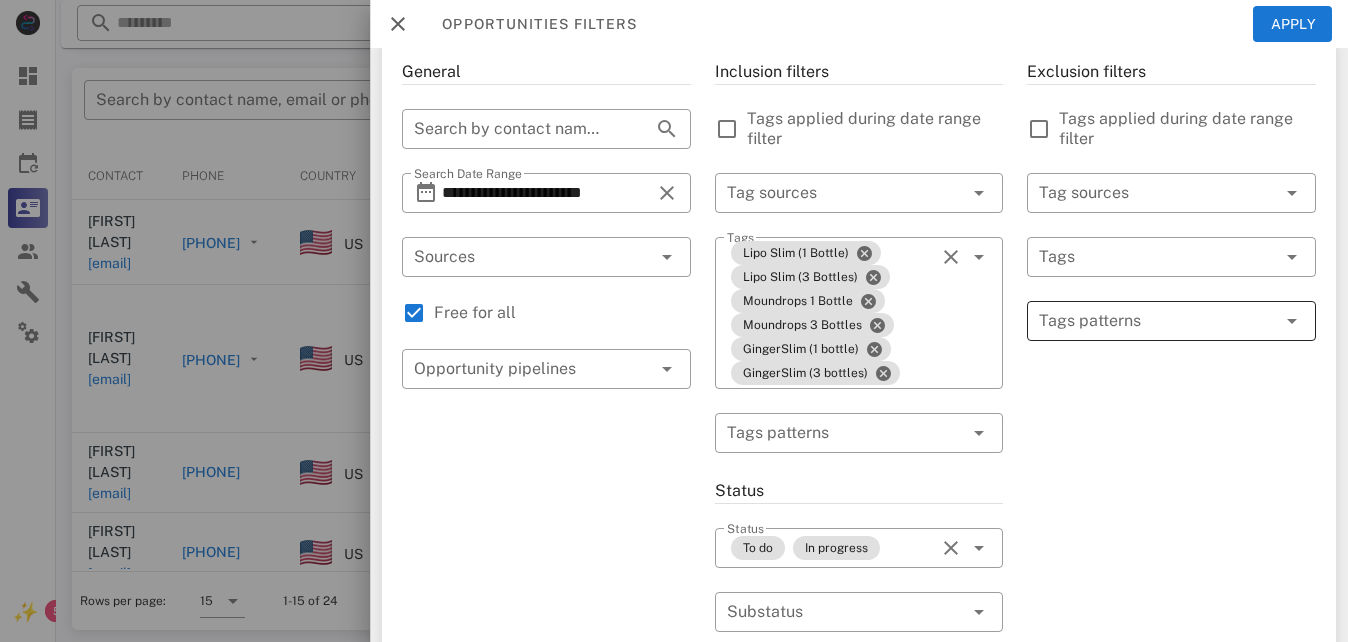 click at bounding box center (1157, 321) 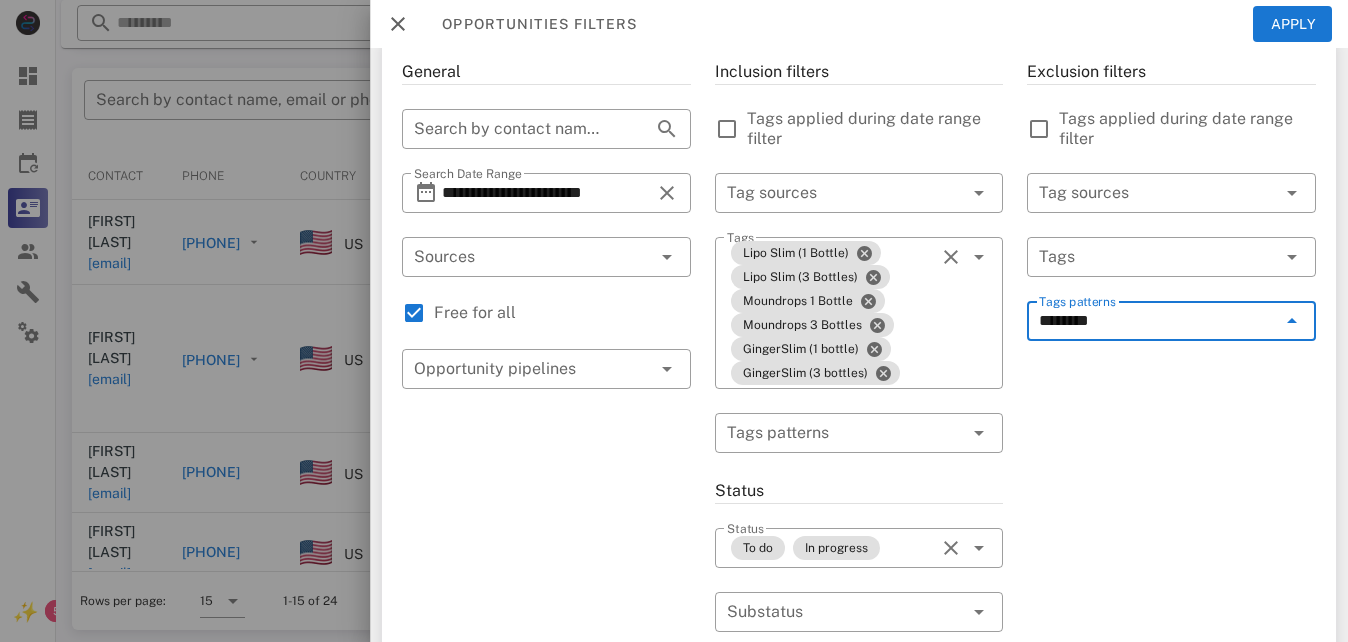 type on "*********" 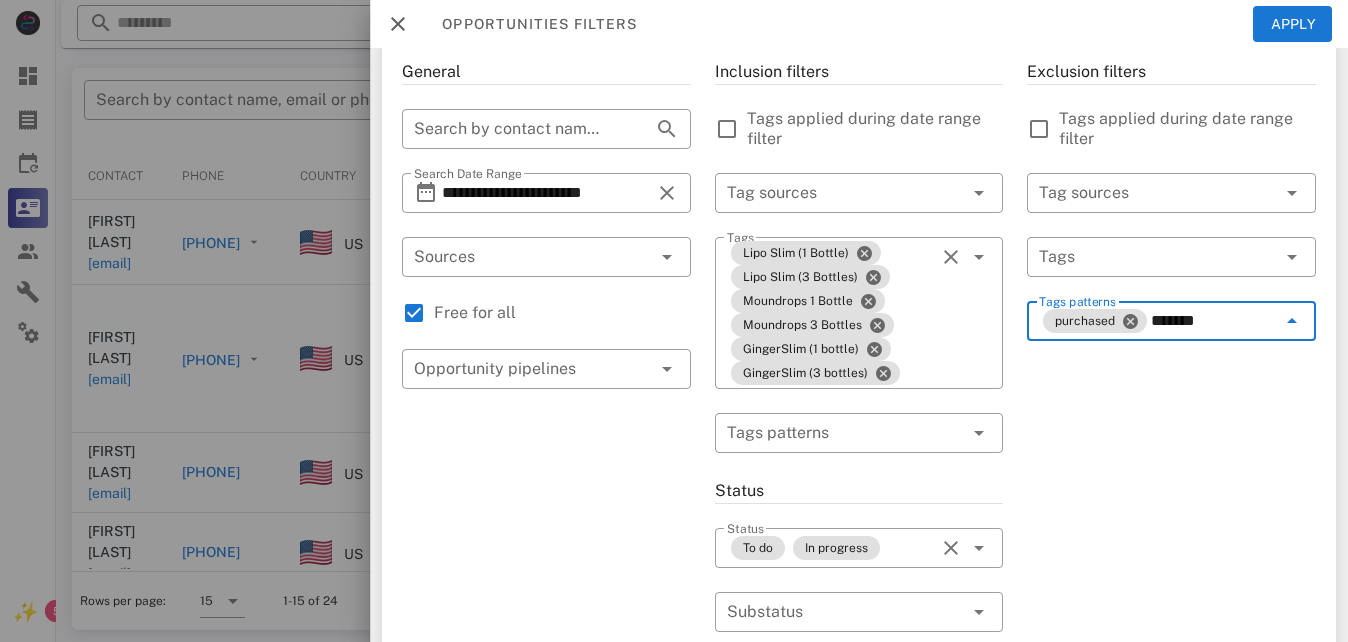 type on "********" 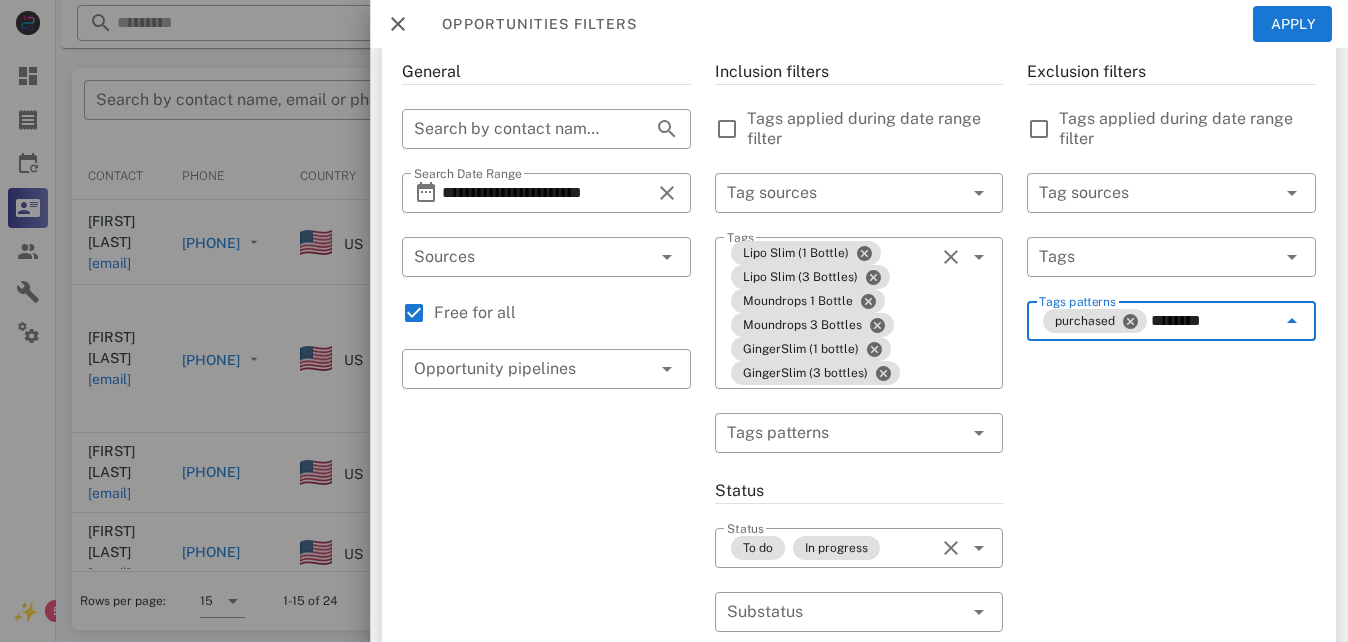 type 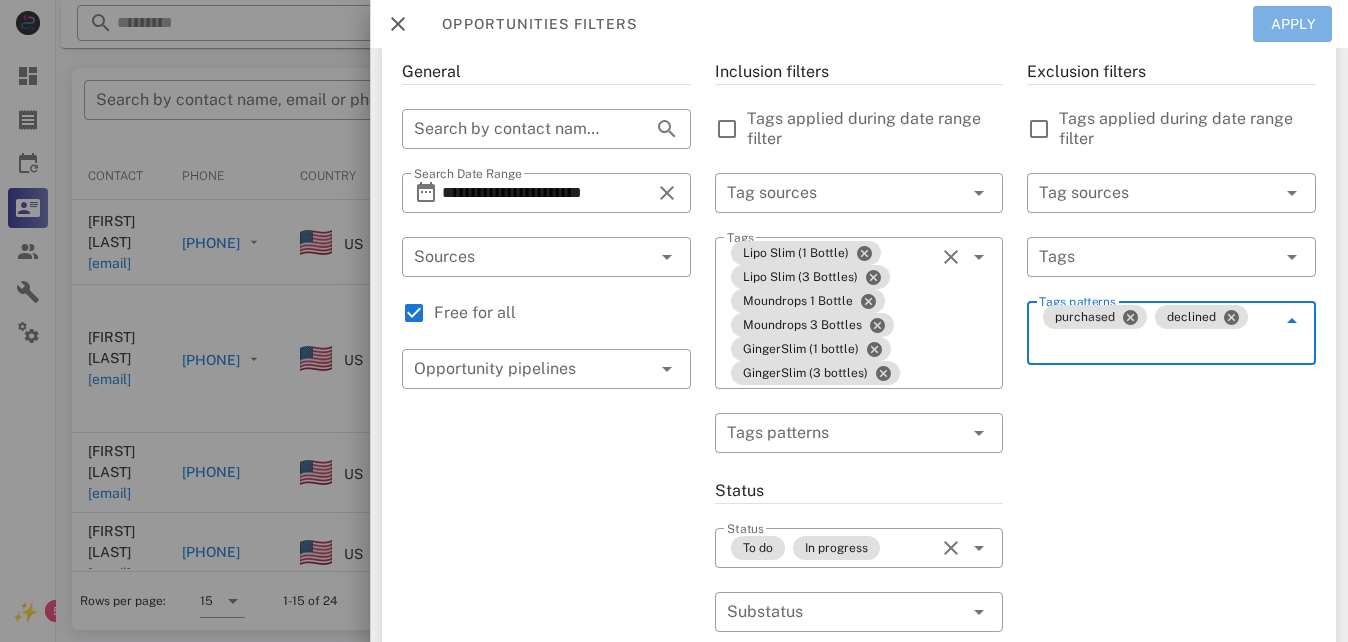 click on "Apply" at bounding box center [1293, 24] 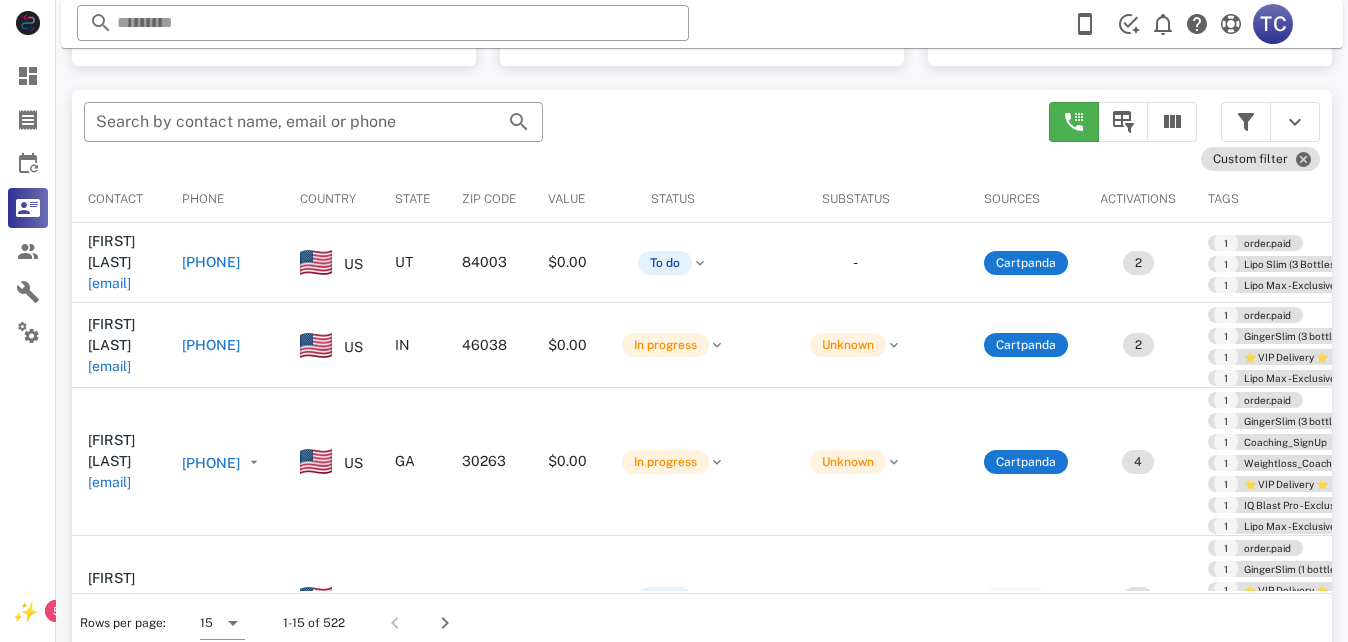 scroll, scrollTop: 376, scrollLeft: 0, axis: vertical 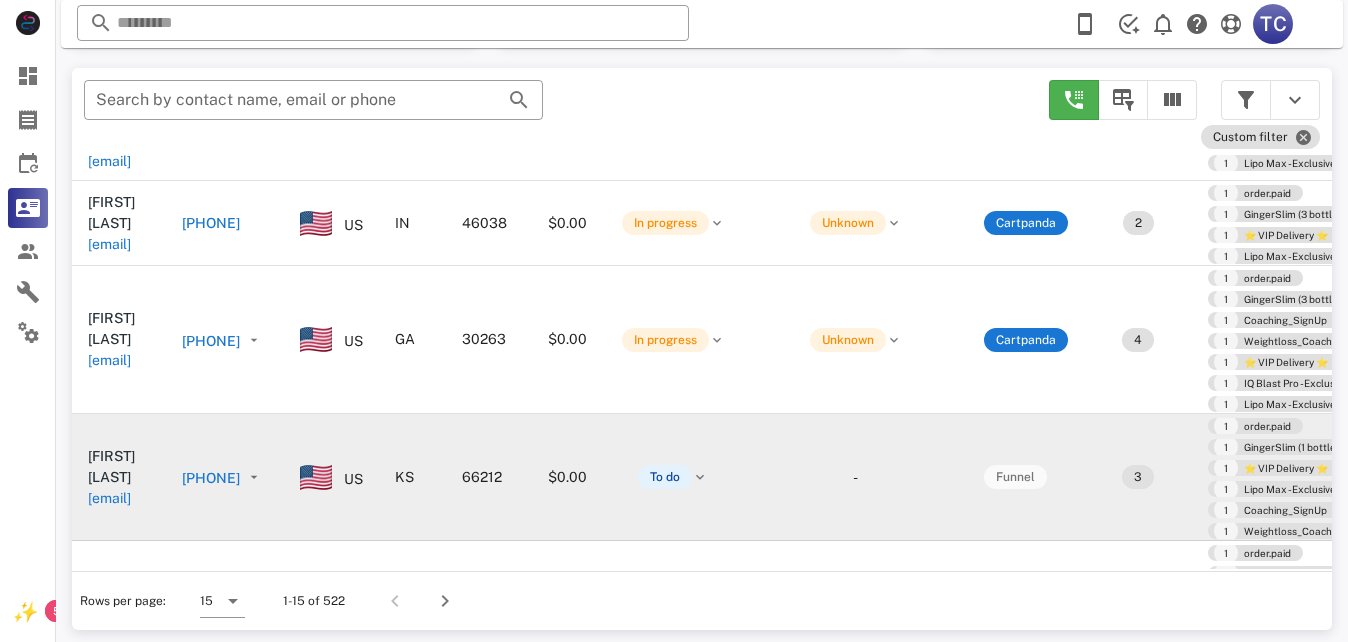 click on "+19139803523" at bounding box center (211, 478) 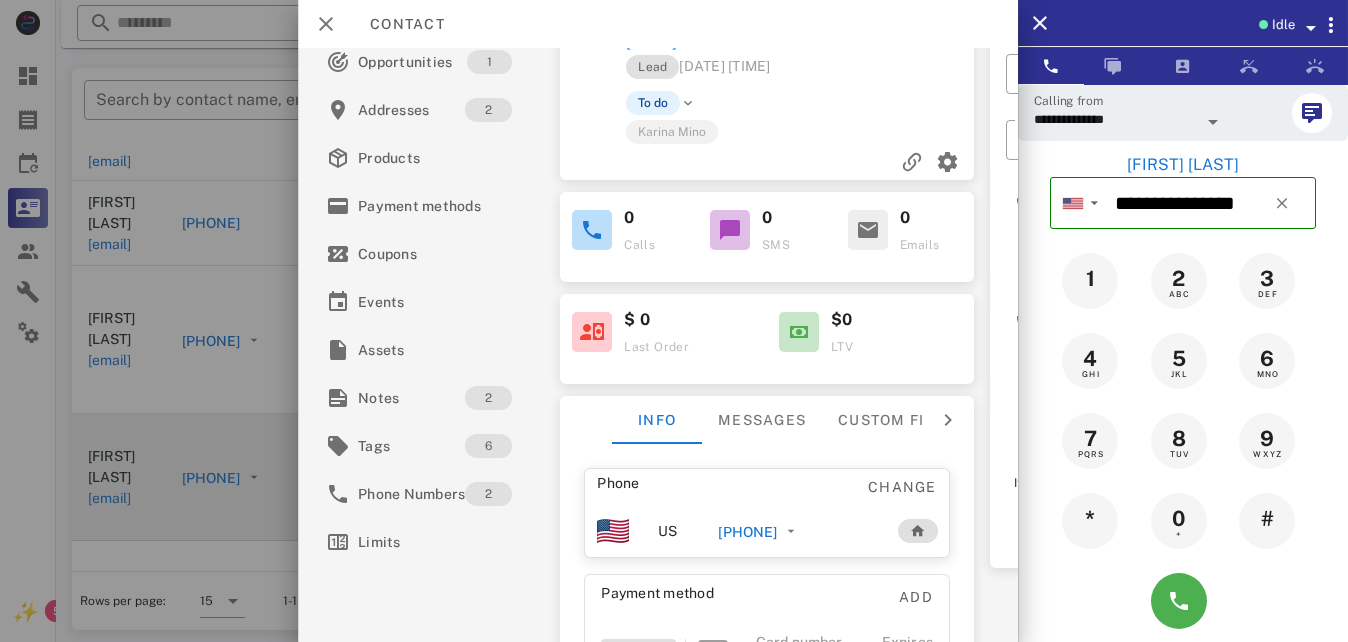 scroll, scrollTop: 100, scrollLeft: 0, axis: vertical 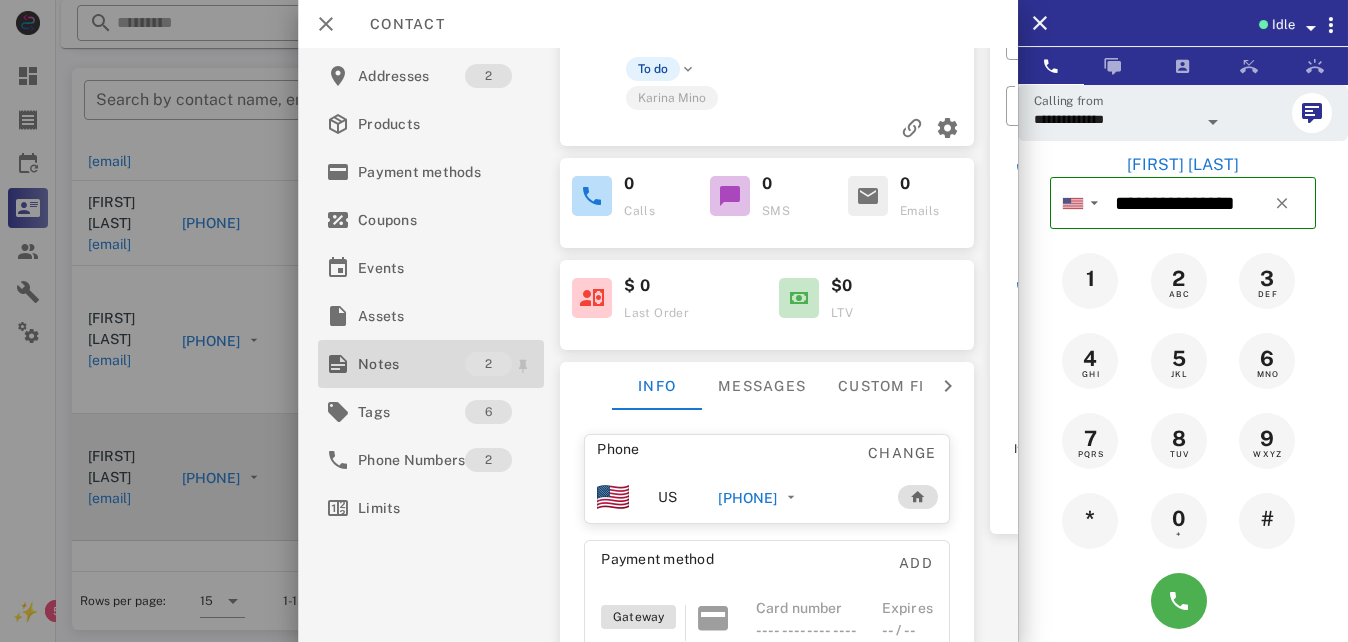 click on "Notes" at bounding box center (411, 364) 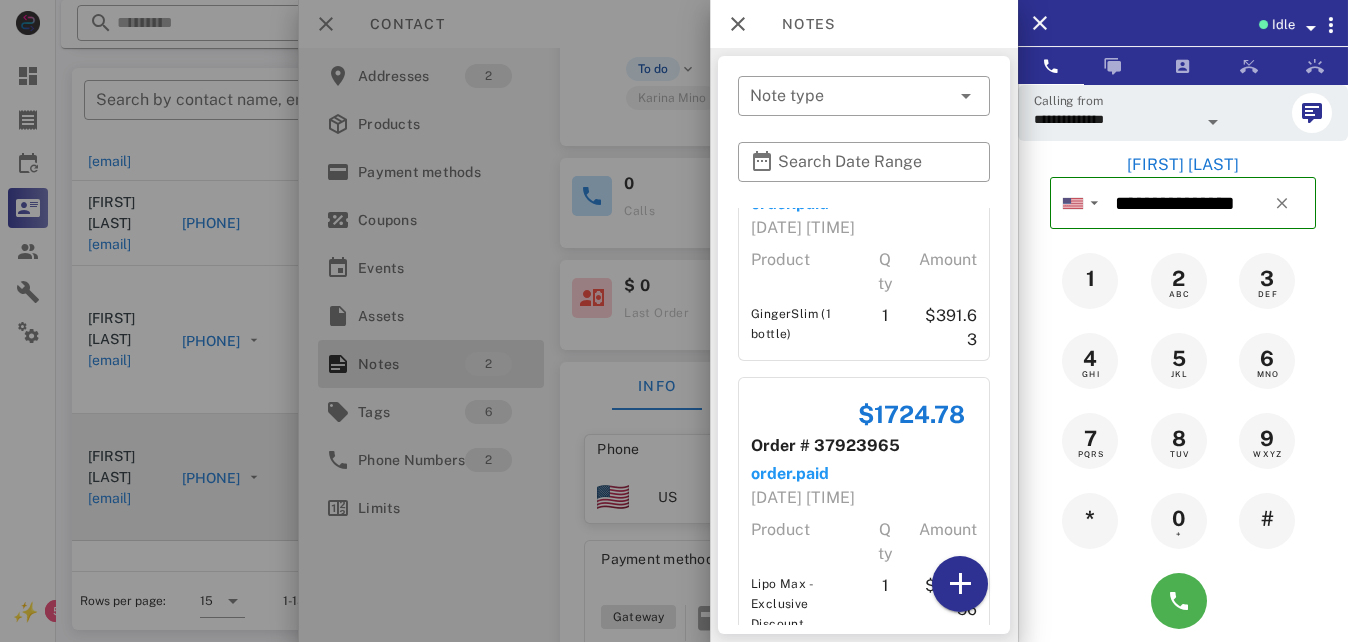 scroll, scrollTop: 187, scrollLeft: 0, axis: vertical 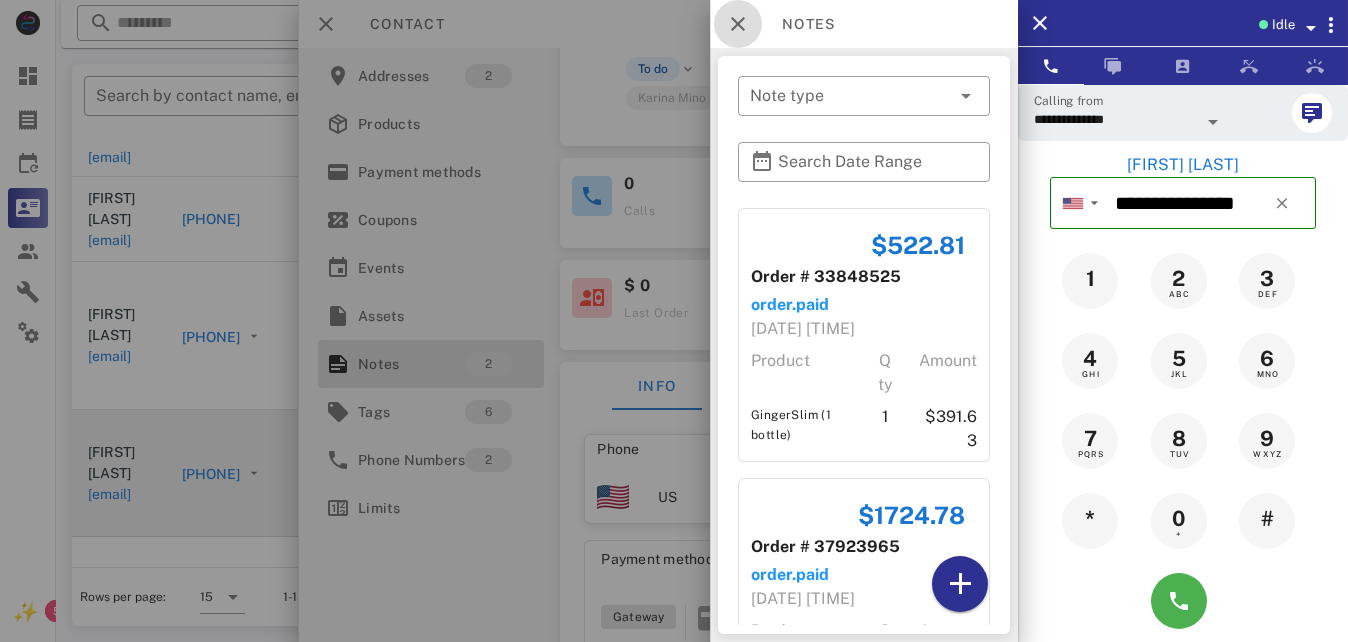 click at bounding box center (738, 24) 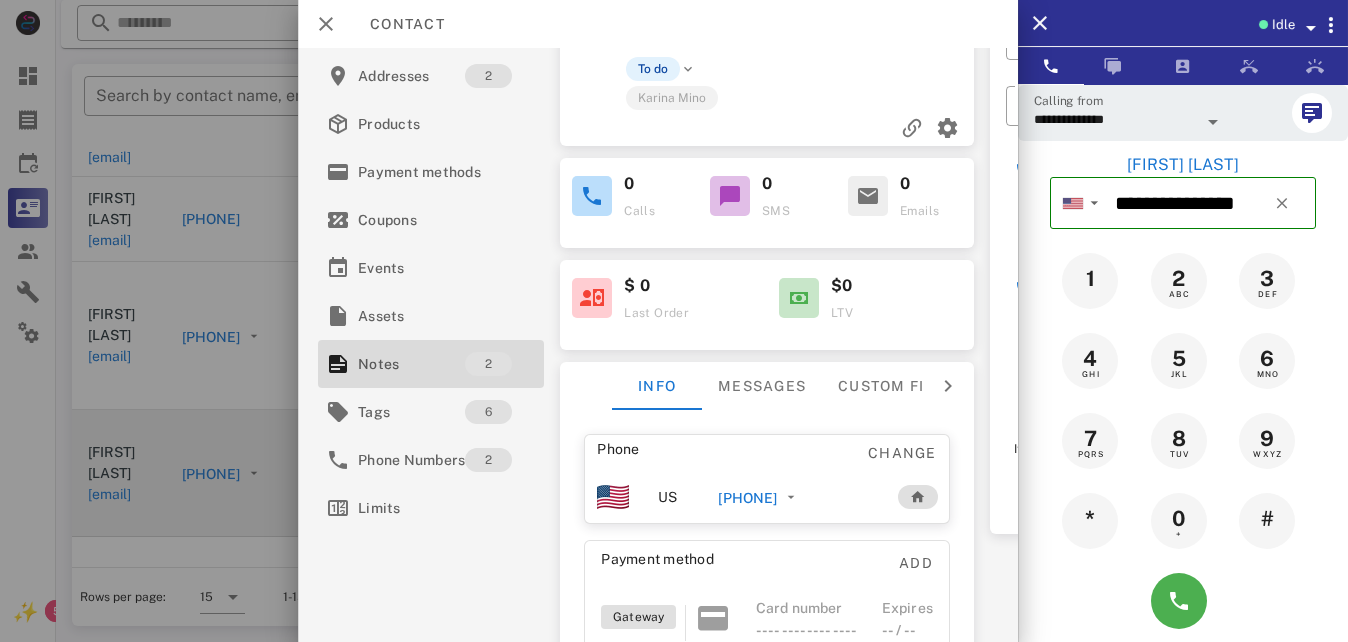 click on "+19139803523" at bounding box center (748, 498) 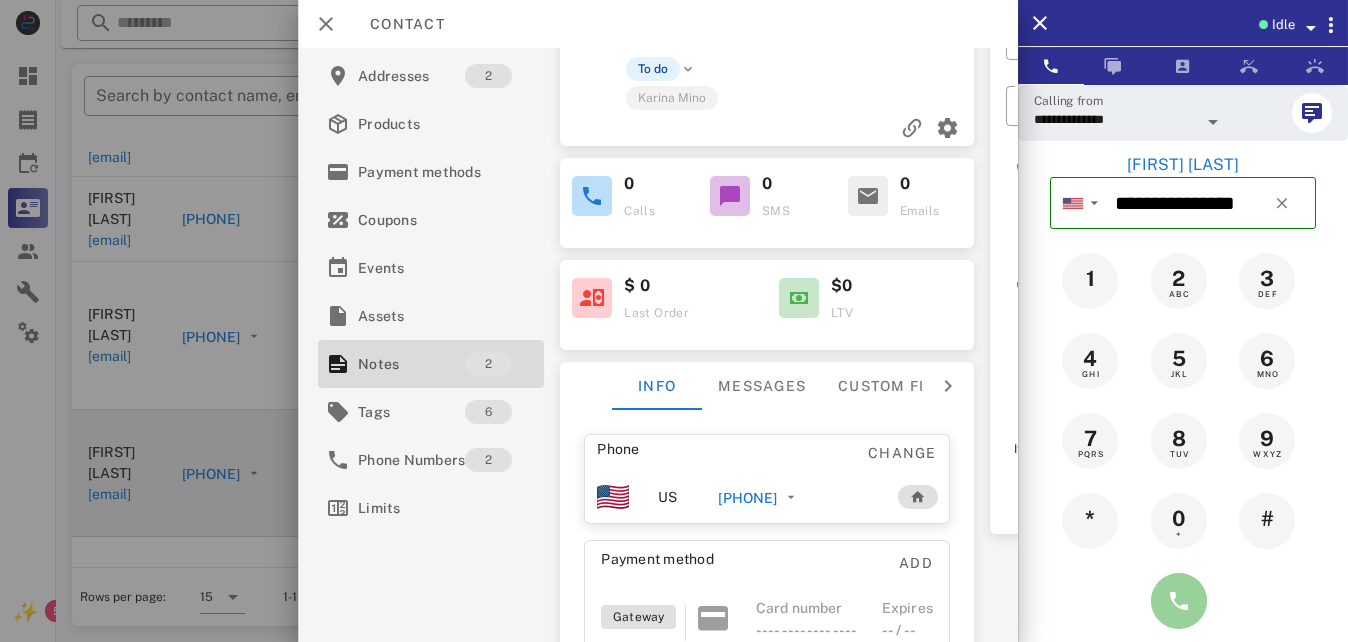 click at bounding box center (1179, 601) 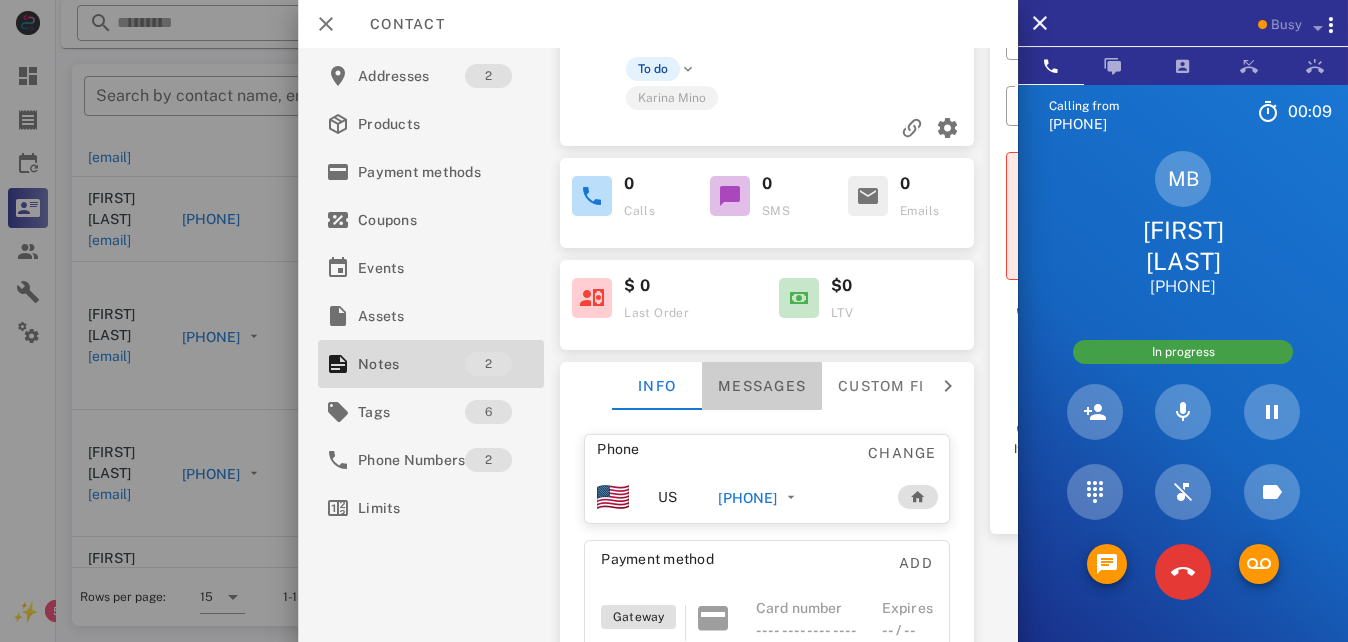 click on "Messages" at bounding box center (763, 386) 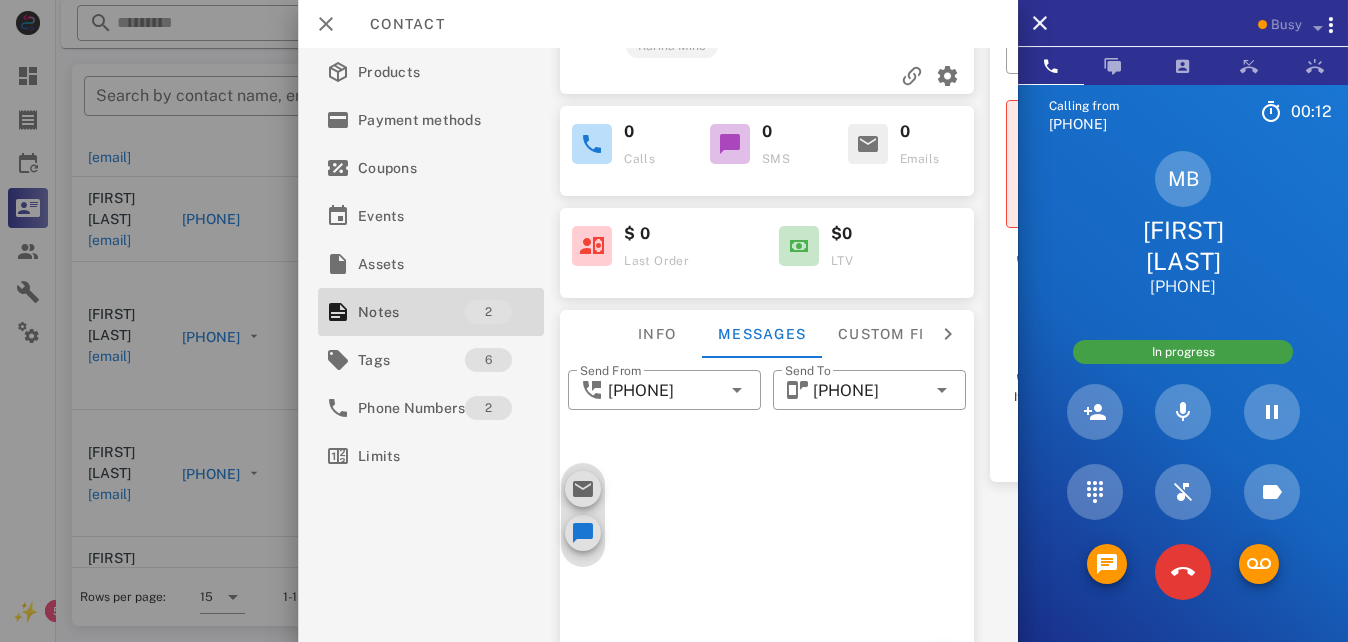 scroll, scrollTop: 296, scrollLeft: 0, axis: vertical 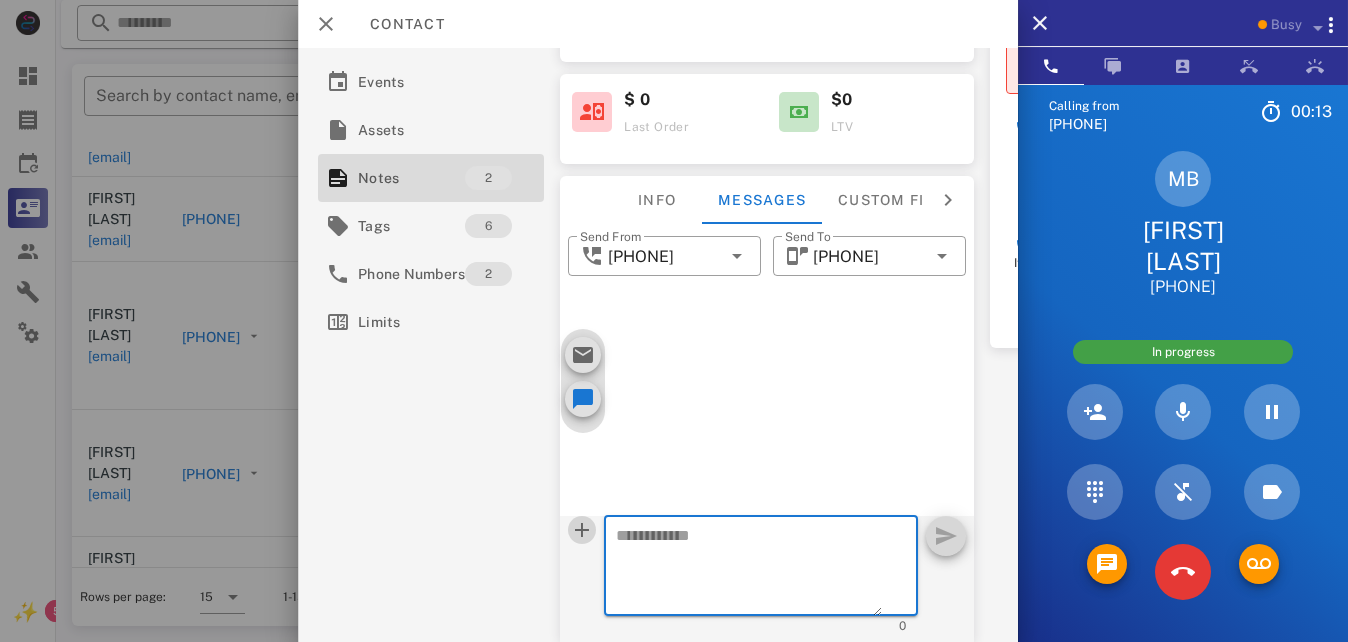 click at bounding box center (583, 530) 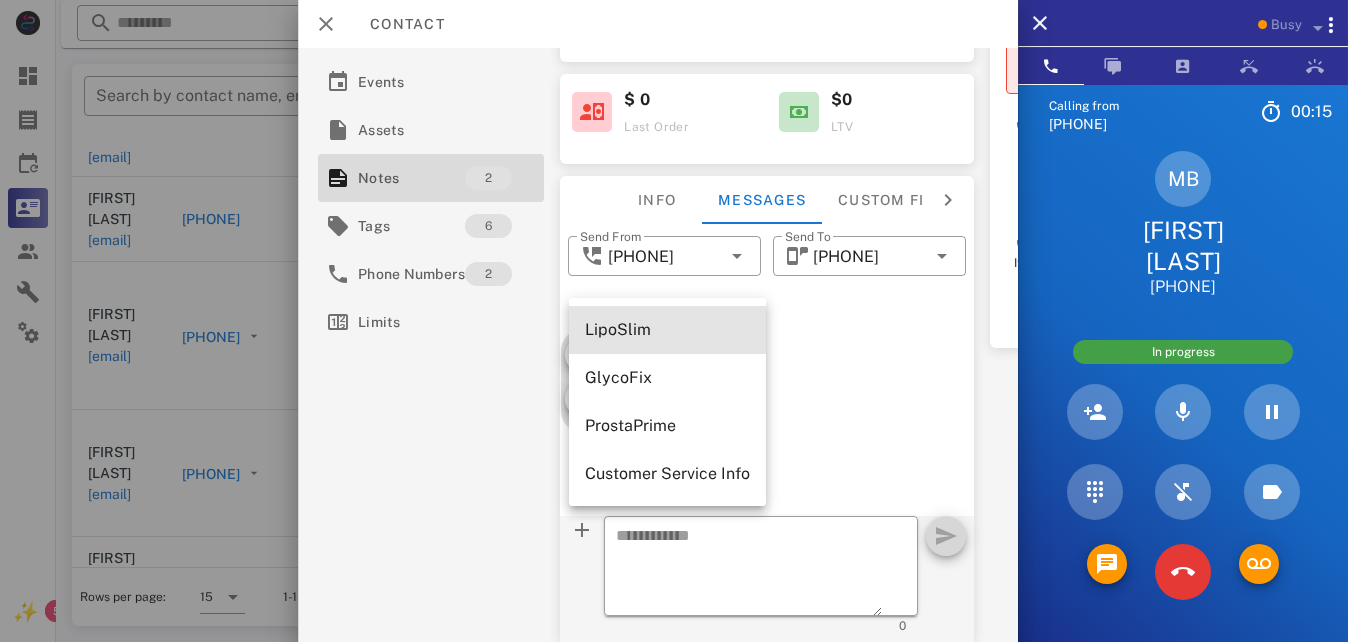 click on "LipoSlim" at bounding box center [667, 329] 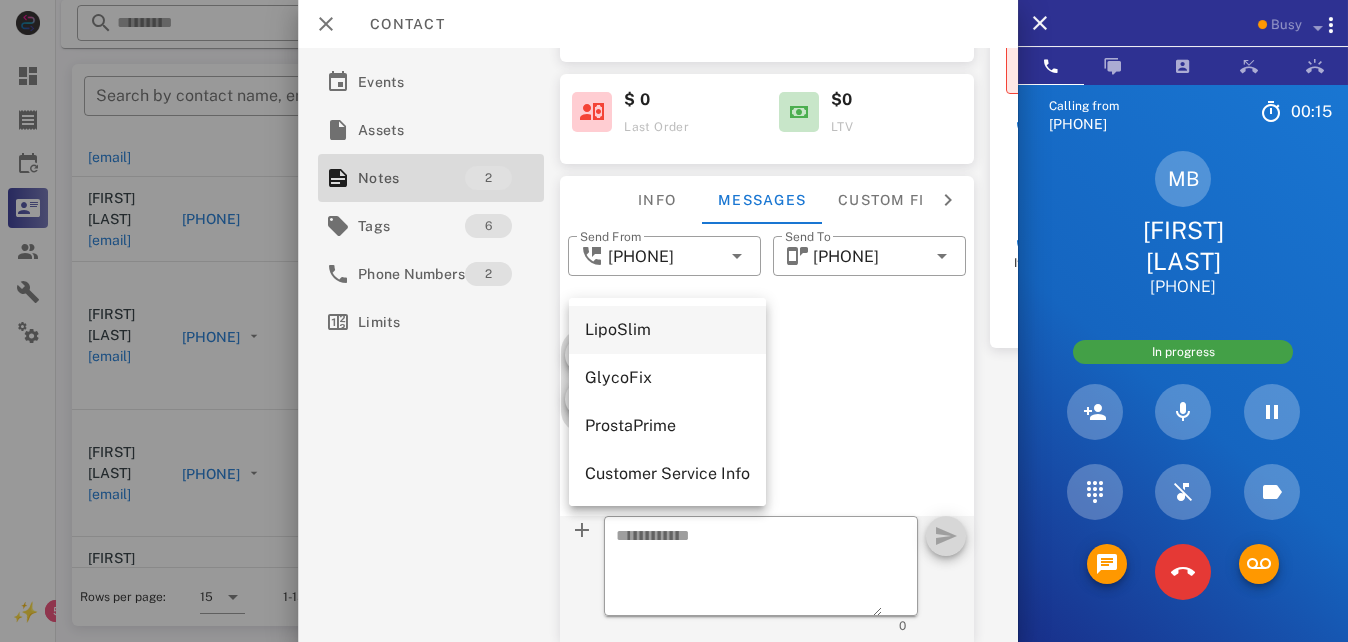 type on "**********" 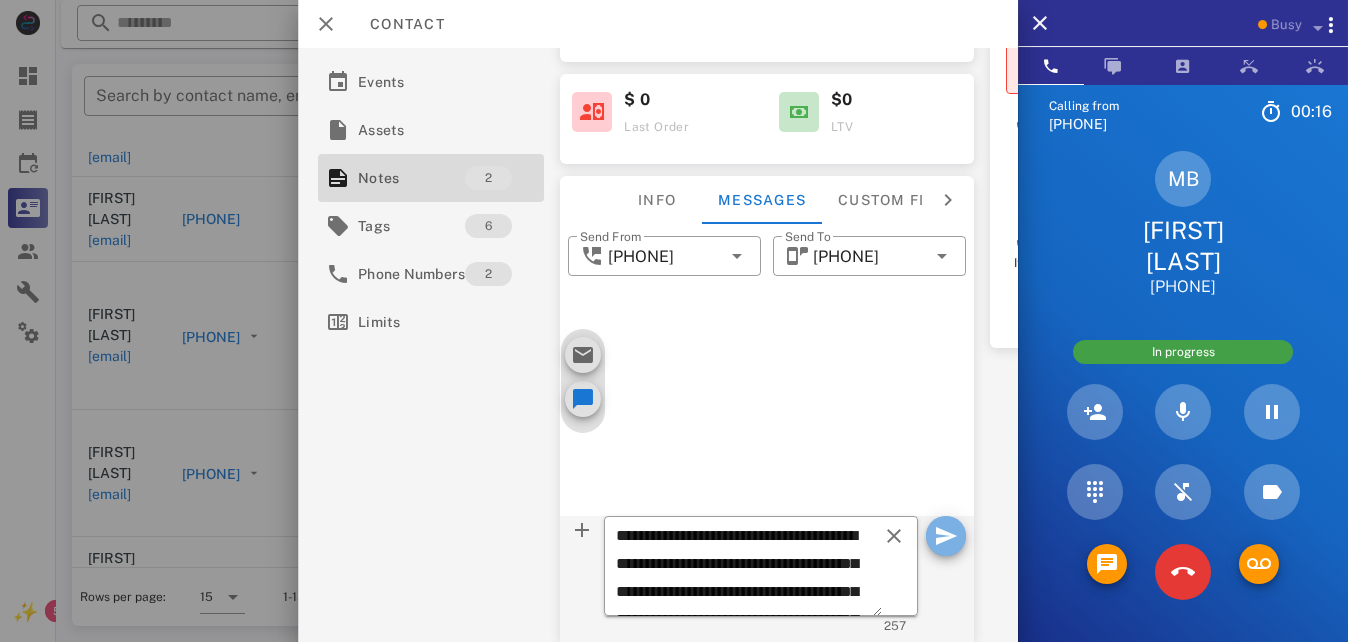 click at bounding box center [946, 536] 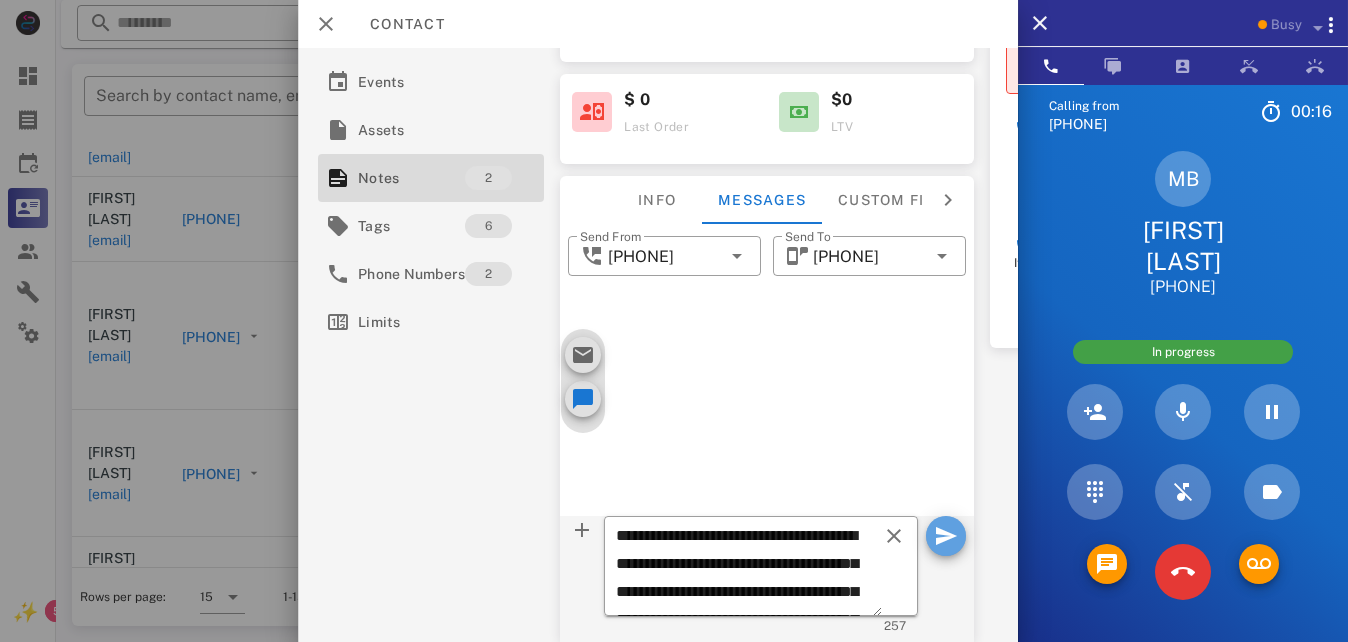 type 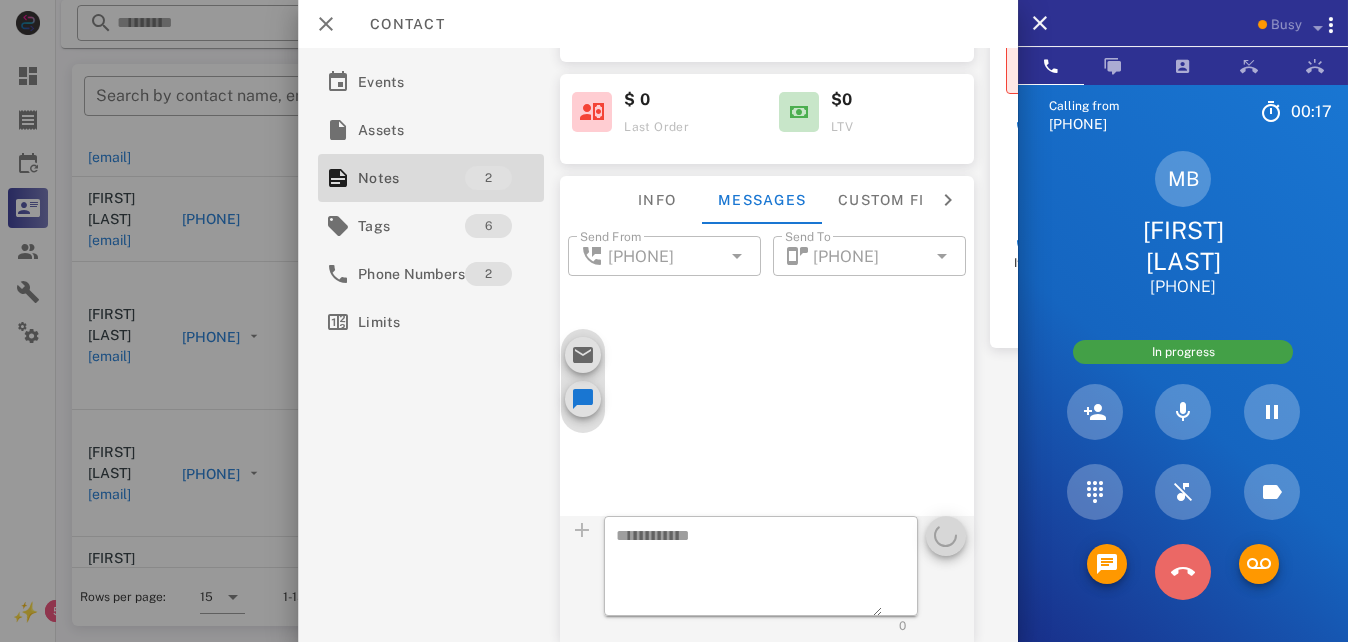 click at bounding box center (1183, 572) 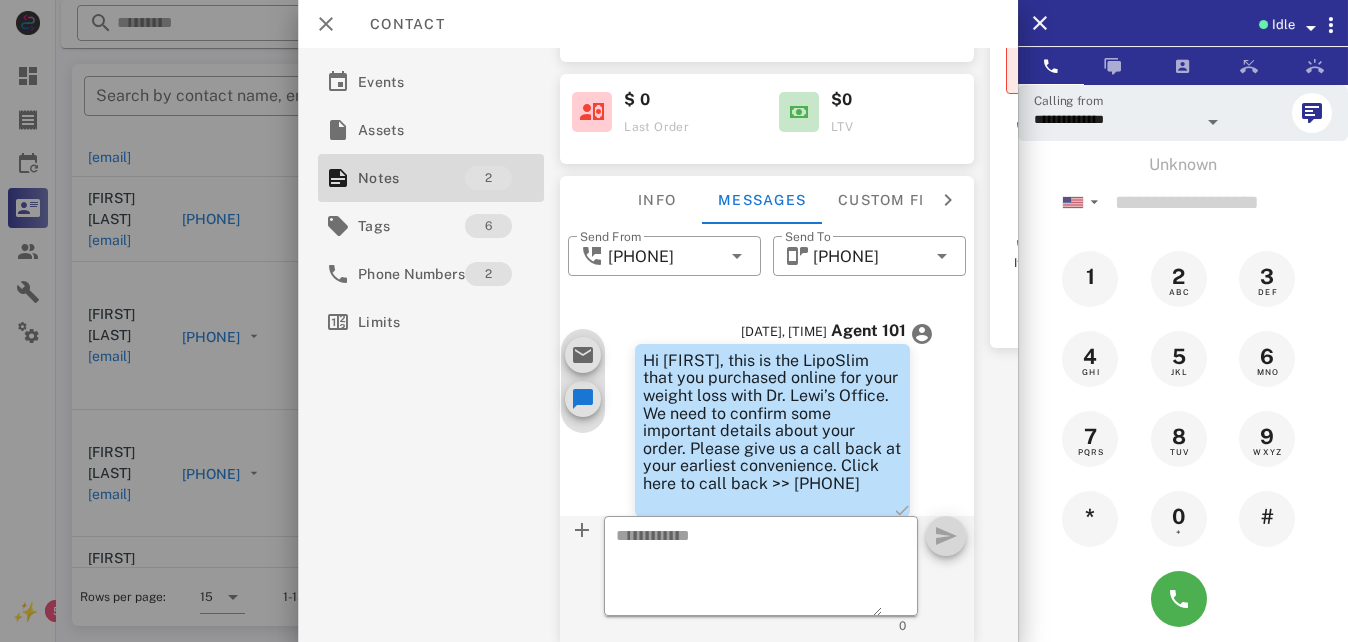 scroll, scrollTop: 167, scrollLeft: 0, axis: vertical 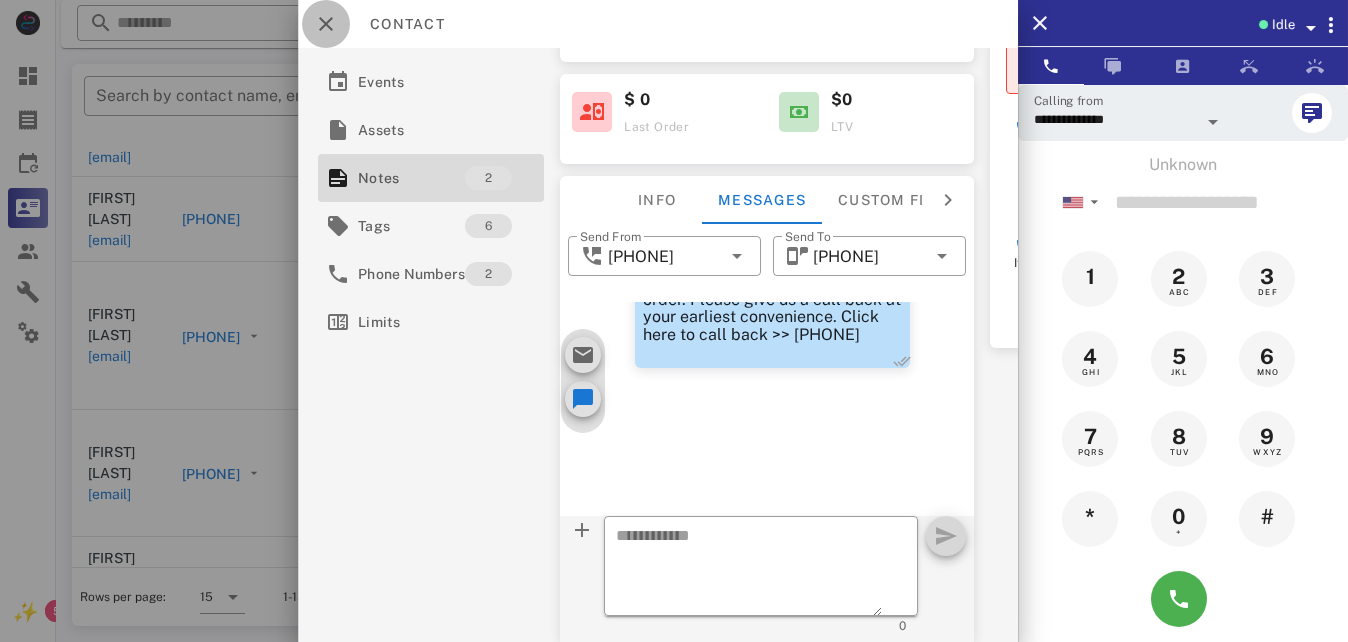 click at bounding box center (326, 24) 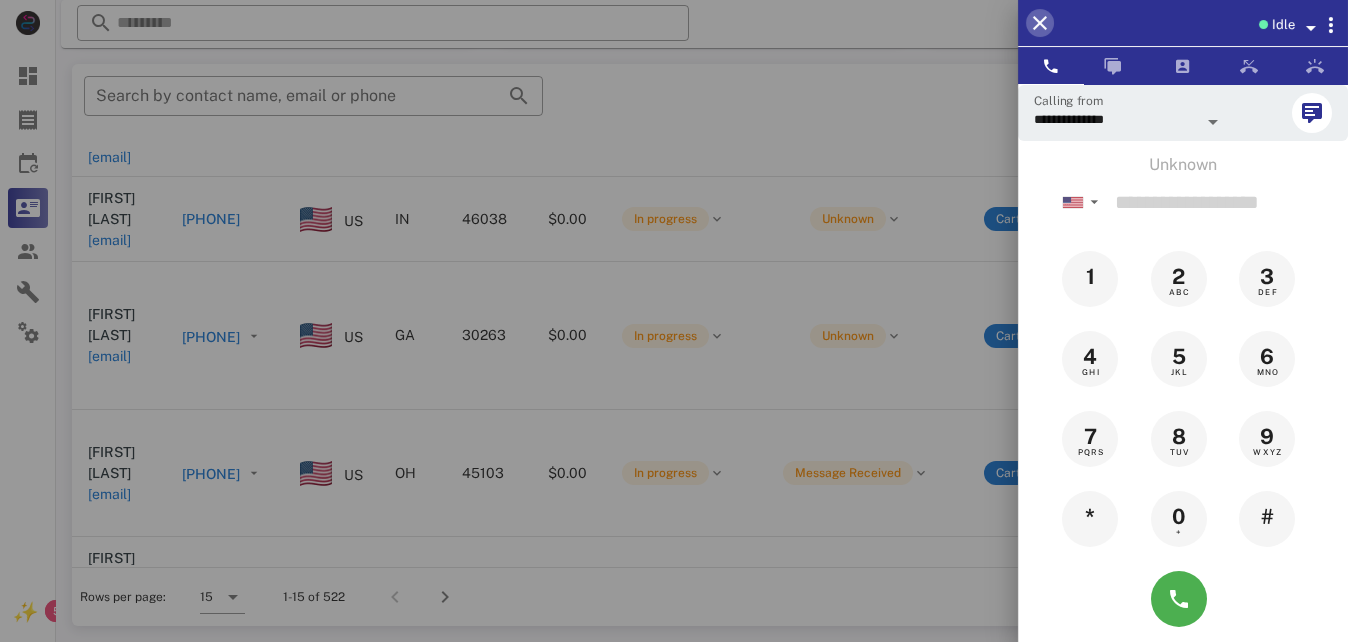 click at bounding box center [1040, 23] 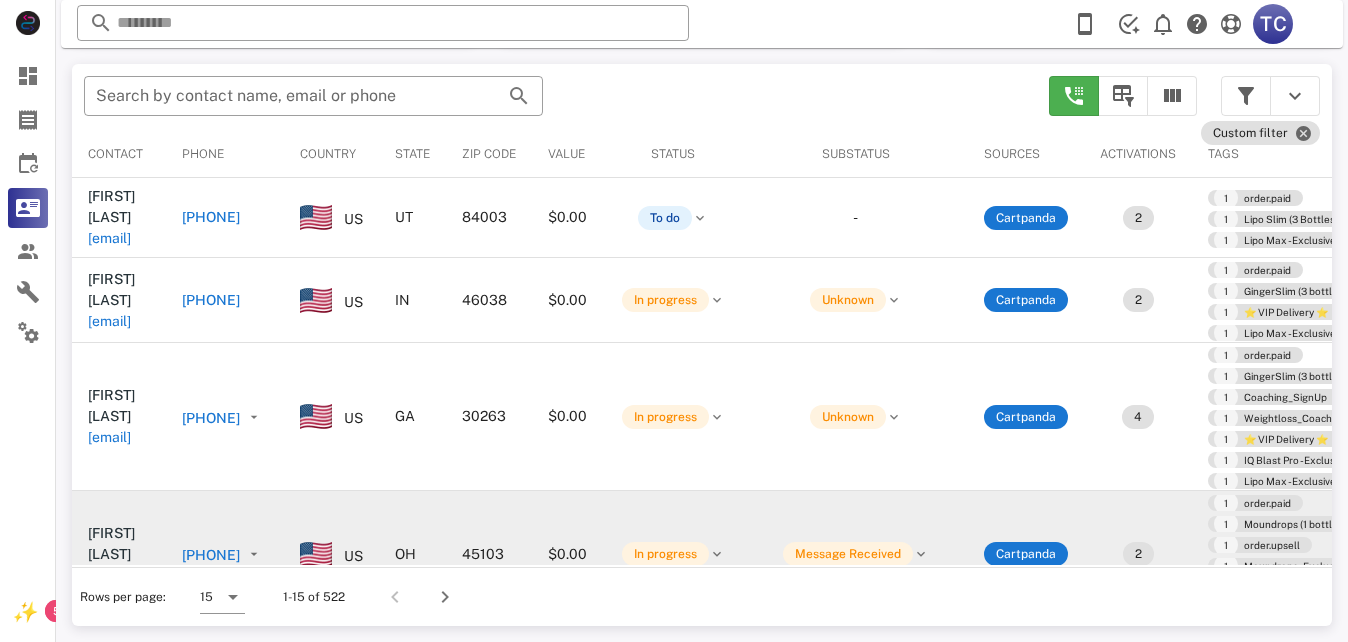 scroll, scrollTop: 0, scrollLeft: 0, axis: both 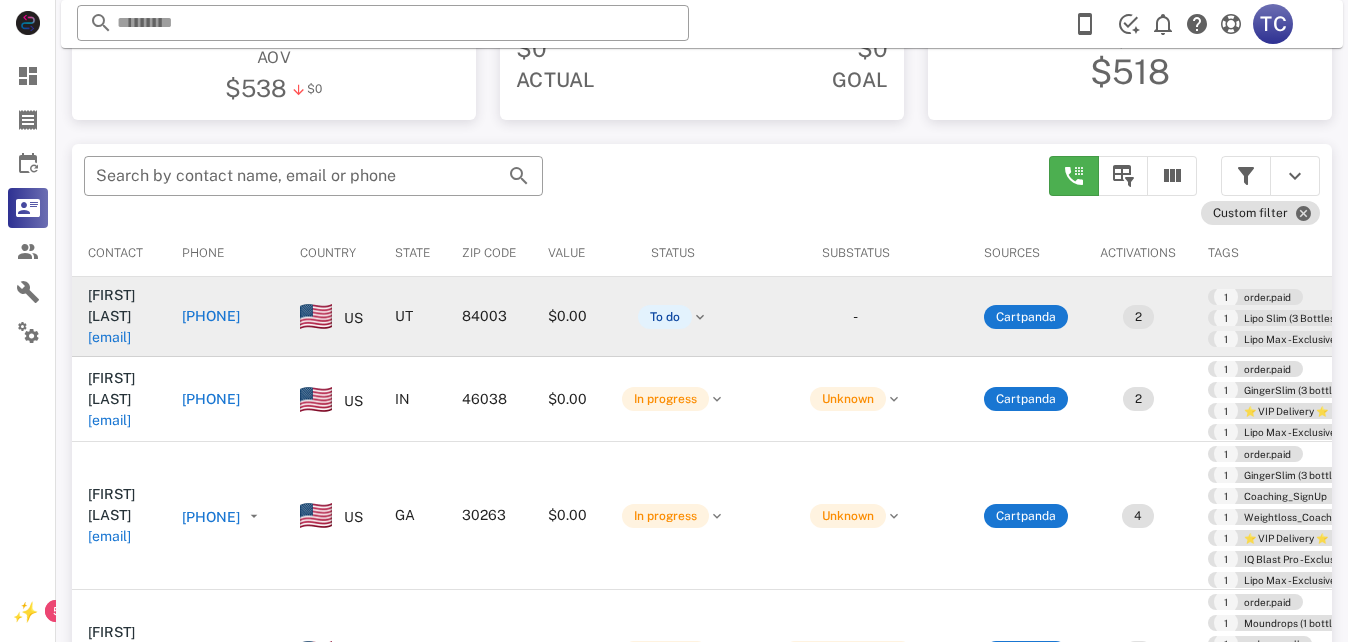 click on "+18014724545" at bounding box center [211, 316] 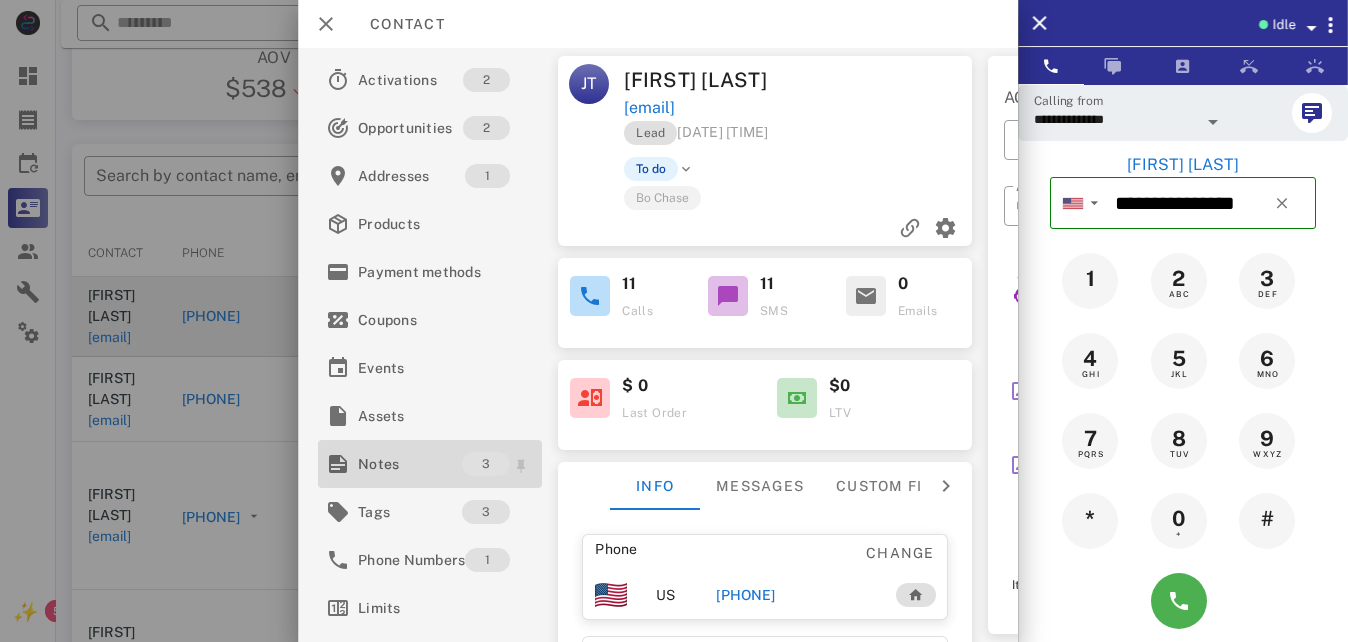 click on "Notes" at bounding box center [410, 464] 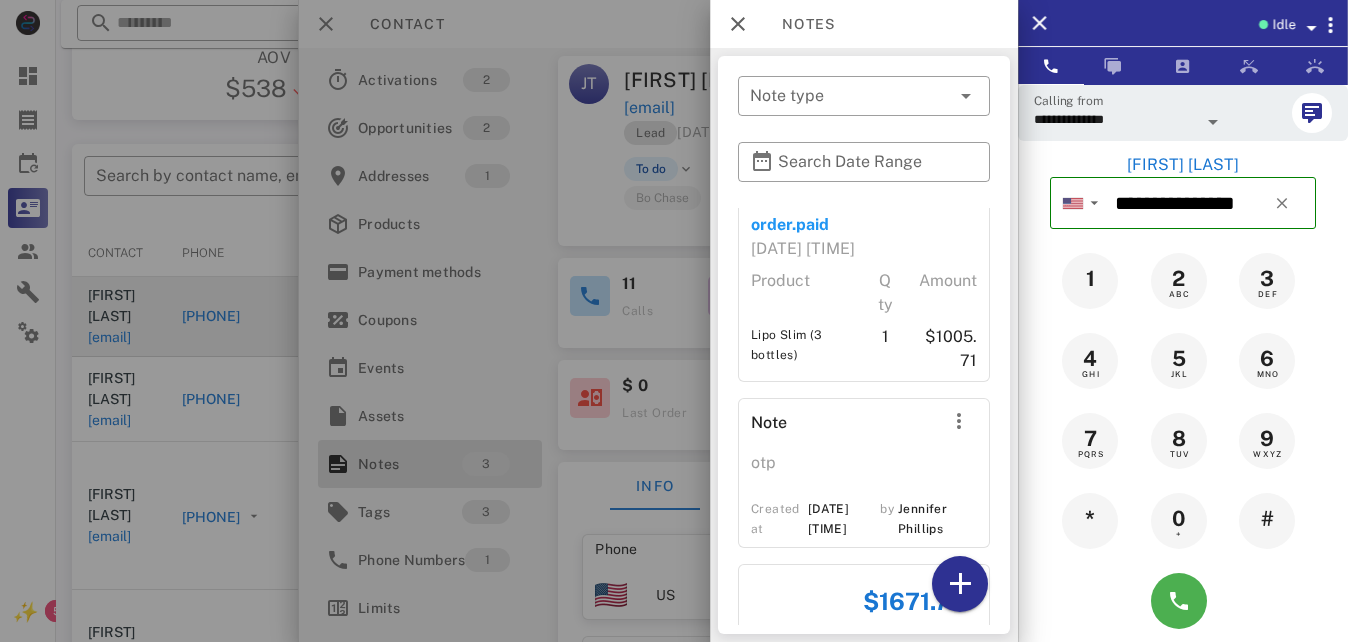 scroll, scrollTop: 313, scrollLeft: 0, axis: vertical 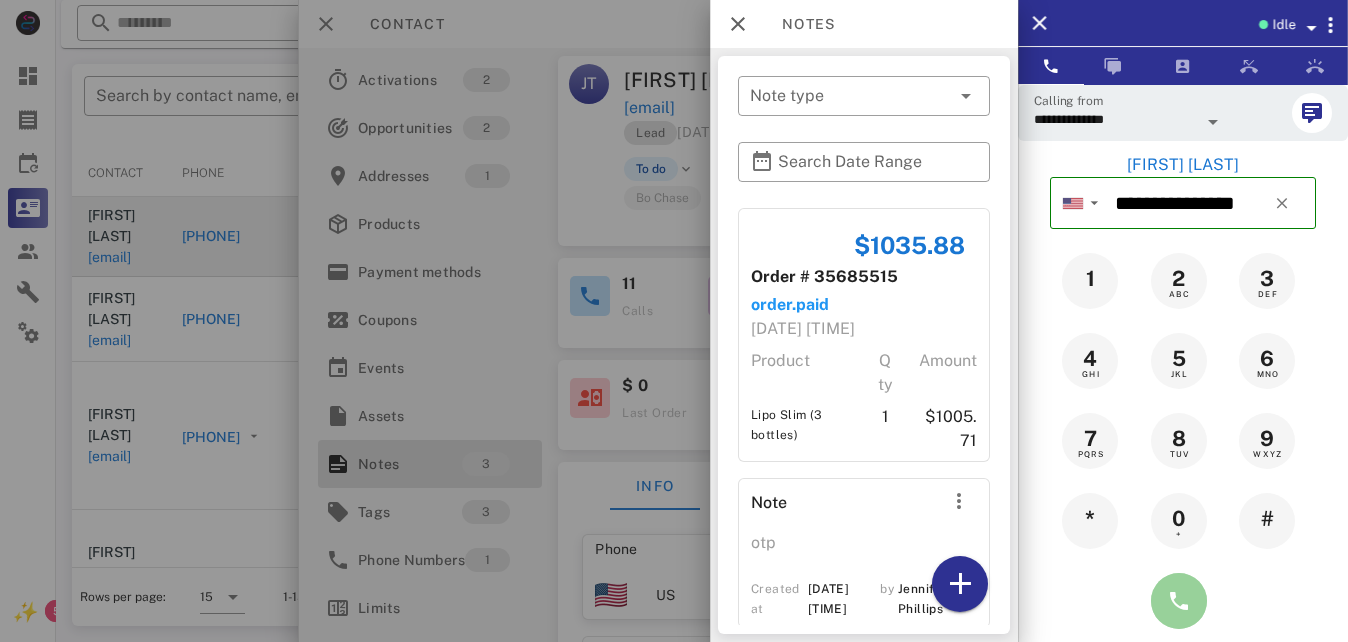 click at bounding box center (1179, 601) 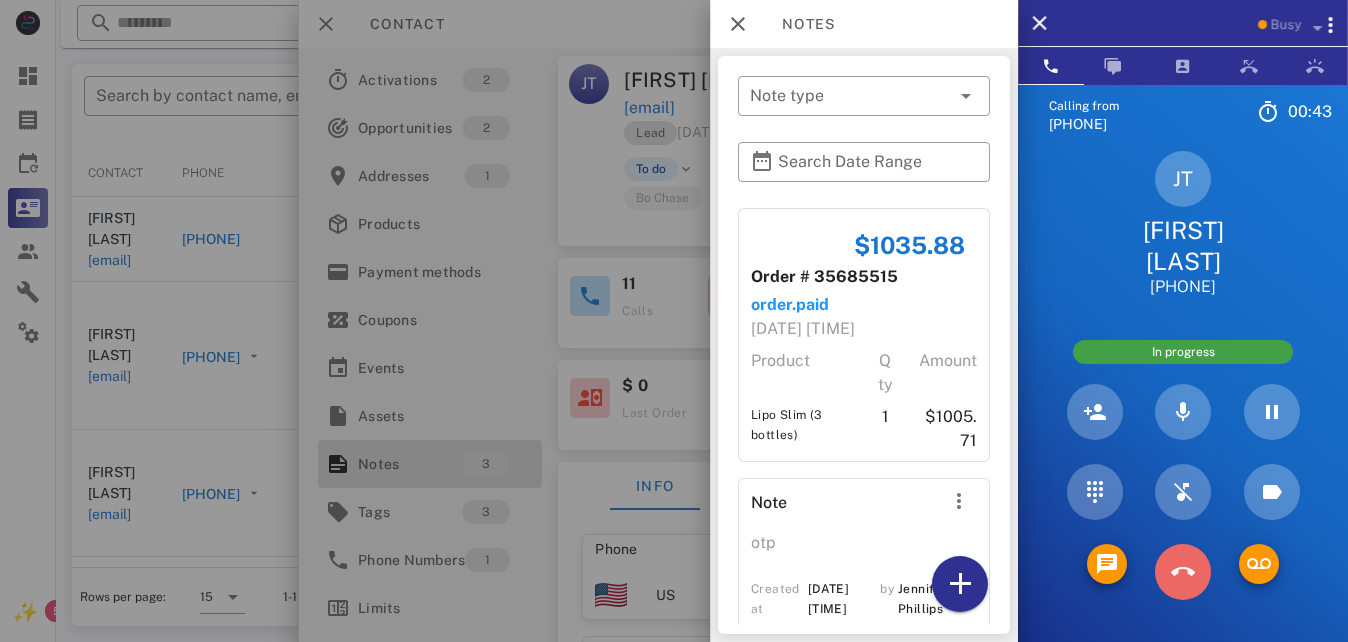 click at bounding box center (1183, 572) 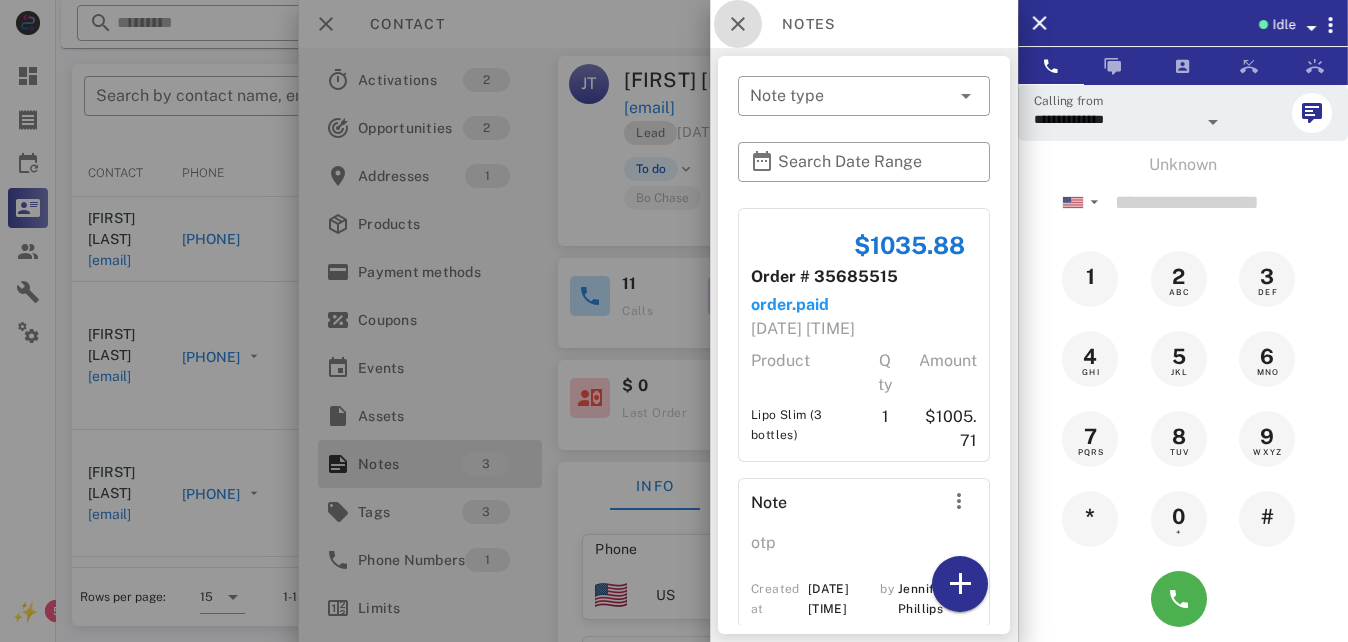 drag, startPoint x: 739, startPoint y: 23, endPoint x: 744, endPoint y: 32, distance: 10.29563 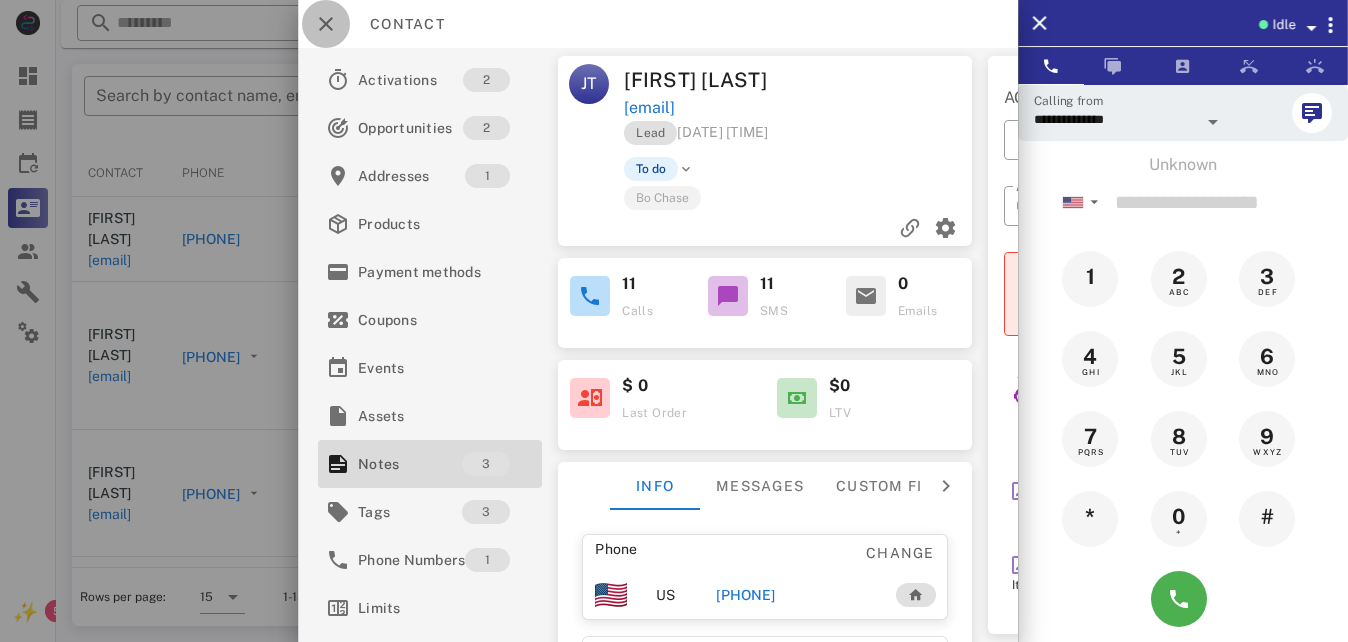 click at bounding box center [326, 24] 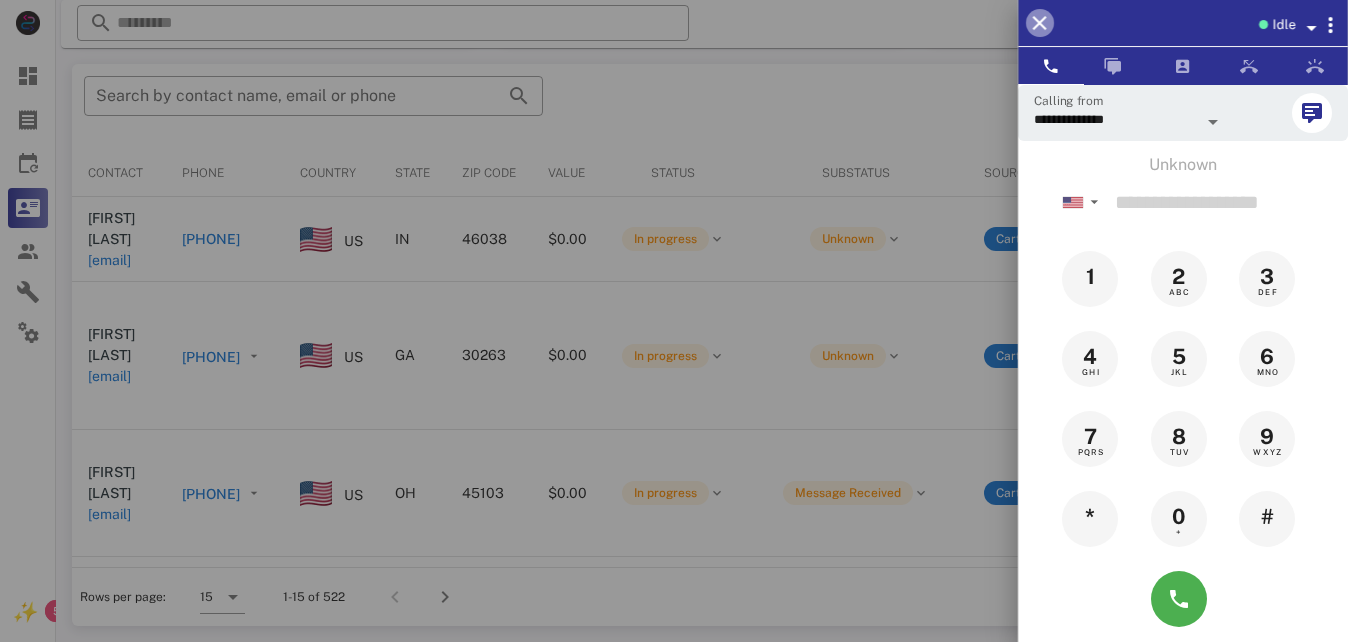 drag, startPoint x: 1036, startPoint y: 14, endPoint x: 1016, endPoint y: 25, distance: 22.825424 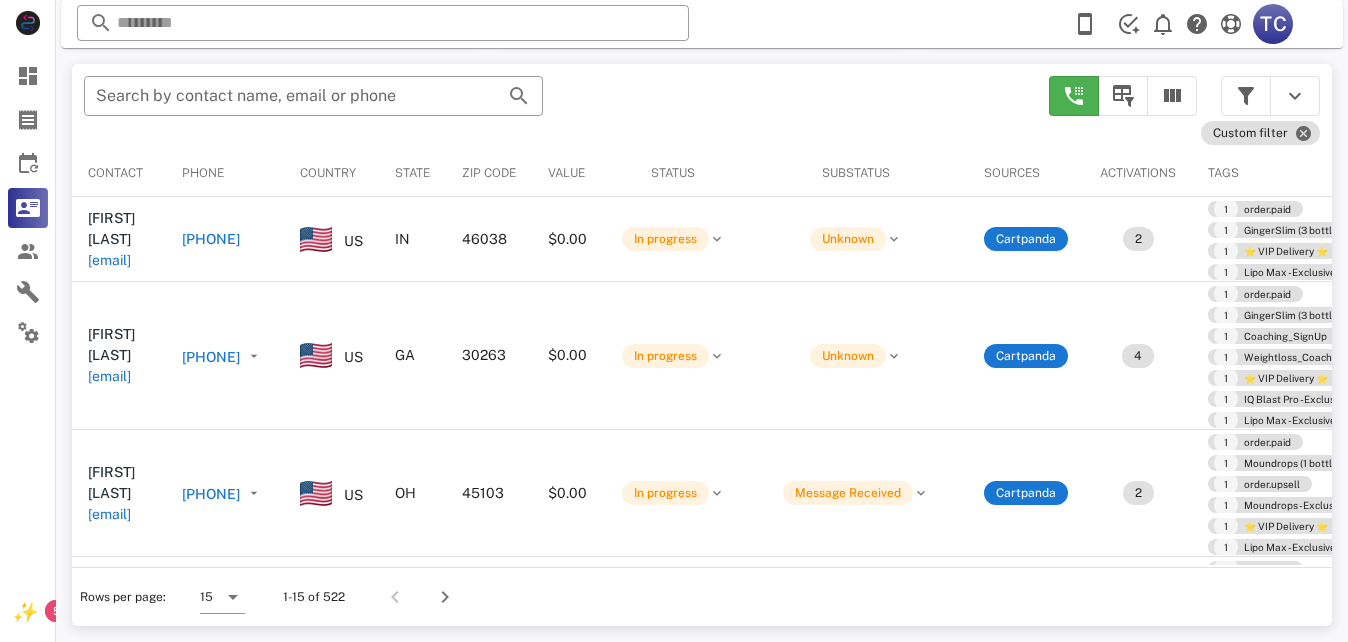 drag, startPoint x: 348, startPoint y: 348, endPoint x: 569, endPoint y: 340, distance: 221.14474 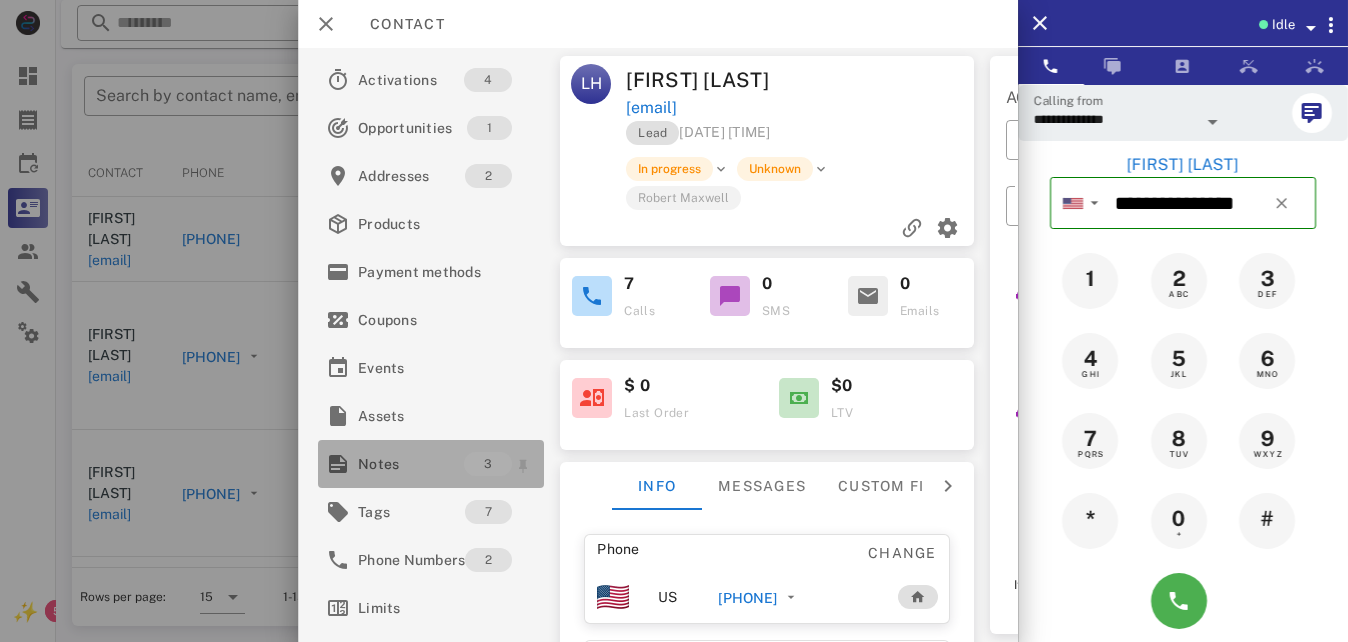 click on "Notes" at bounding box center (411, 464) 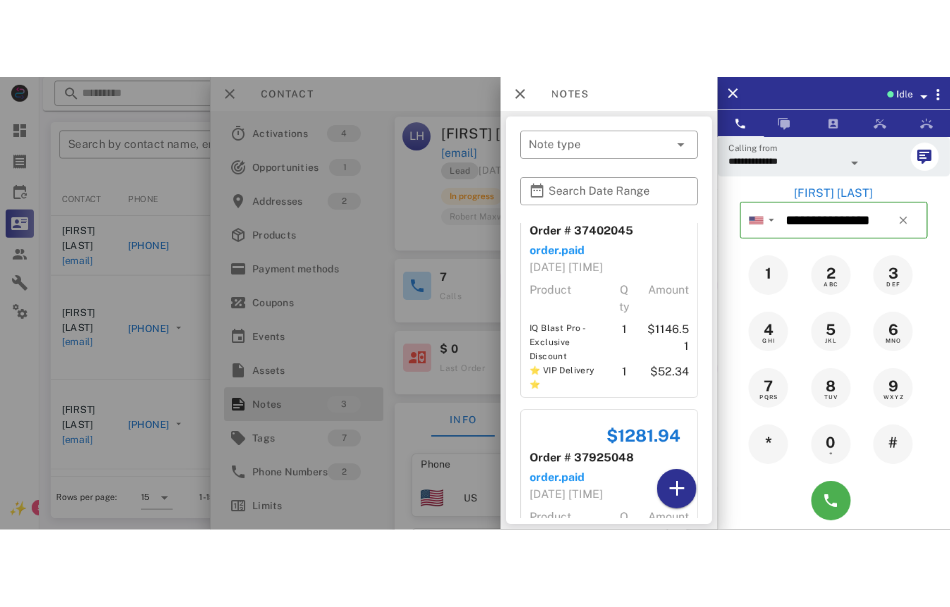 scroll, scrollTop: 509, scrollLeft: 0, axis: vertical 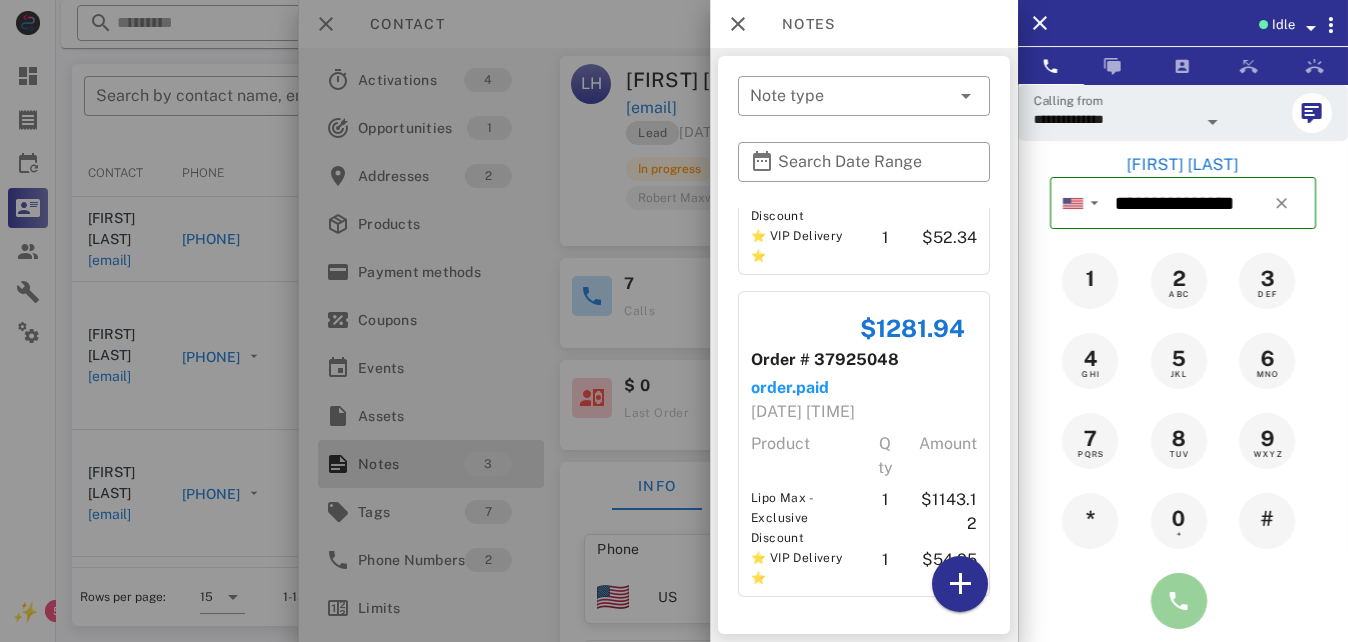 click at bounding box center [1179, 601] 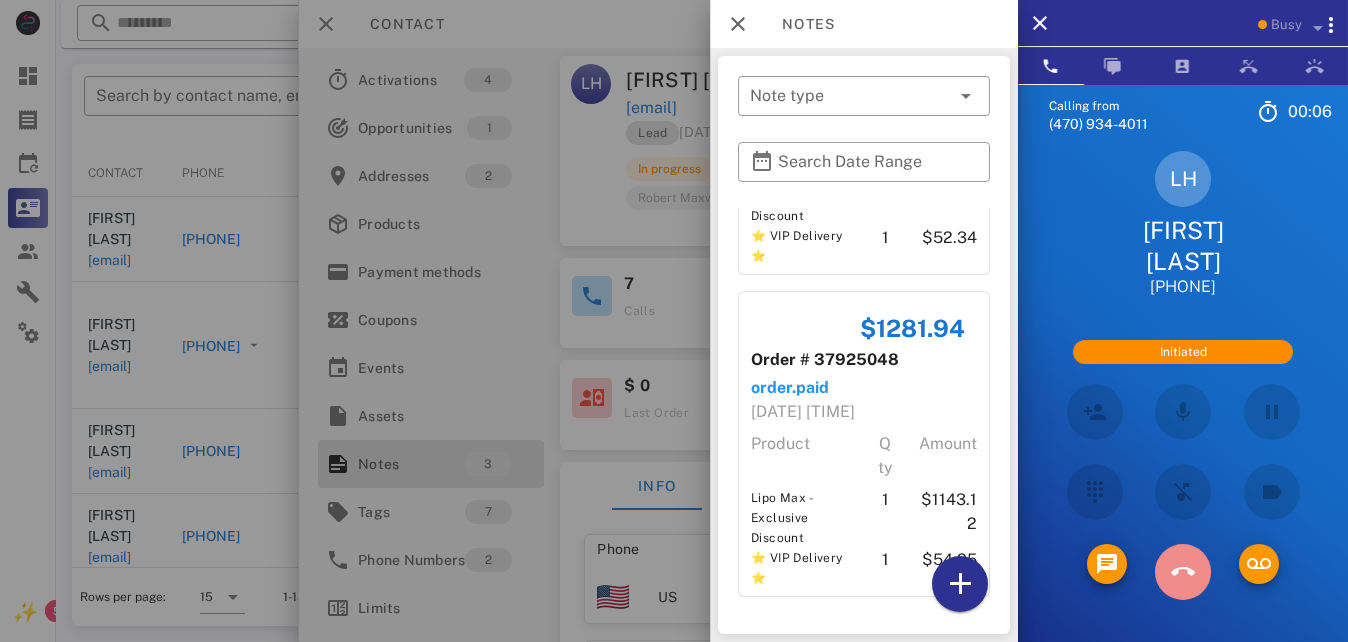 click at bounding box center (1183, 572) 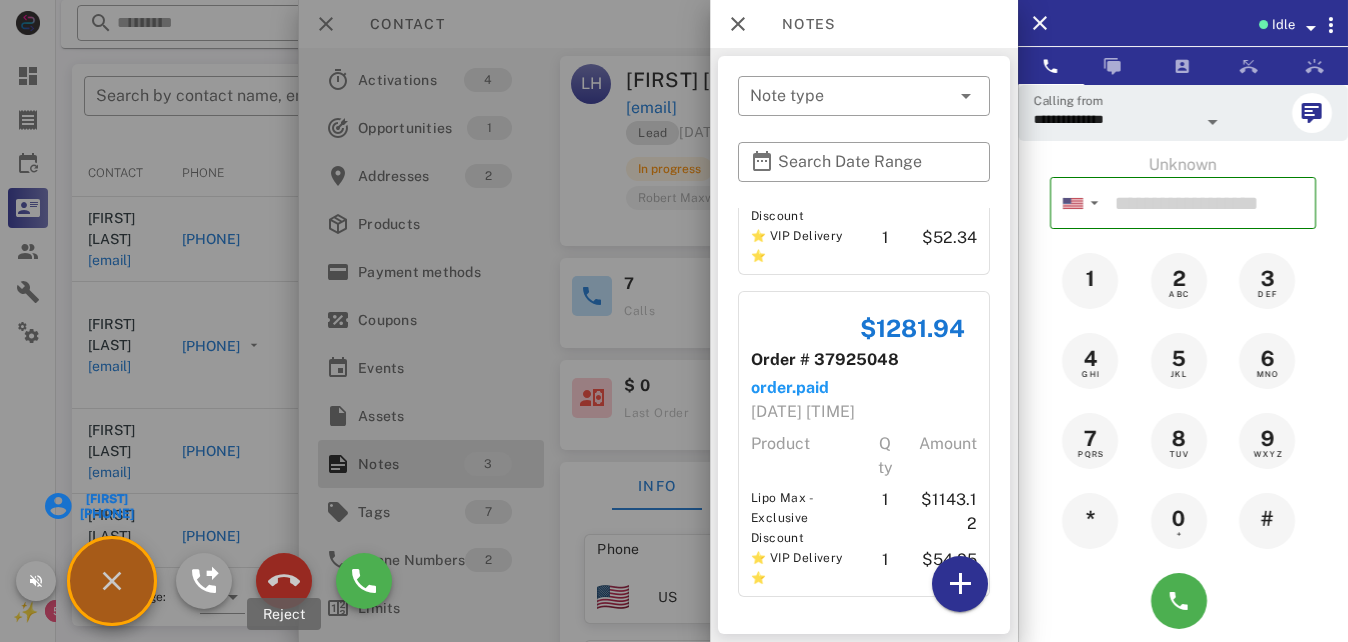 click at bounding box center [284, 581] 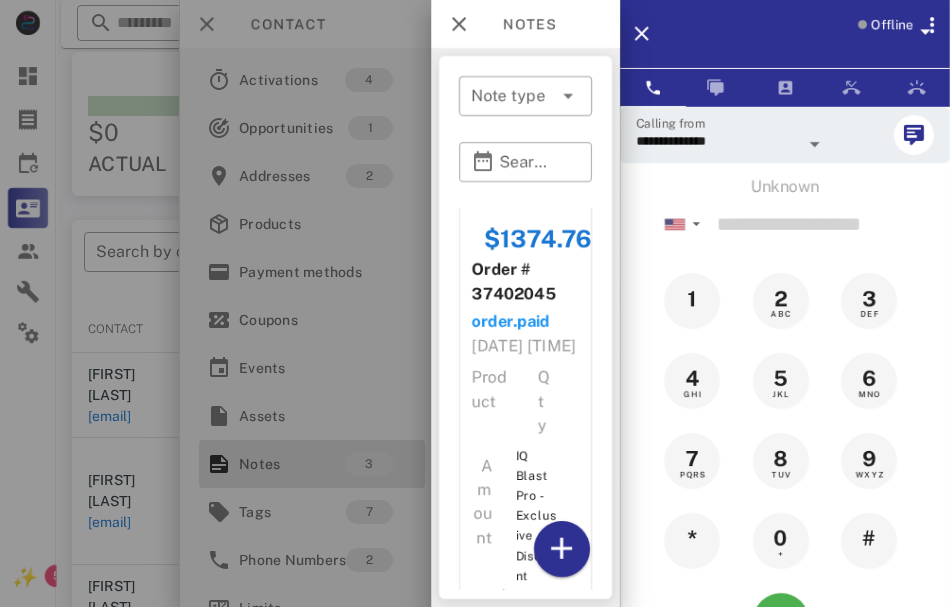 scroll, scrollTop: 885, scrollLeft: 0, axis: vertical 